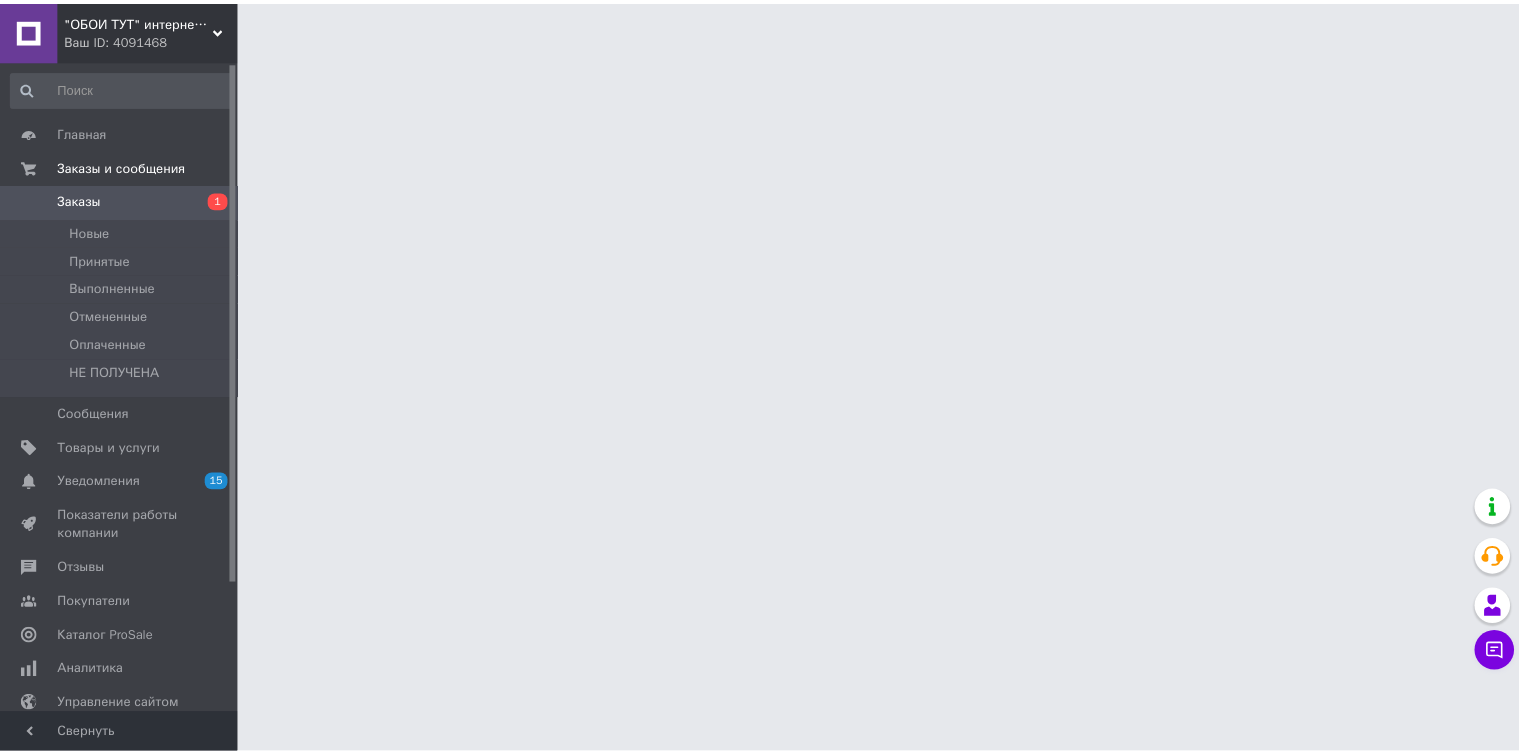 scroll, scrollTop: 0, scrollLeft: 0, axis: both 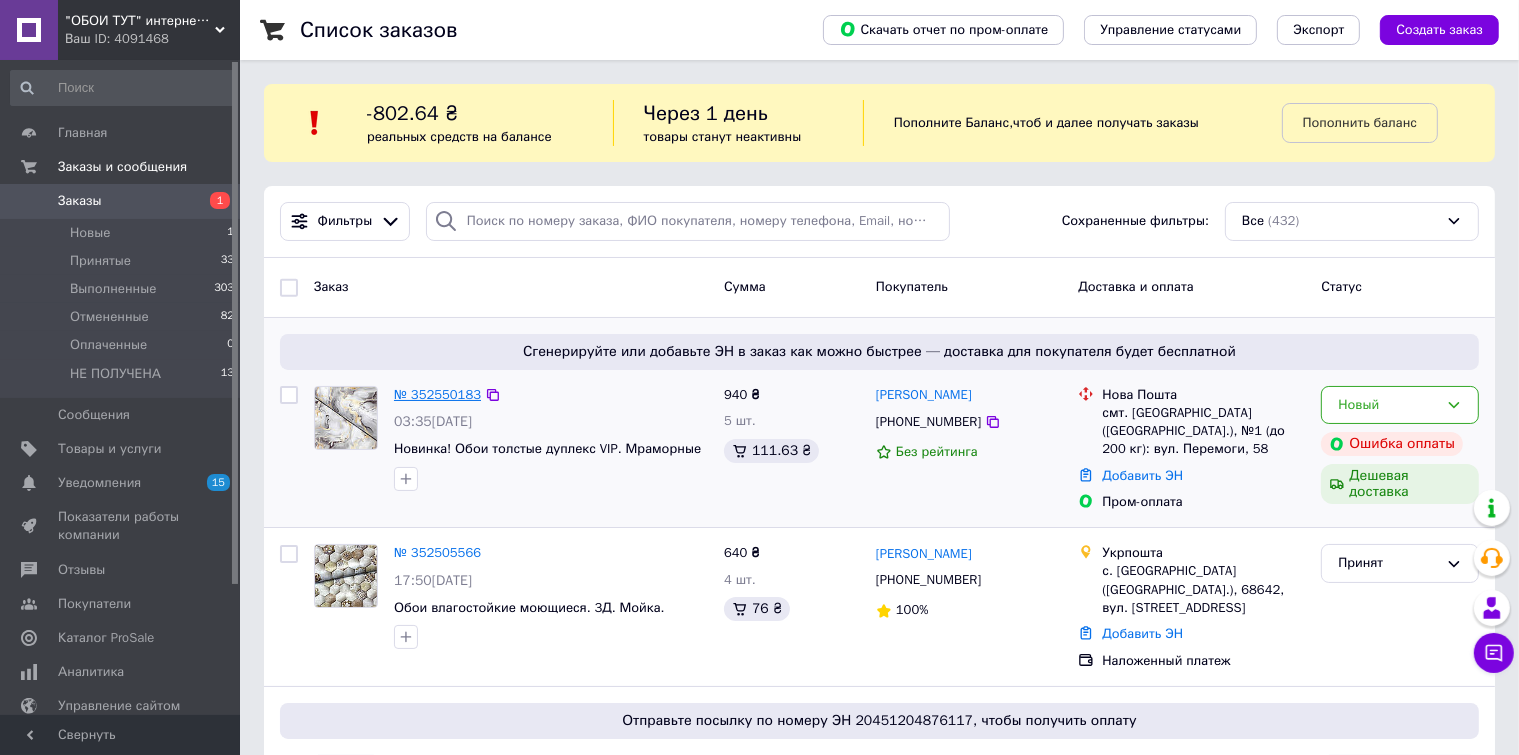 click on "№ 352550183" at bounding box center [437, 394] 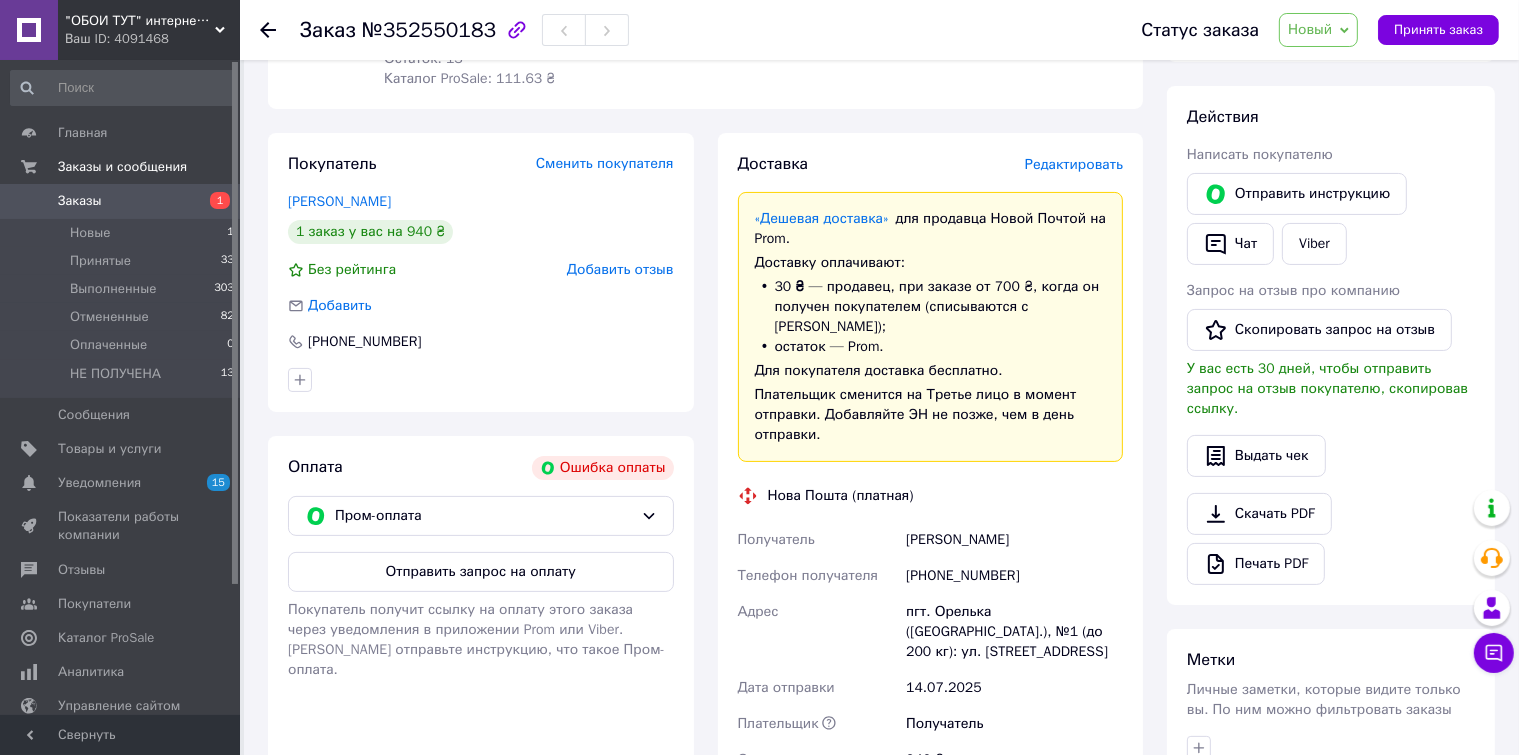 scroll, scrollTop: 400, scrollLeft: 0, axis: vertical 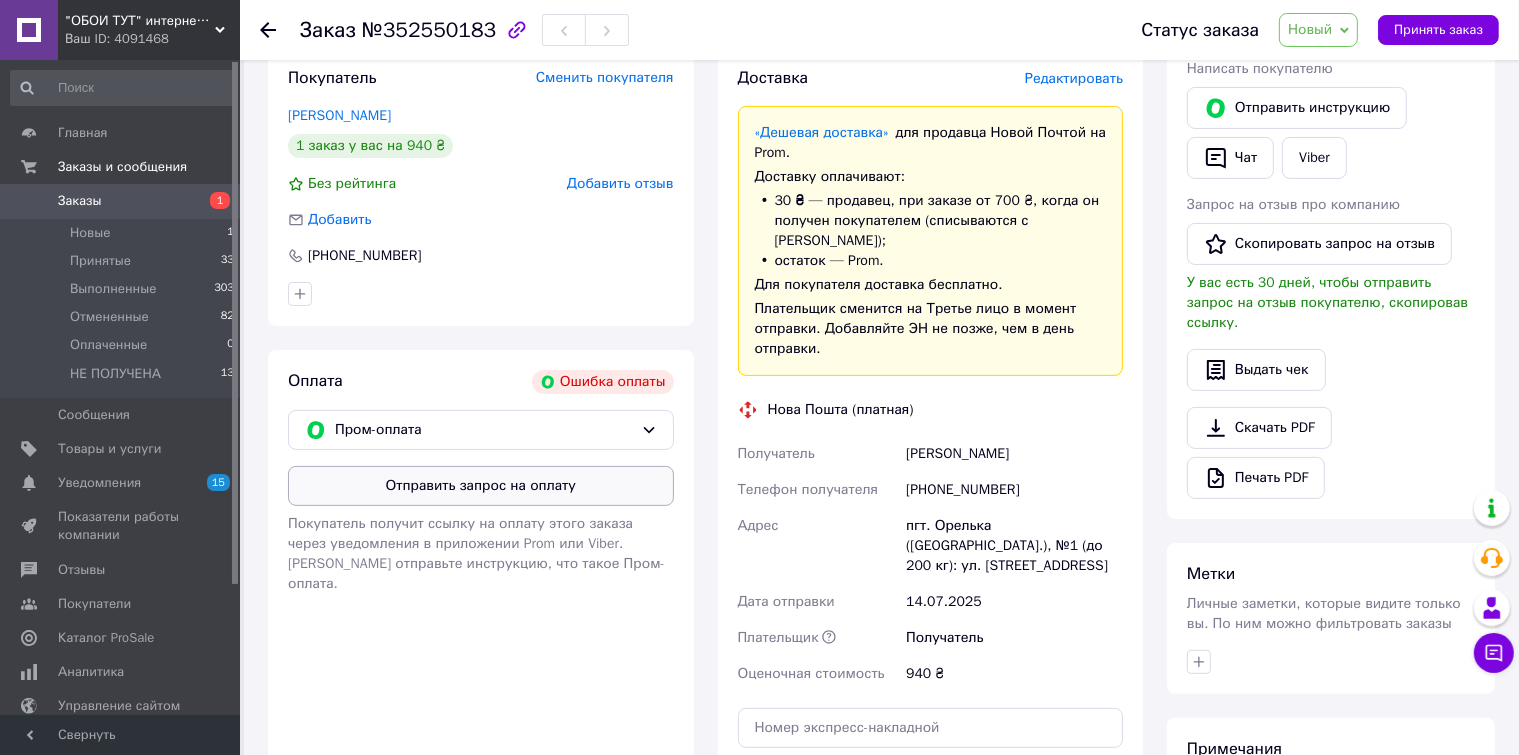 click on "Отправить запрос на оплату" at bounding box center [481, 486] 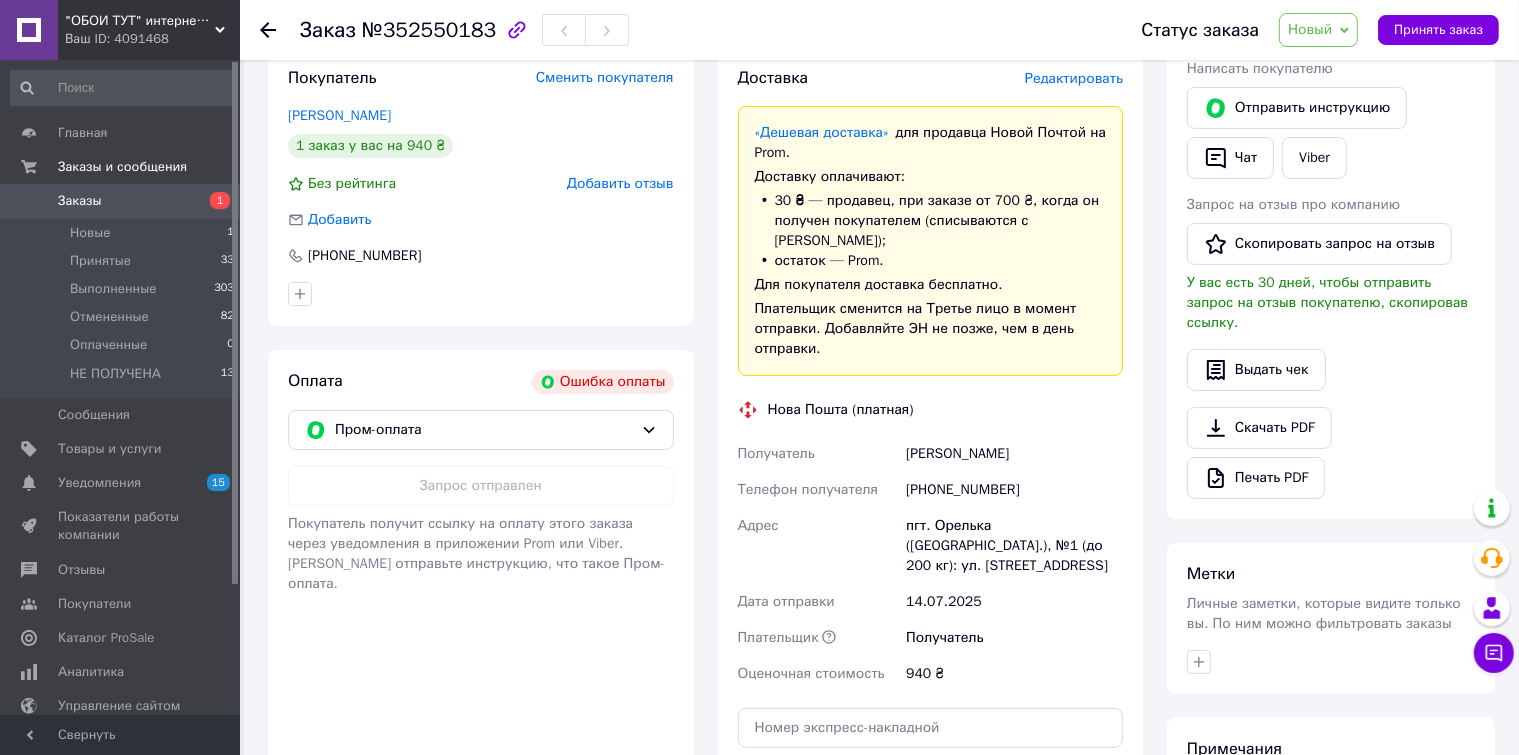 click 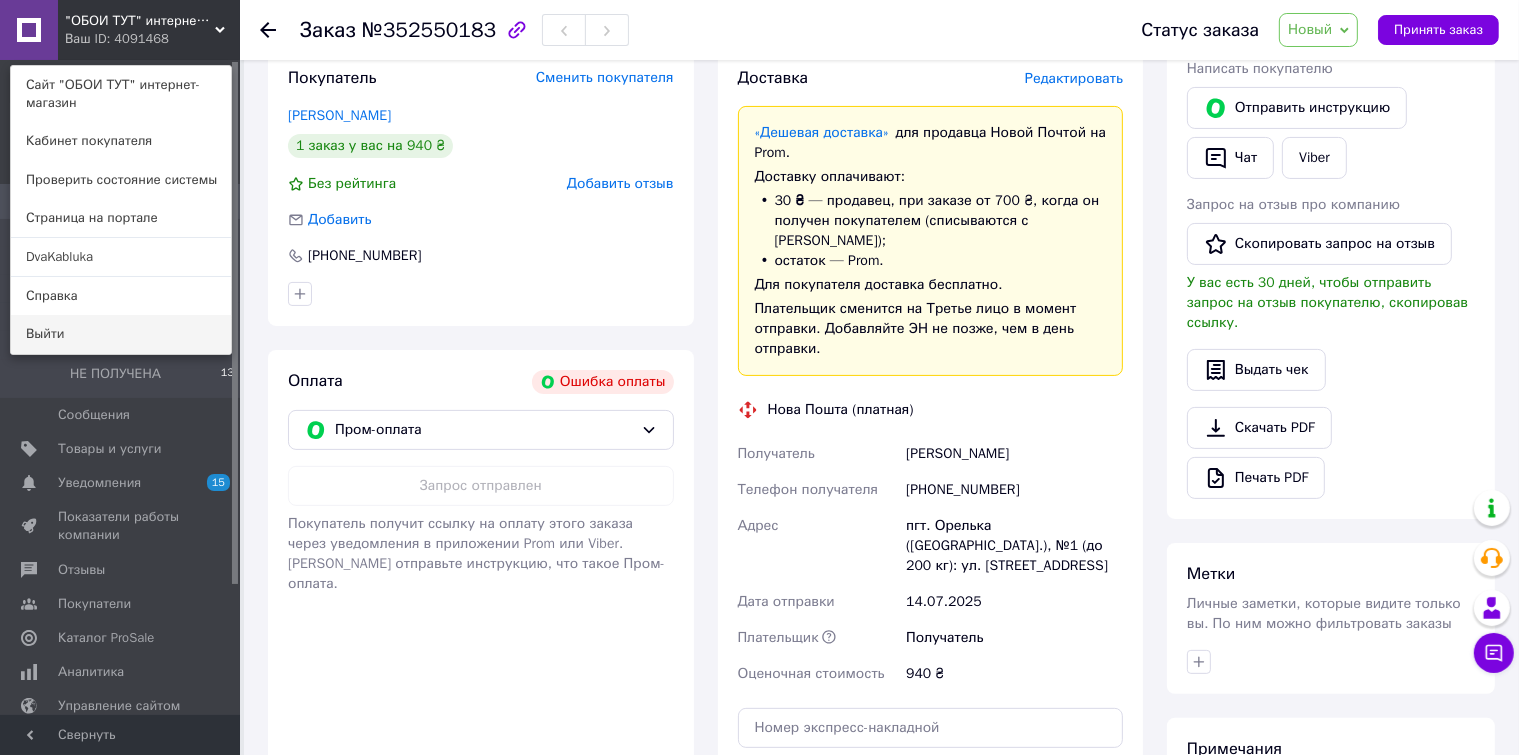 click on "Выйти" at bounding box center [121, 334] 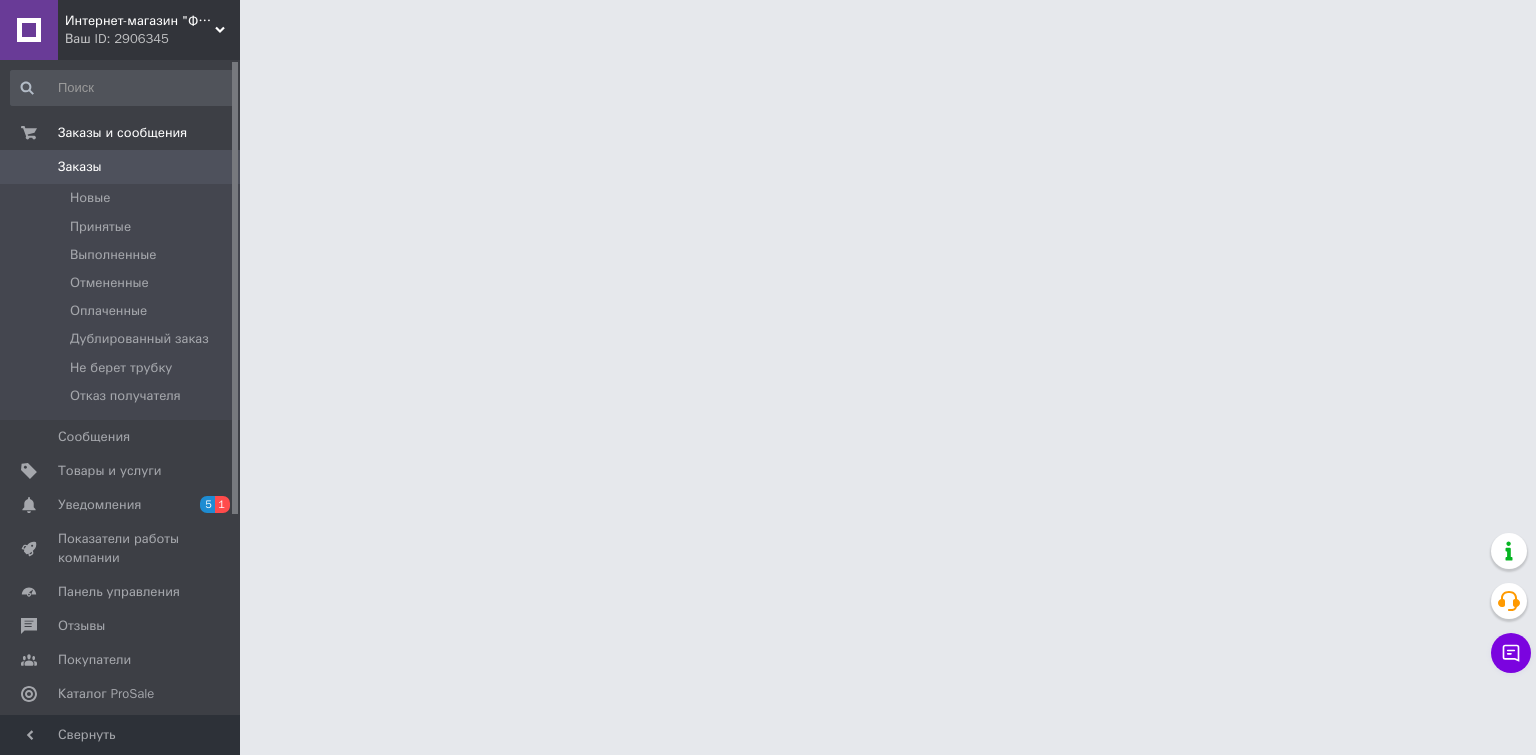 scroll, scrollTop: 0, scrollLeft: 0, axis: both 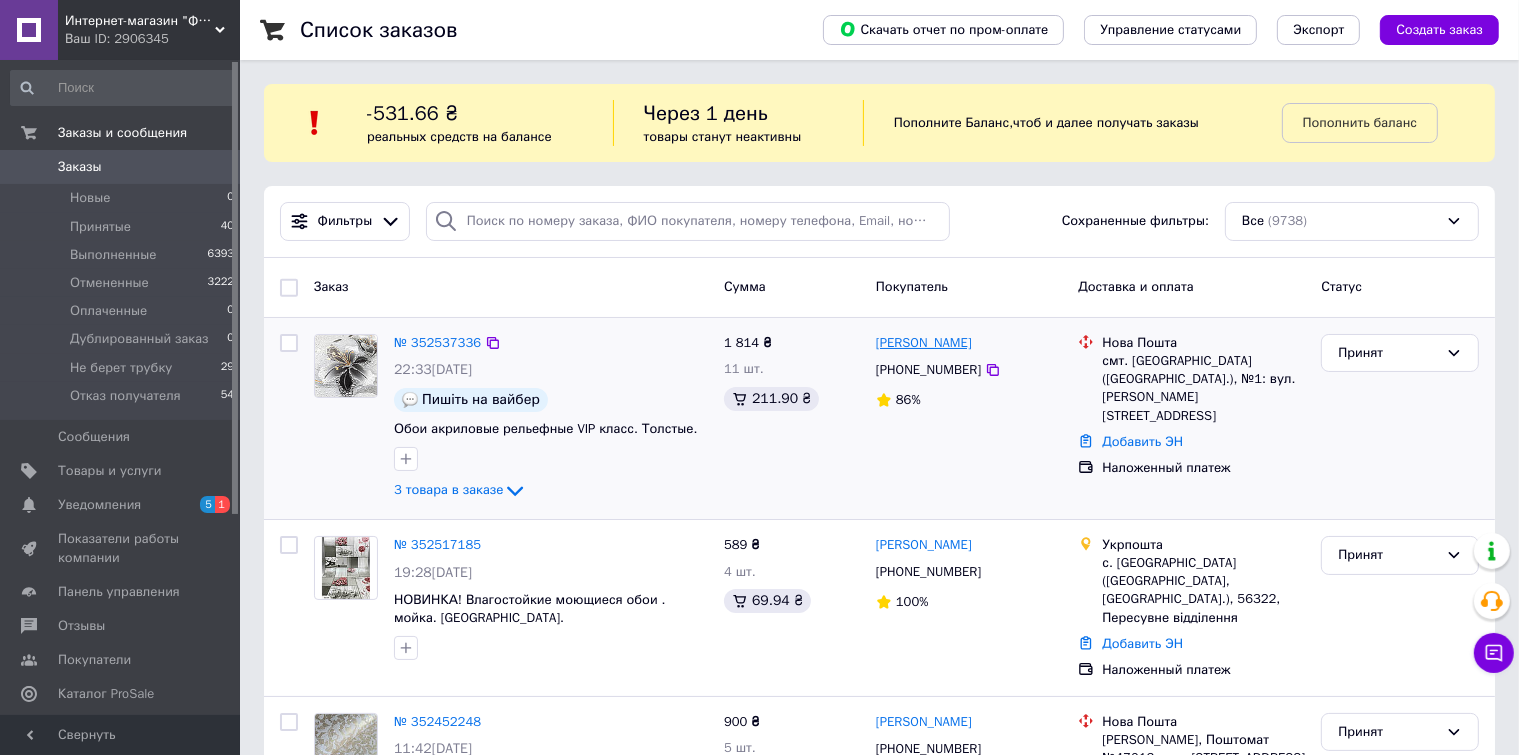 click on "Олена Беркутенко" at bounding box center [924, 343] 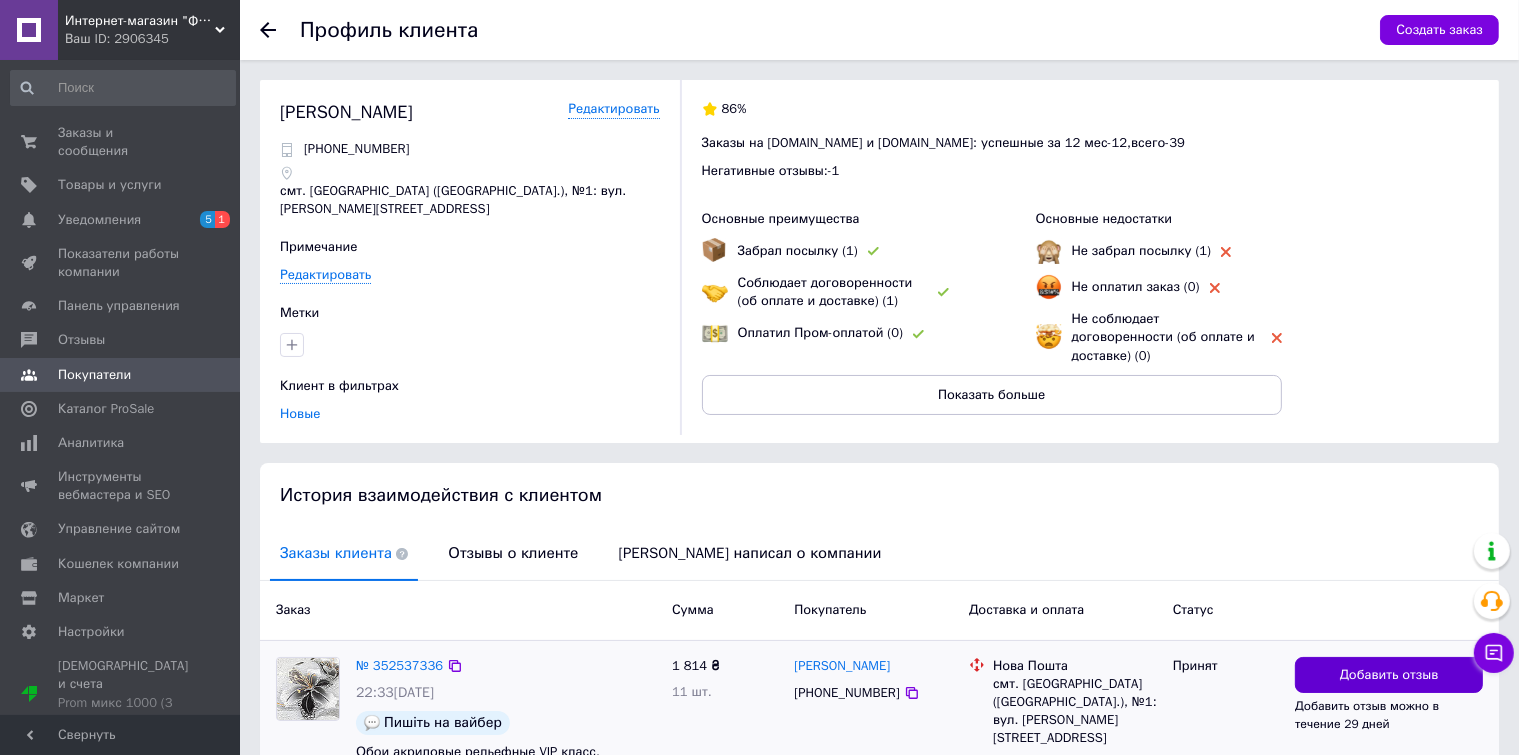click on "Добавить отзыв" at bounding box center [1389, 675] 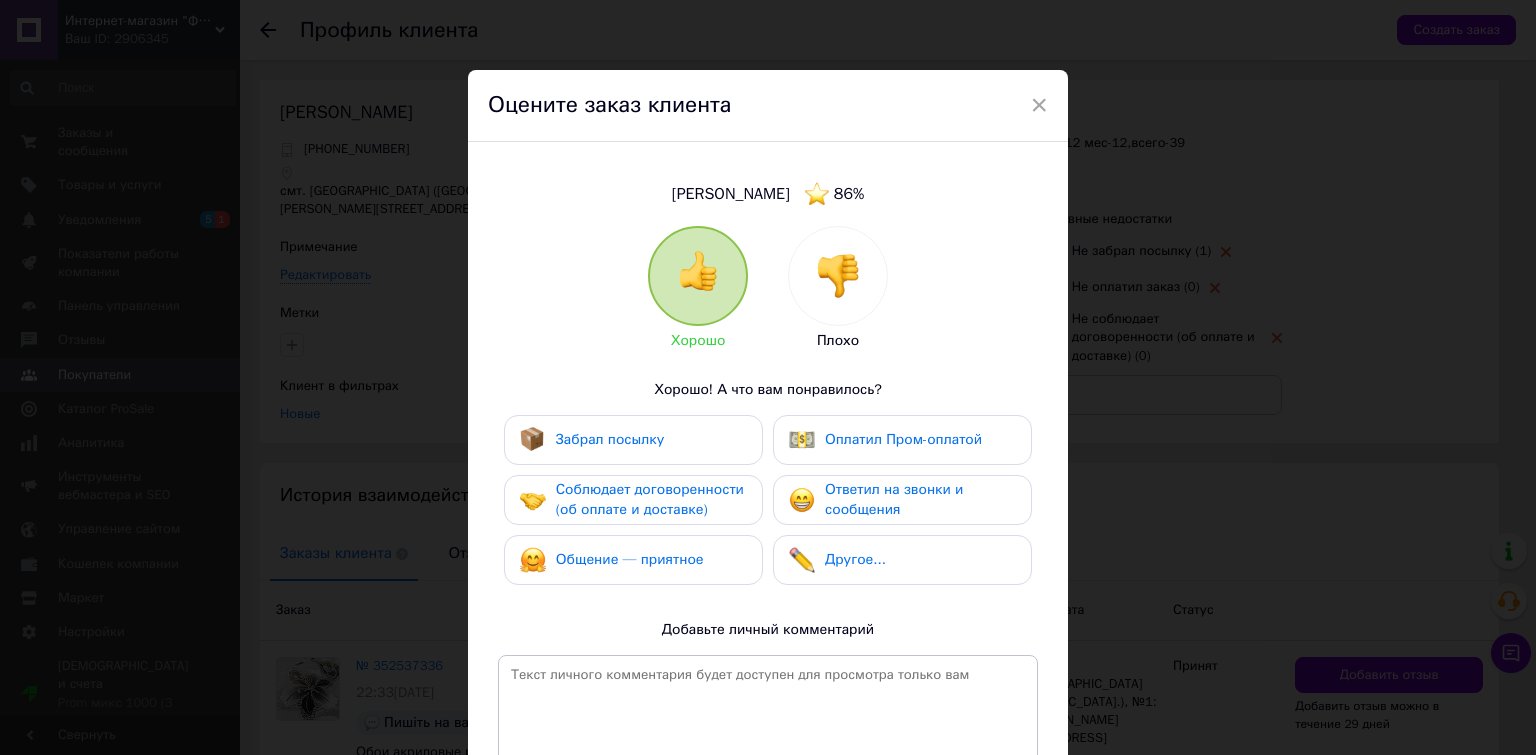 click at bounding box center (838, 276) 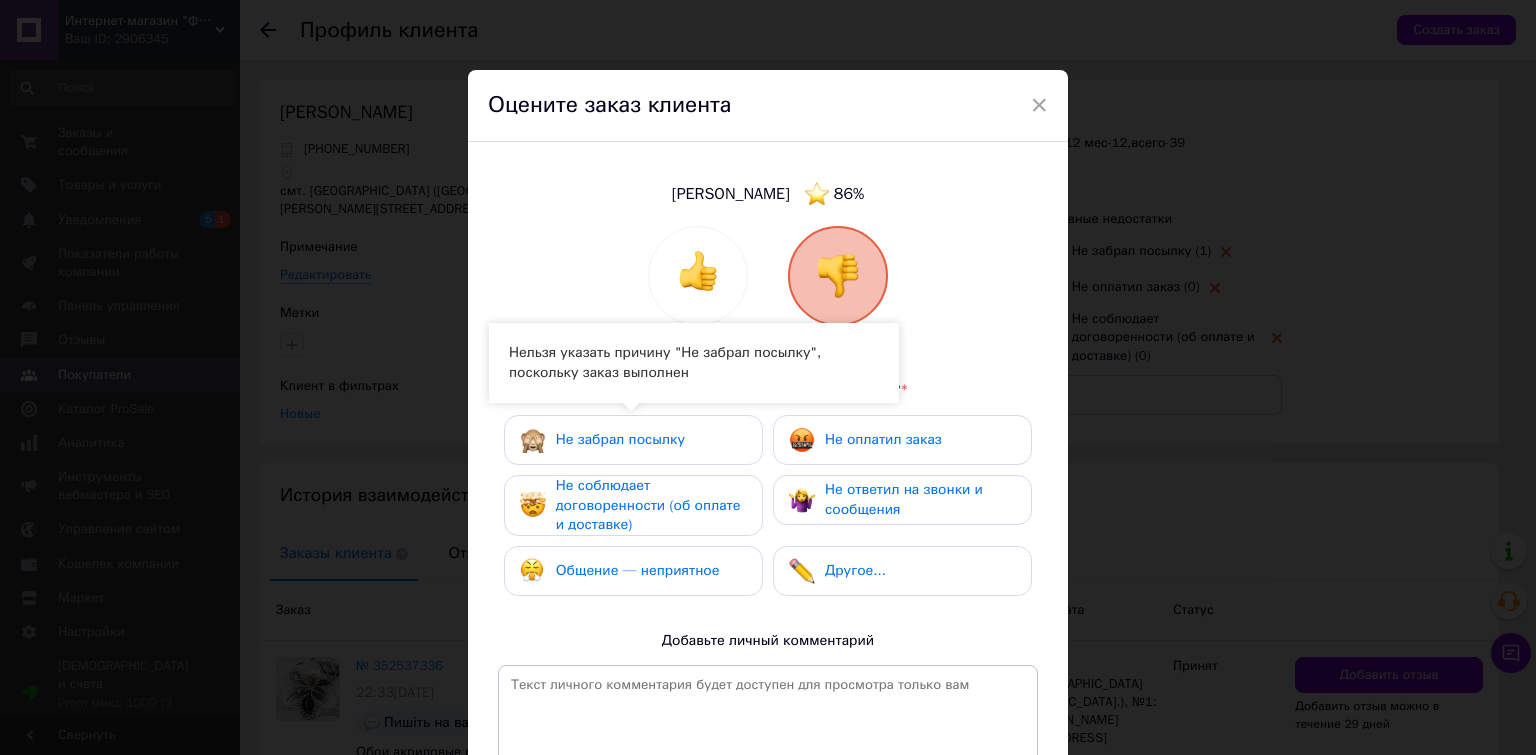 click on "Не соблюдает договоренности (об оплате и доставке)" at bounding box center [648, 505] 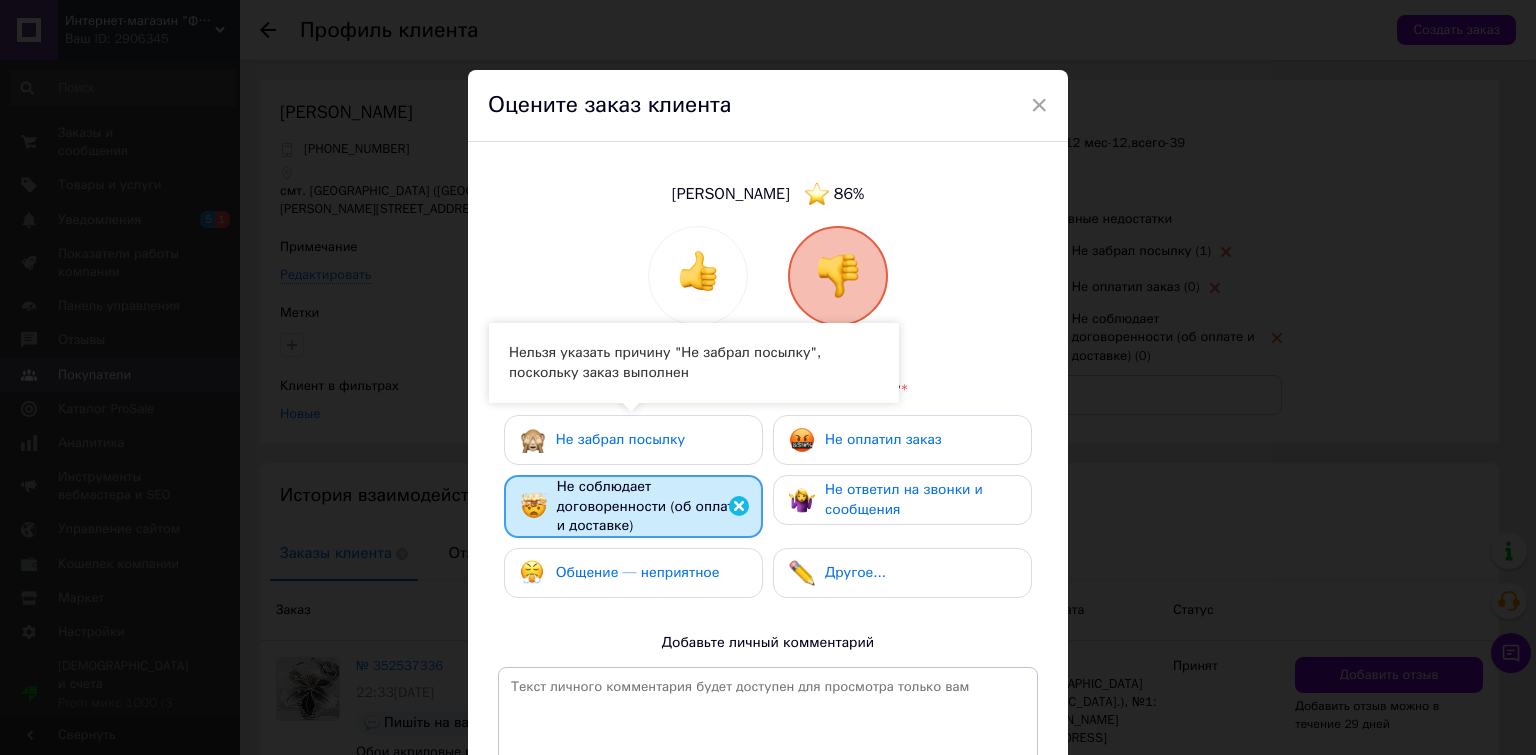 click on "Общение — неприятное" at bounding box center (633, 573) 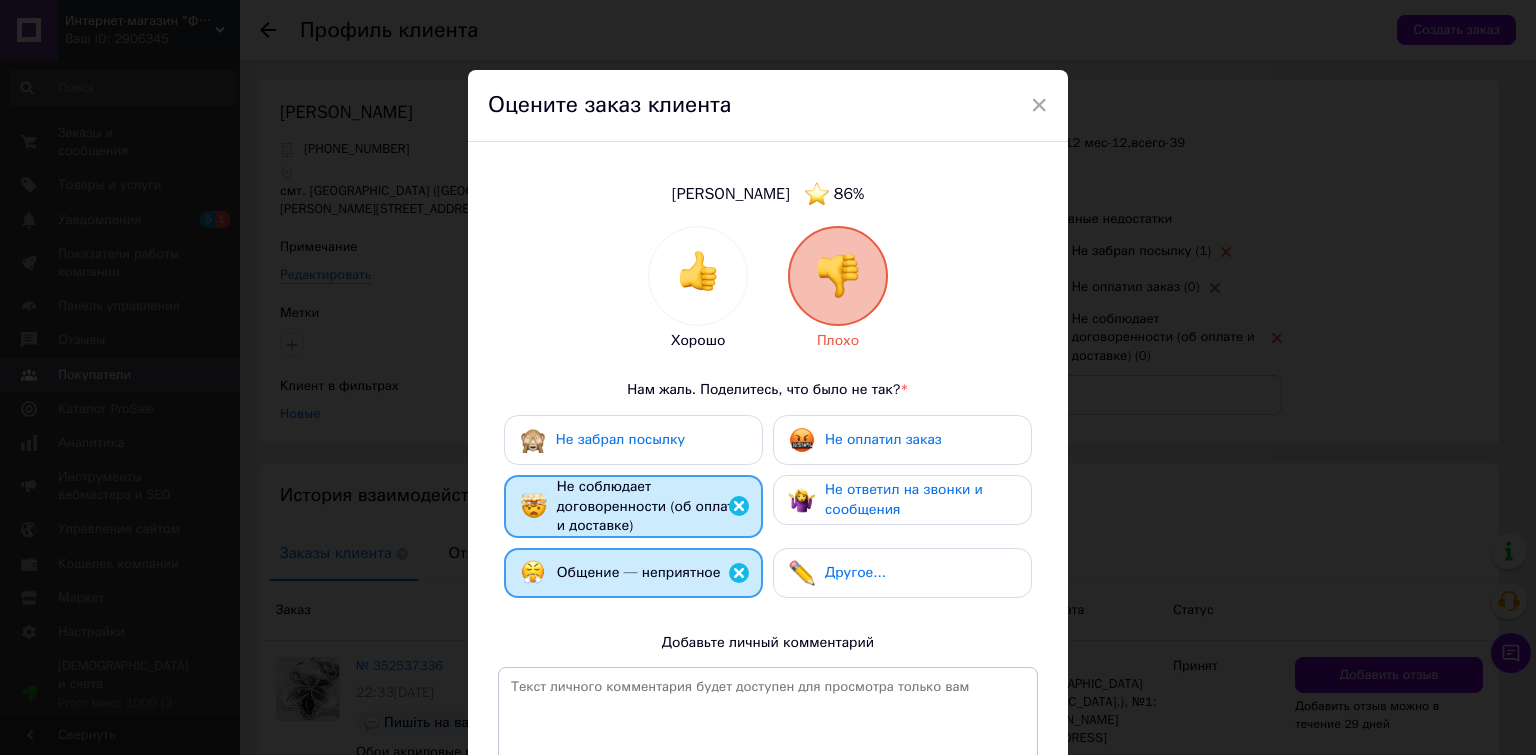 click on "Не оплатил заказ" at bounding box center (883, 439) 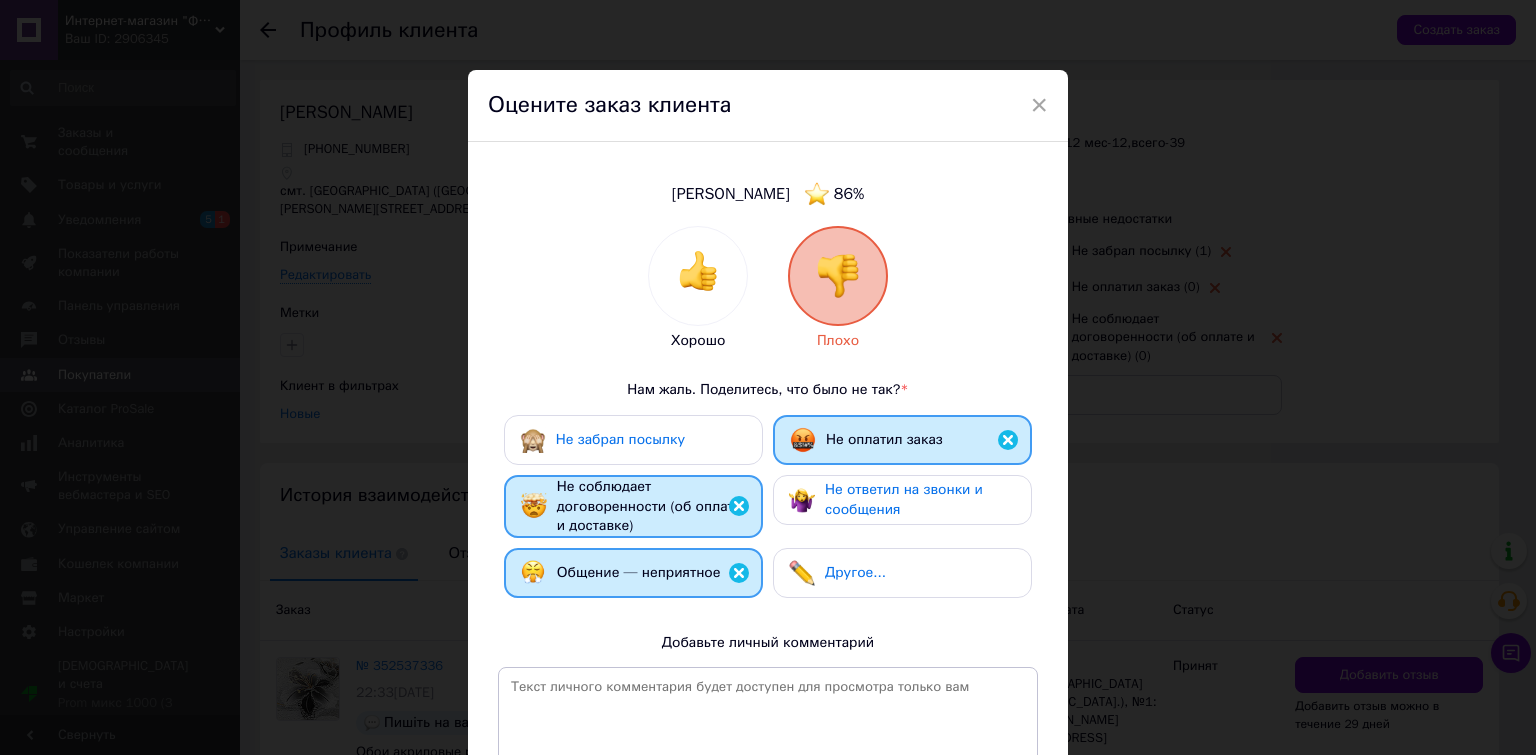 click on "Не ответил на звонки и сообщения" at bounding box center [904, 499] 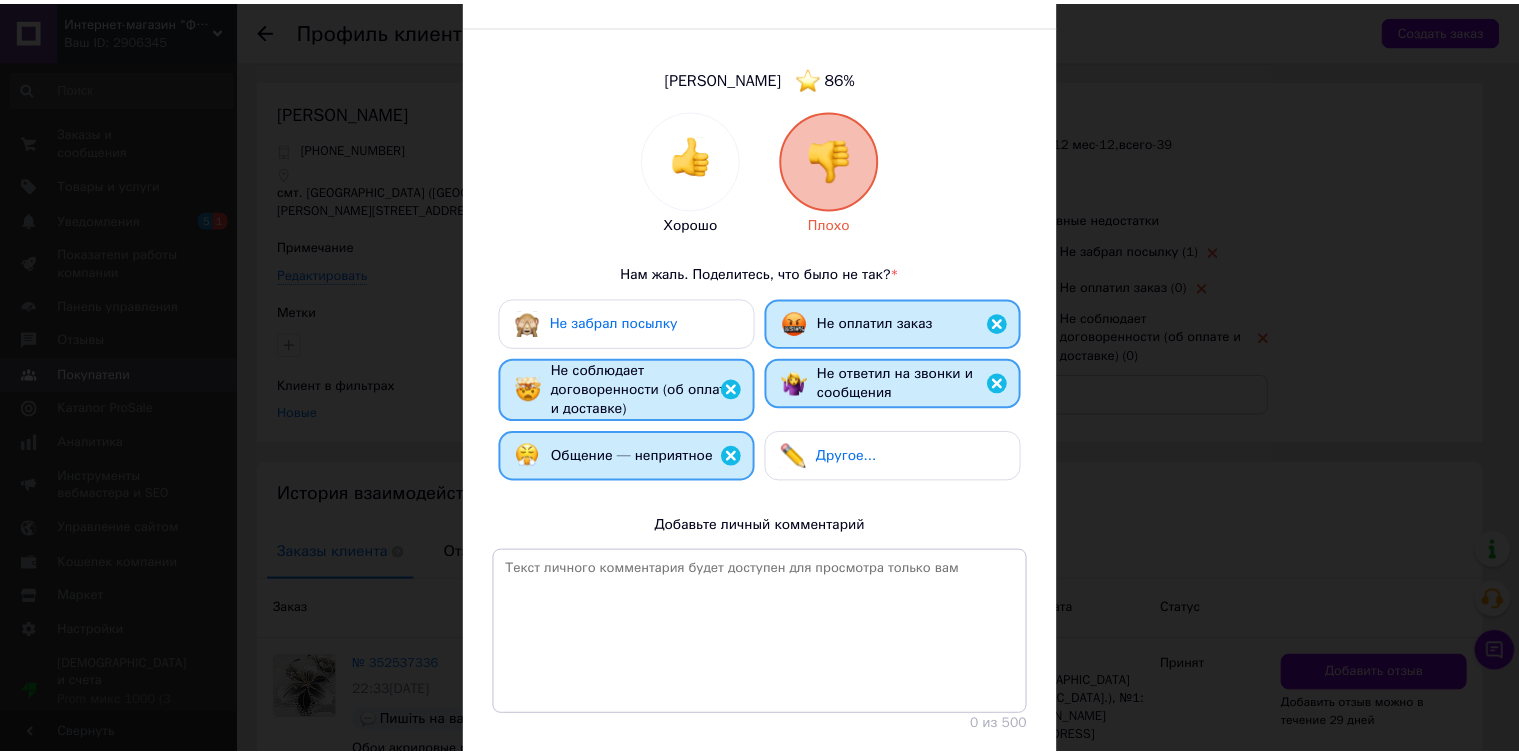 scroll, scrollTop: 243, scrollLeft: 0, axis: vertical 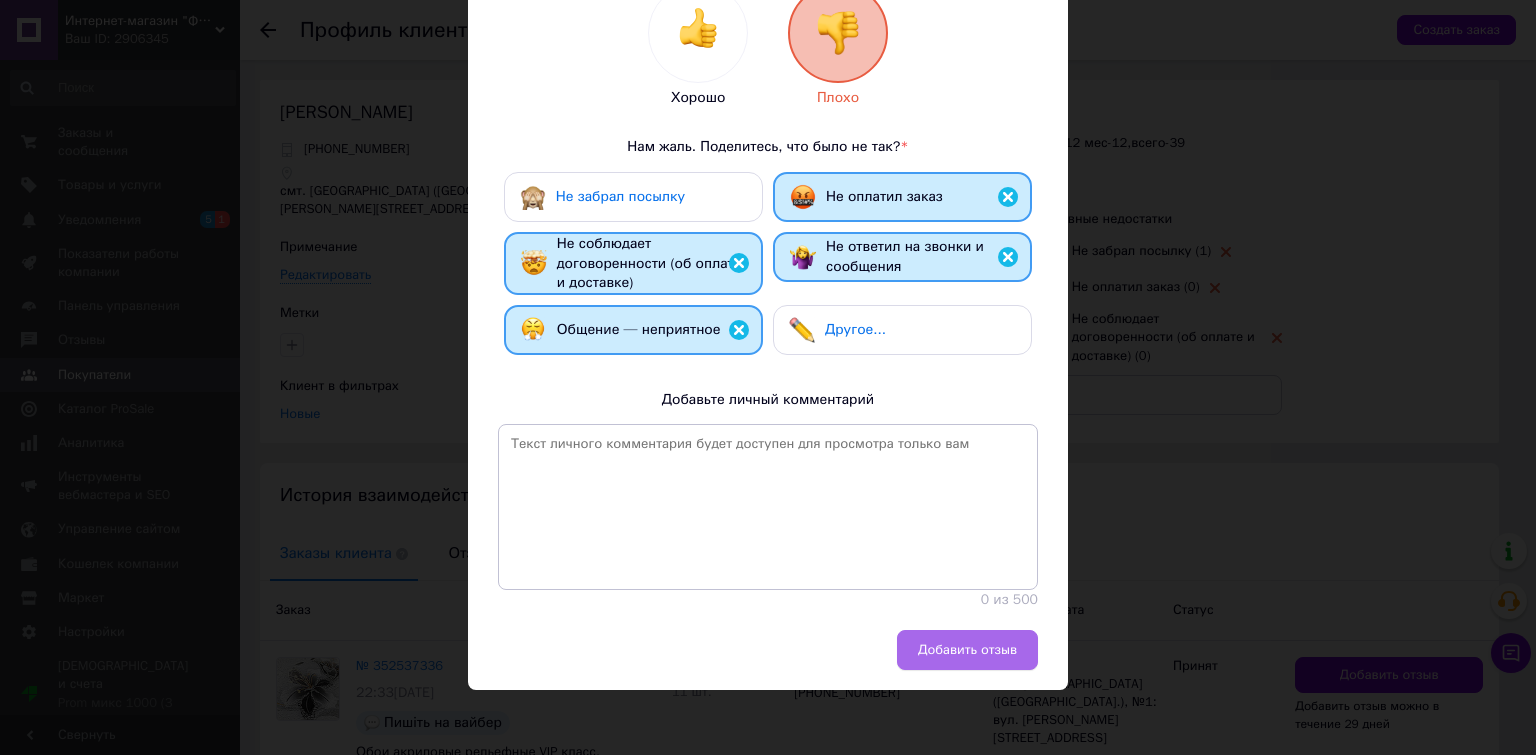 click on "Добавить отзыв" at bounding box center [967, 650] 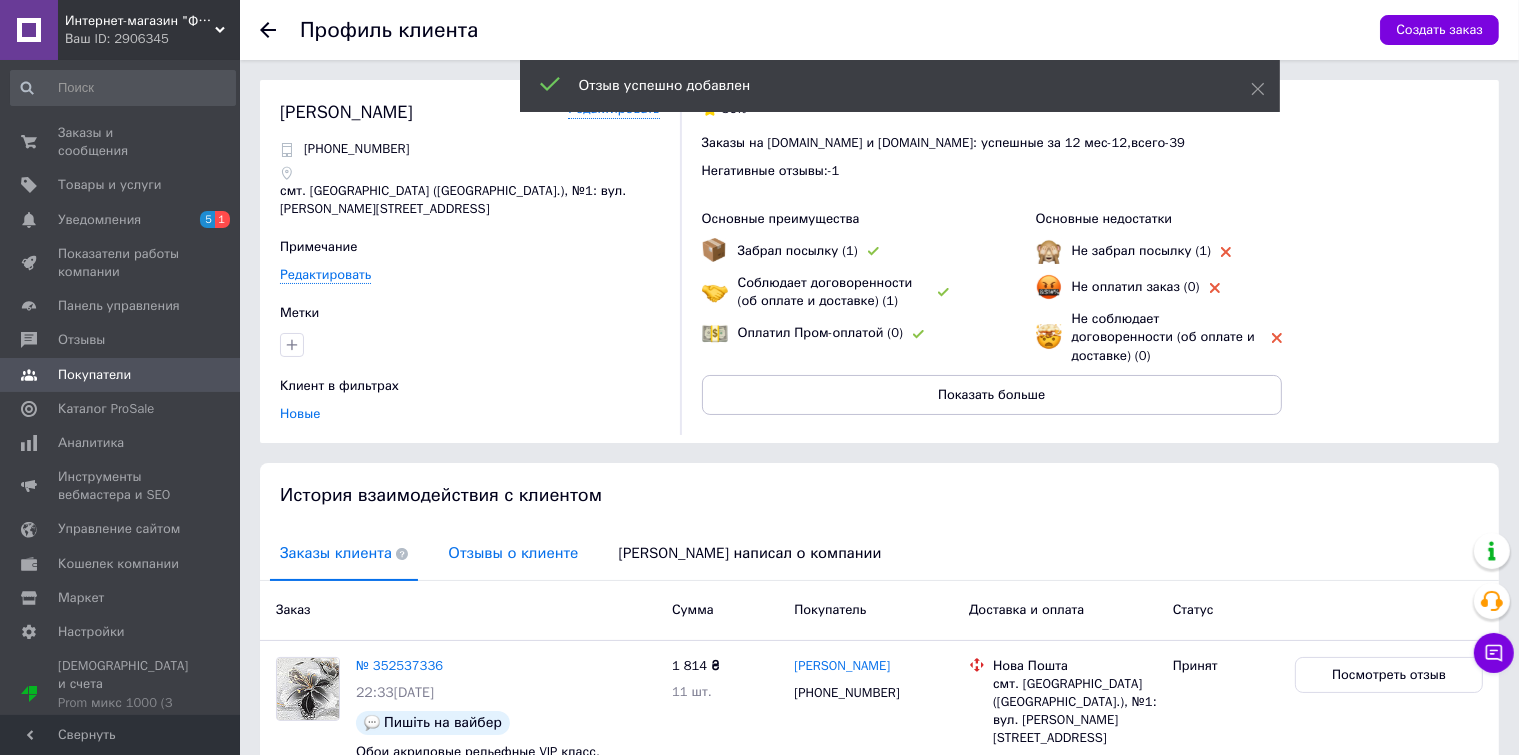 click on "Отзывы о клиенте" at bounding box center [513, 553] 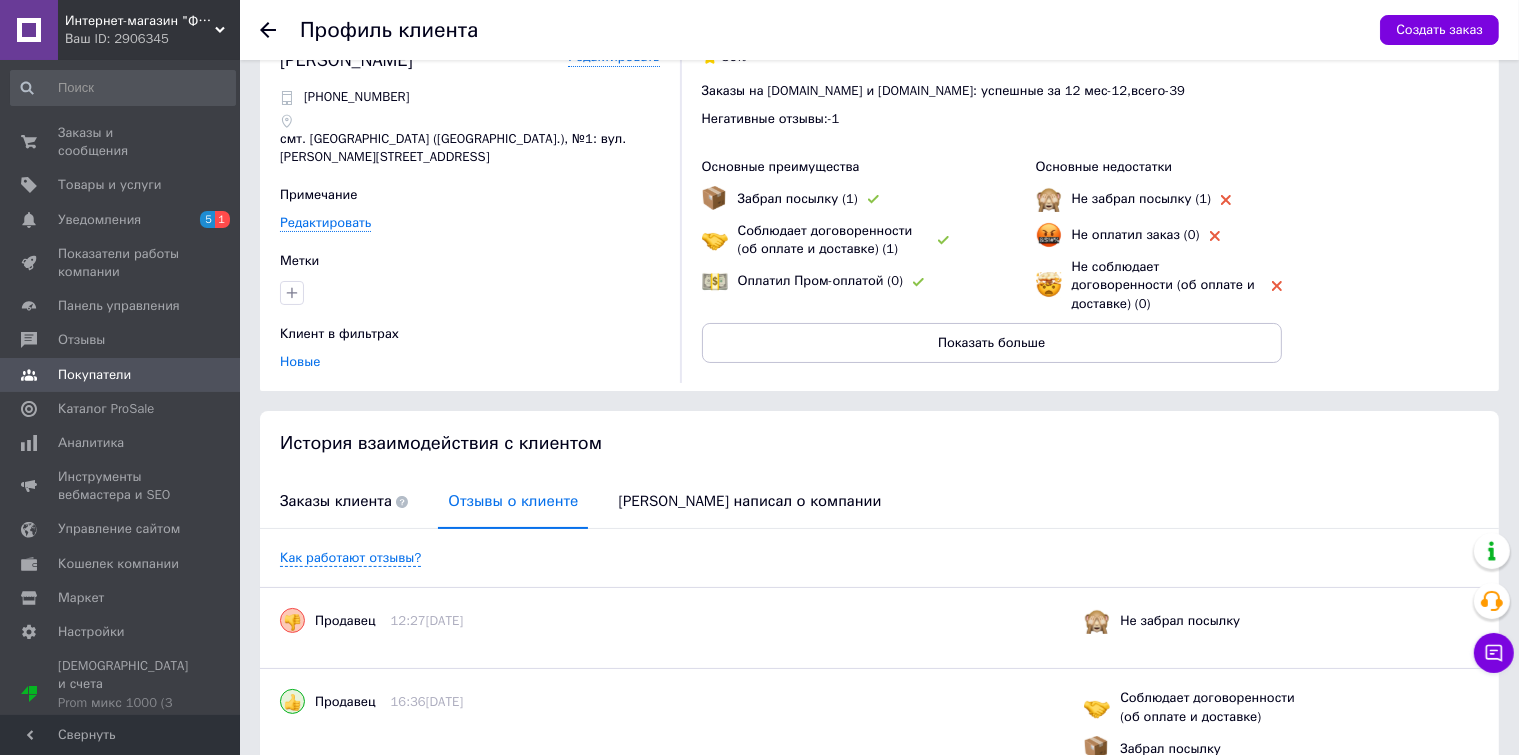 scroll, scrollTop: 0, scrollLeft: 0, axis: both 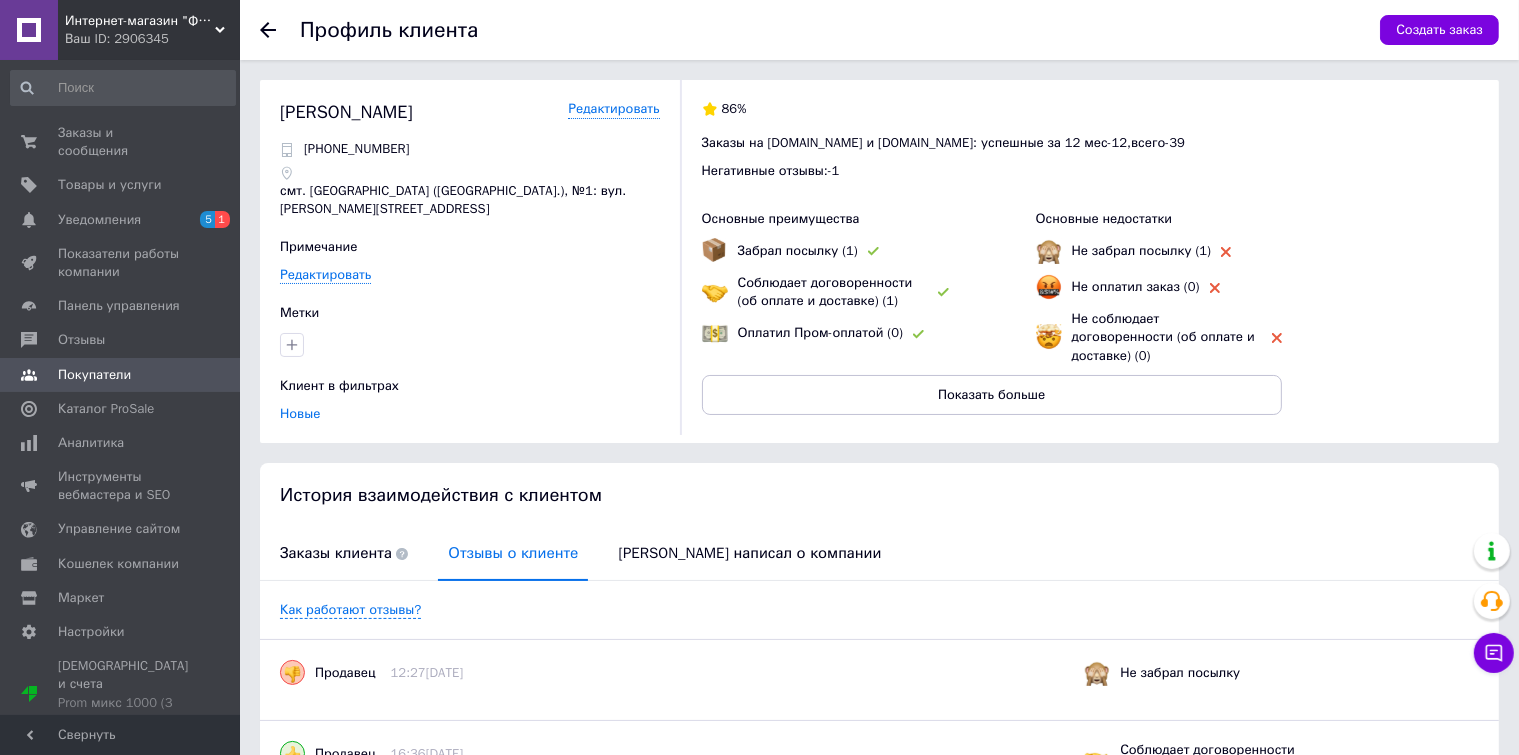 click 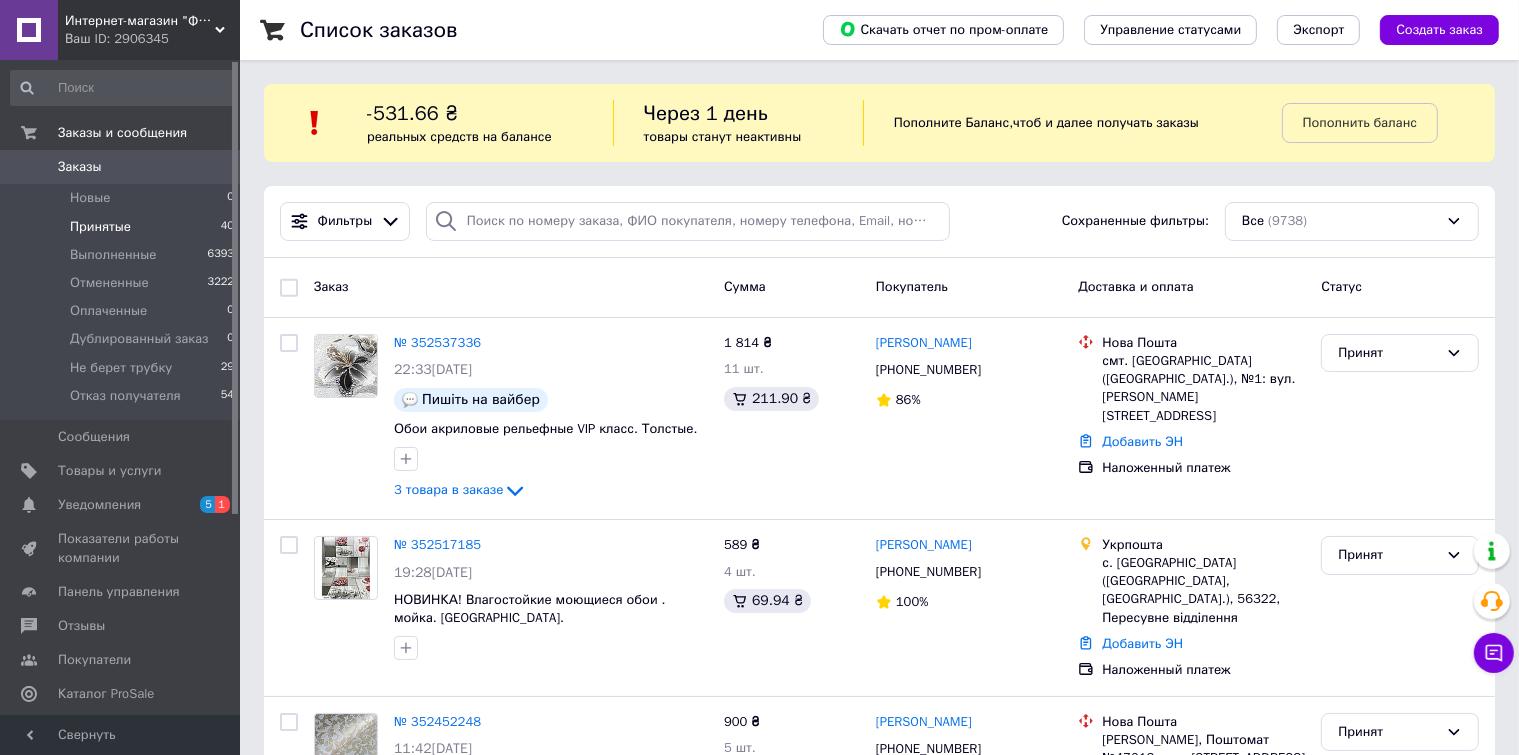 click on "Принятые" at bounding box center [100, 227] 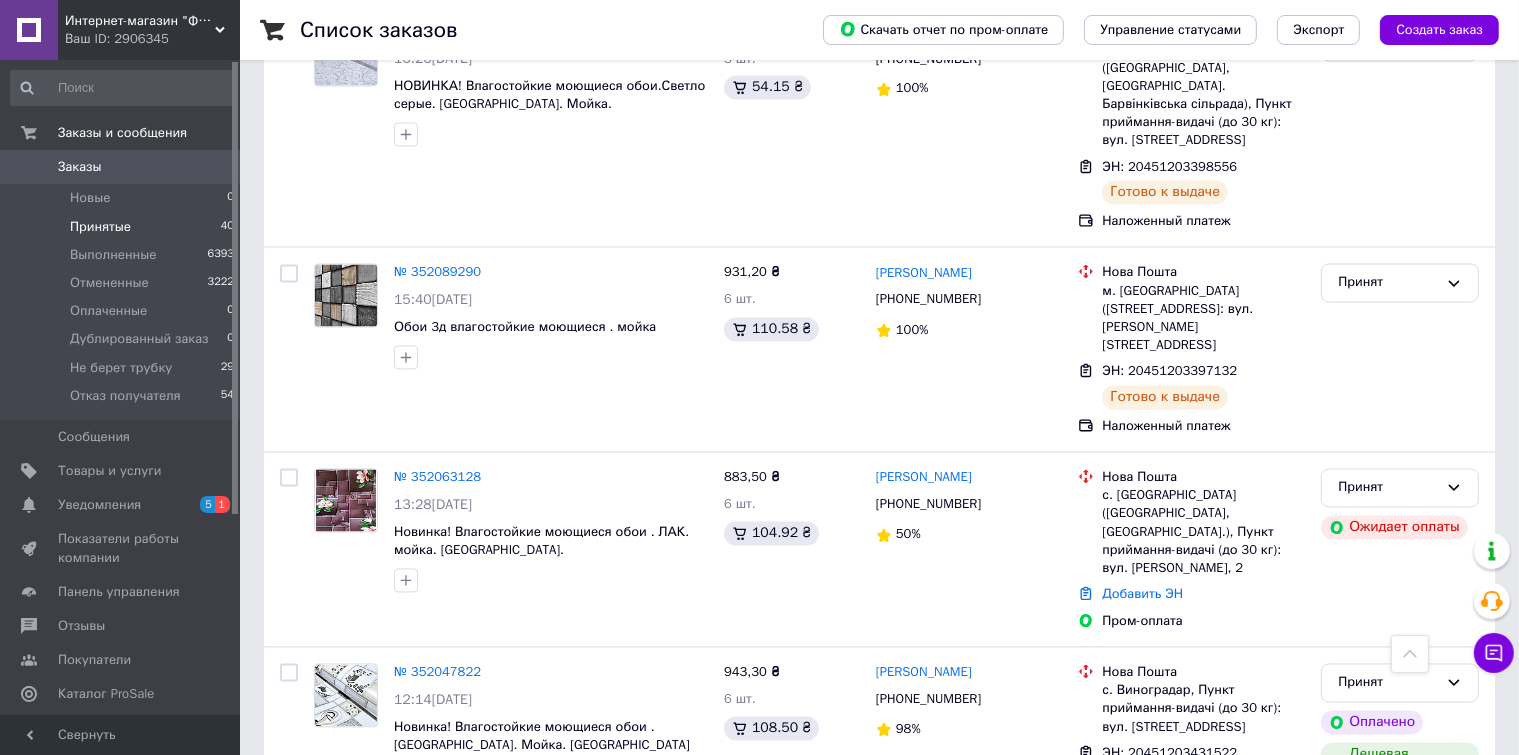 scroll, scrollTop: 3754, scrollLeft: 0, axis: vertical 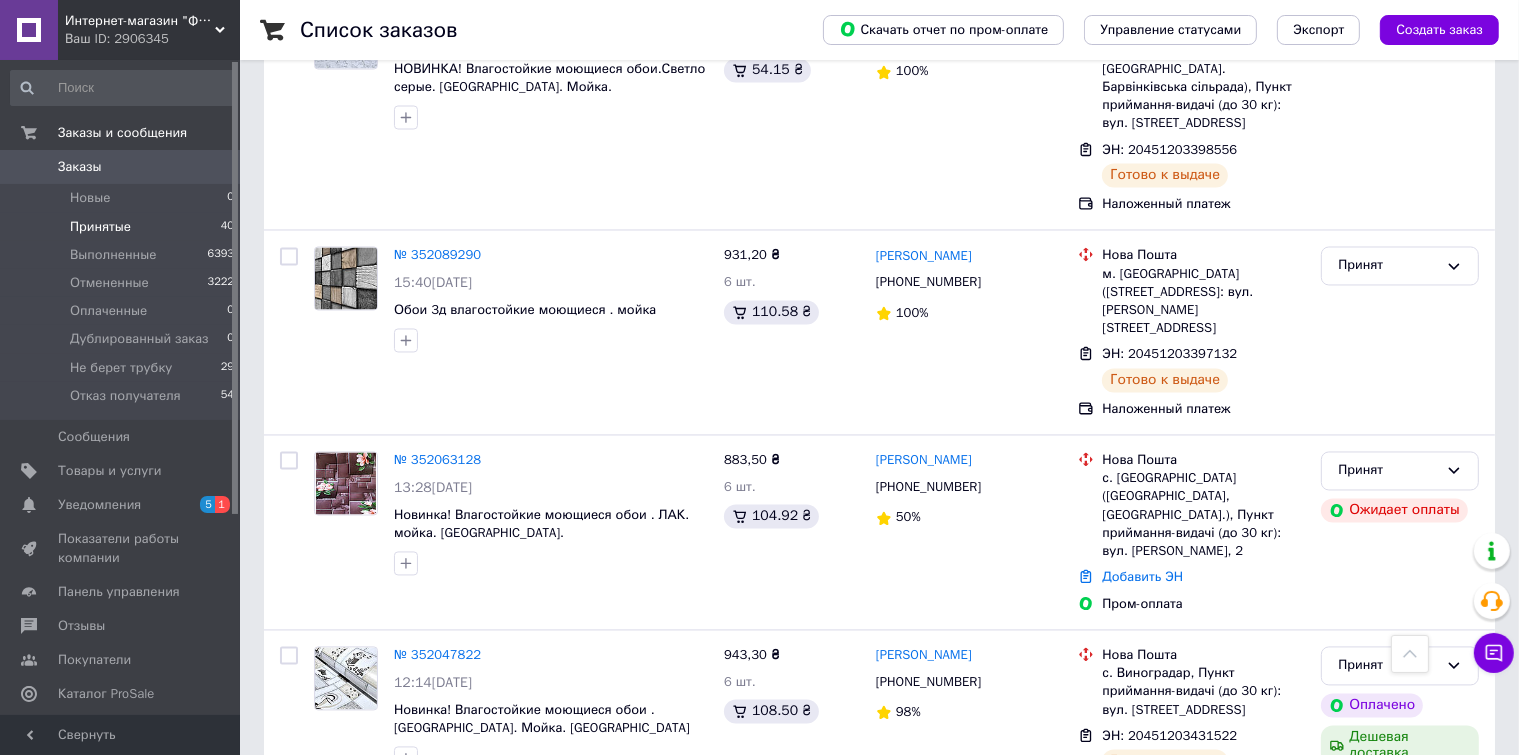 click on "2" at bounding box center (327, 864) 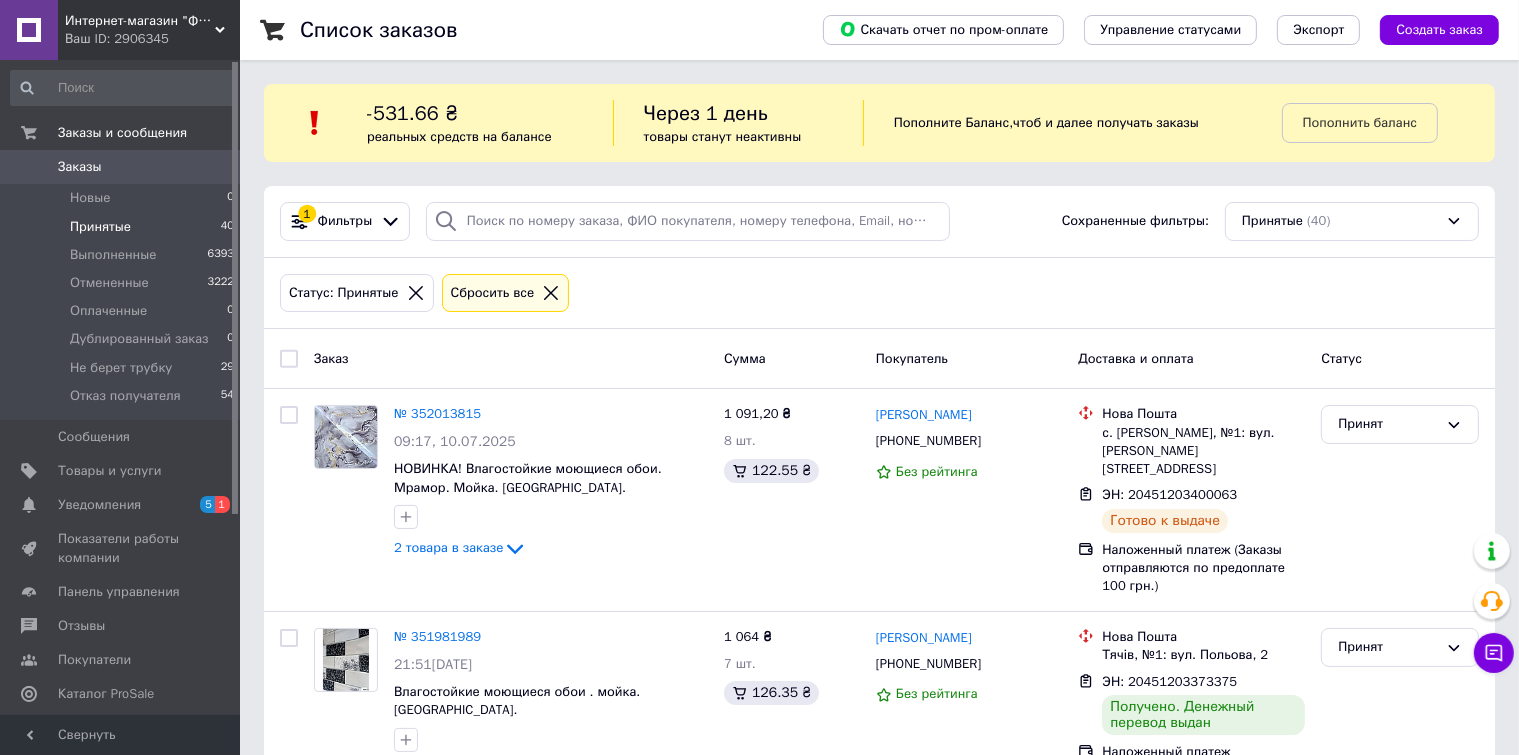scroll, scrollTop: 300, scrollLeft: 0, axis: vertical 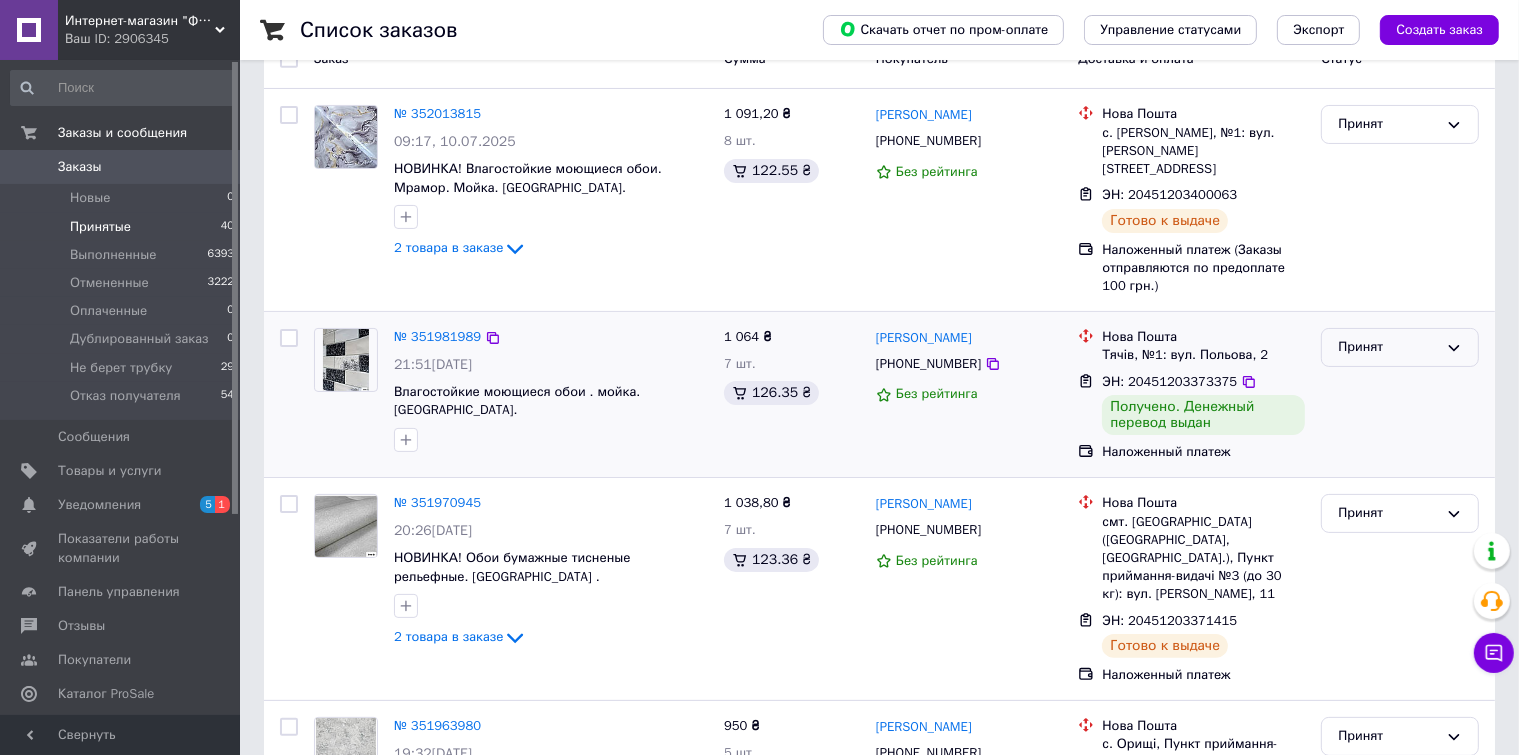 click 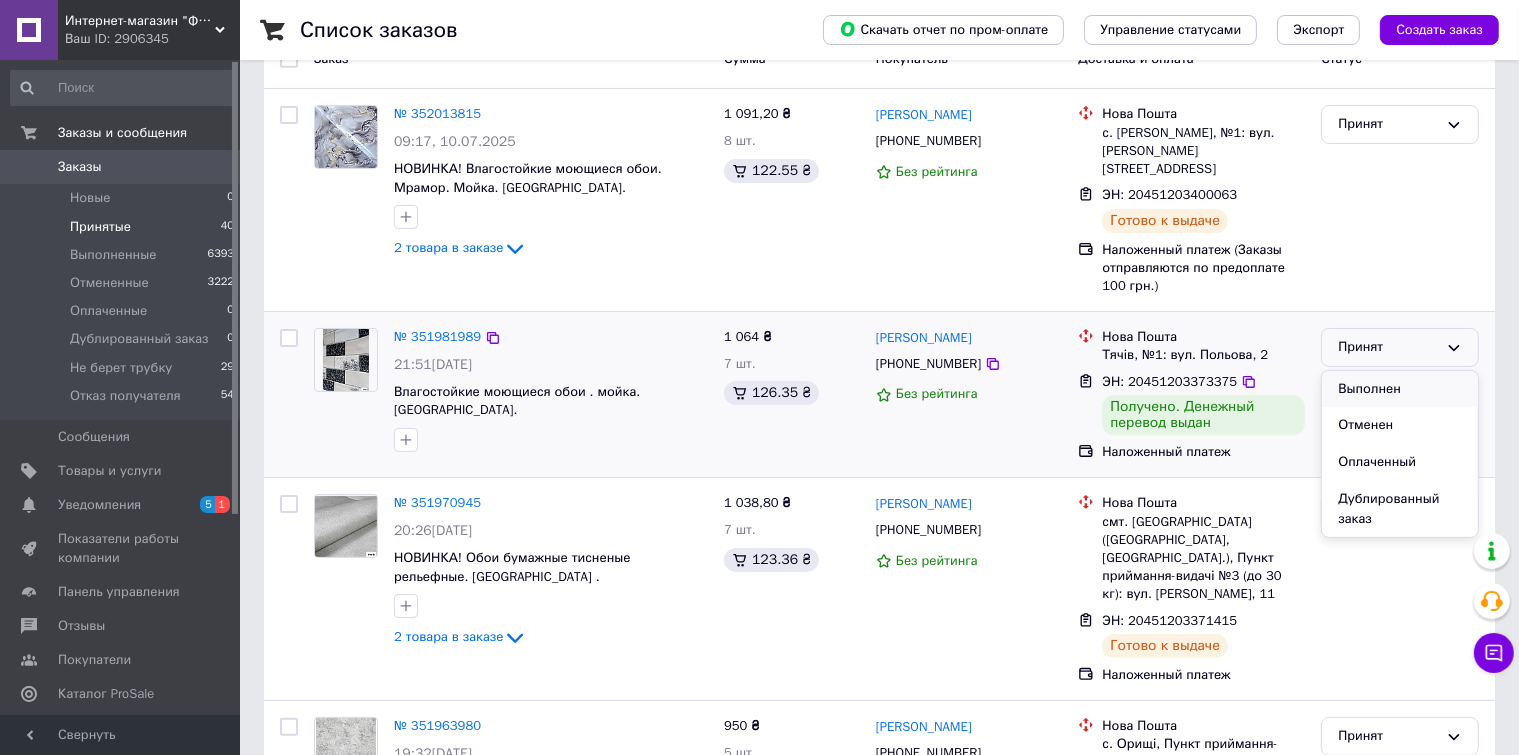 click on "Выполнен" at bounding box center (1400, 389) 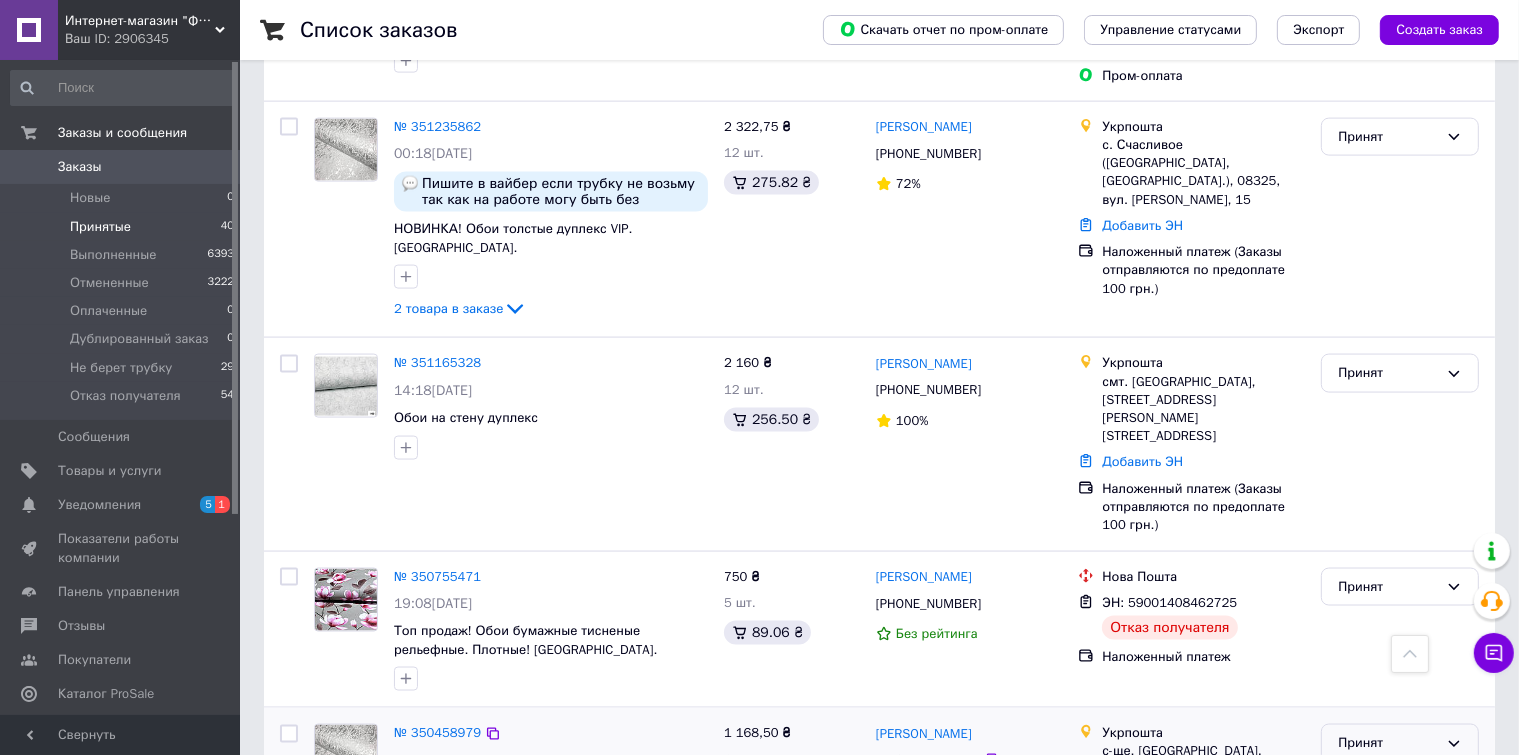 scroll, scrollTop: 2862, scrollLeft: 0, axis: vertical 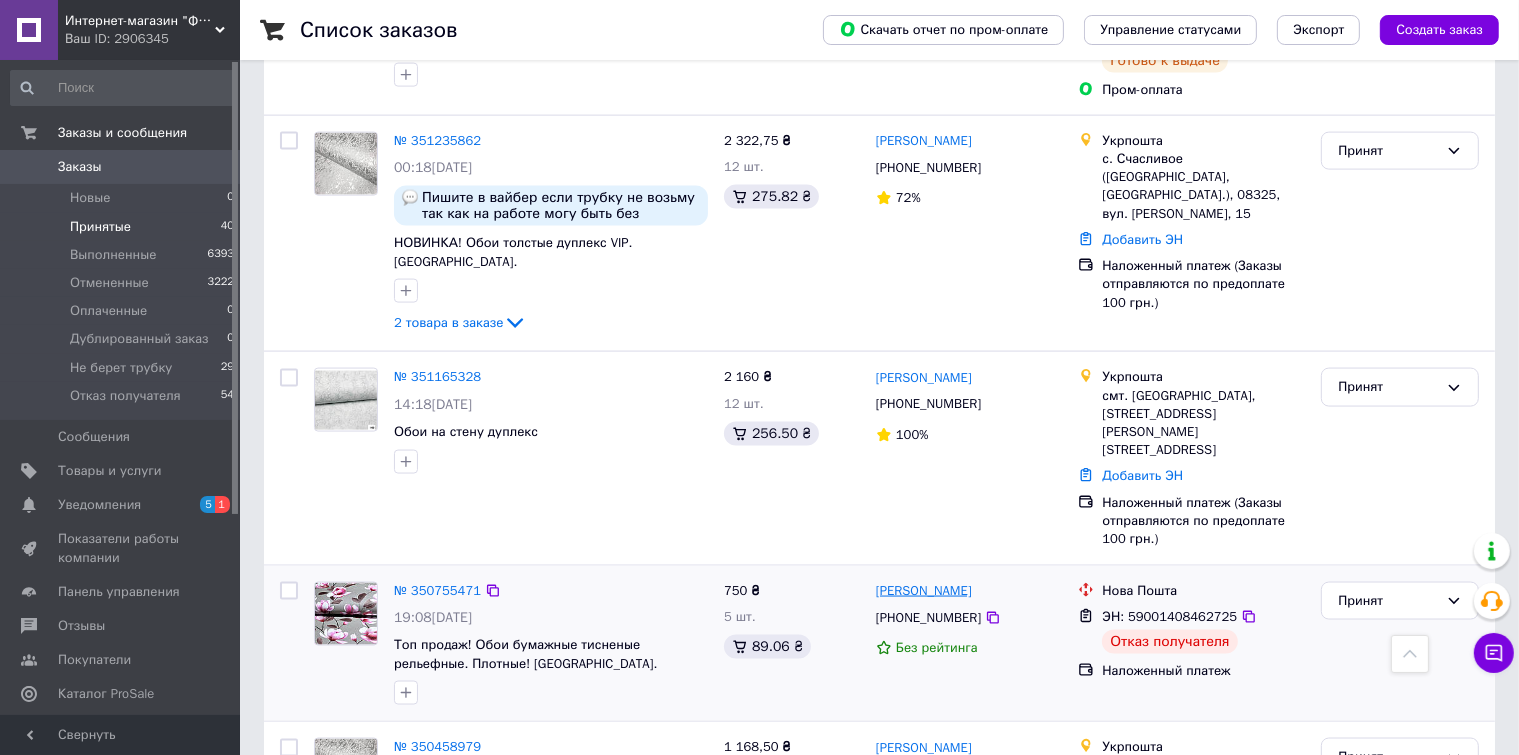 click on "Тетяна Руда" at bounding box center (924, 591) 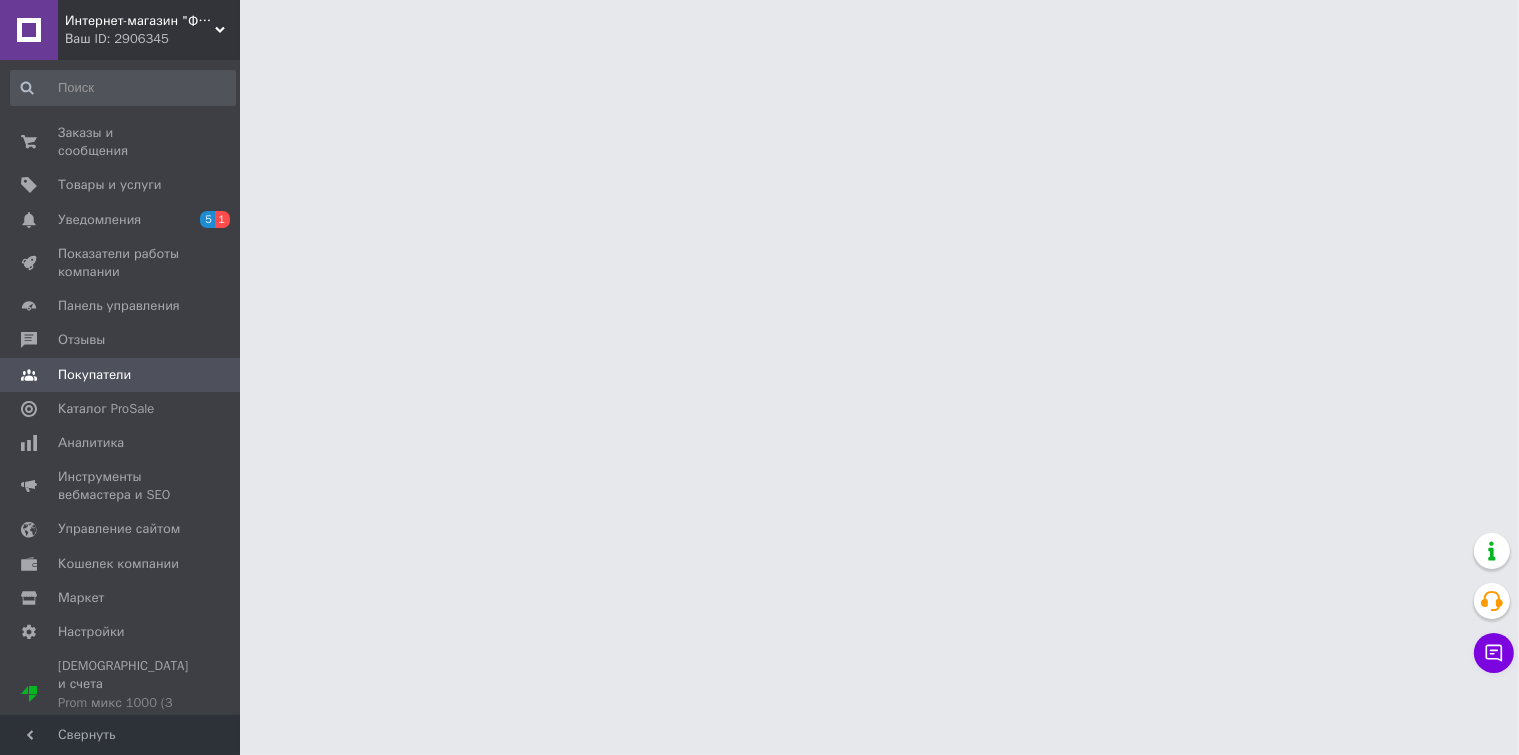 scroll, scrollTop: 0, scrollLeft: 0, axis: both 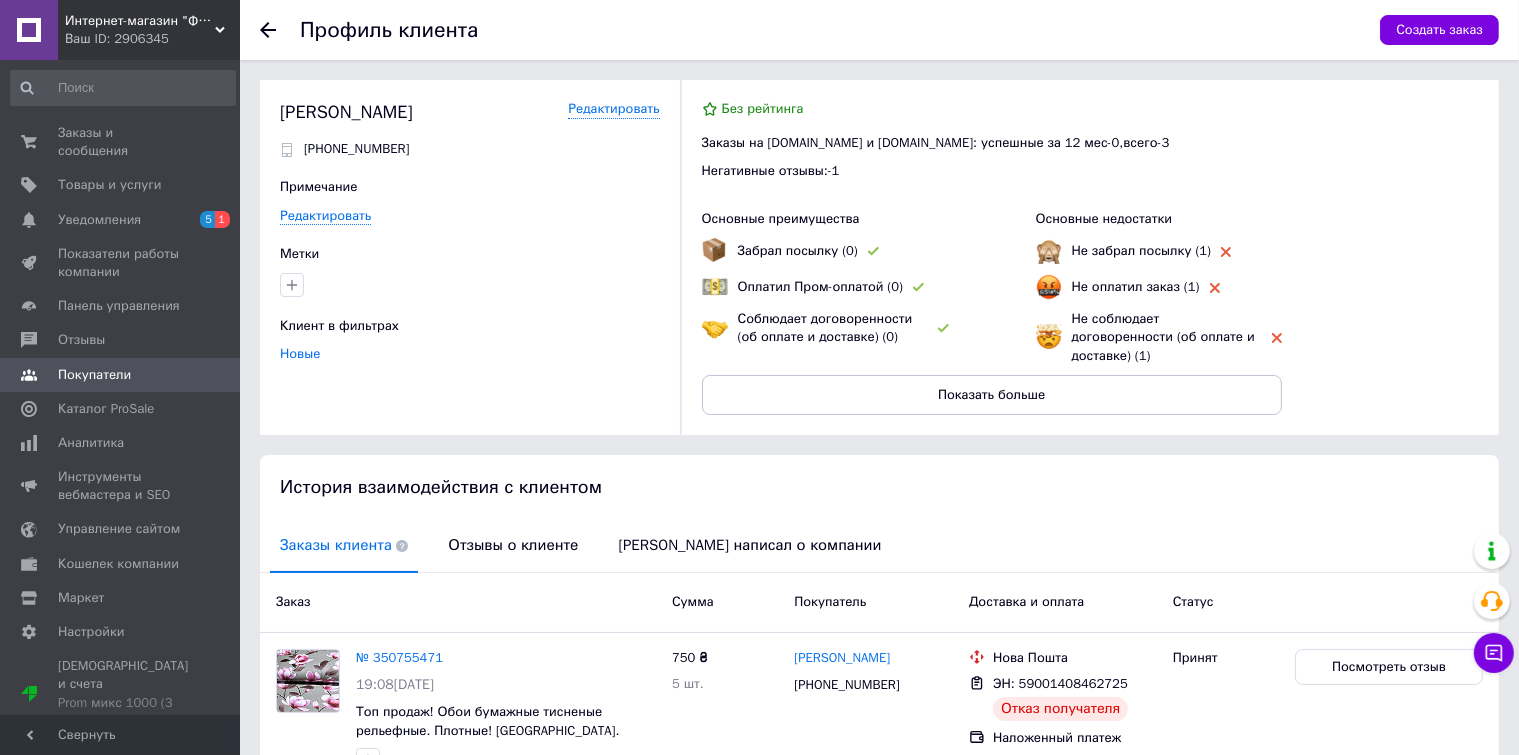 click on "Посмотреть отзыв" at bounding box center (1389, 667) 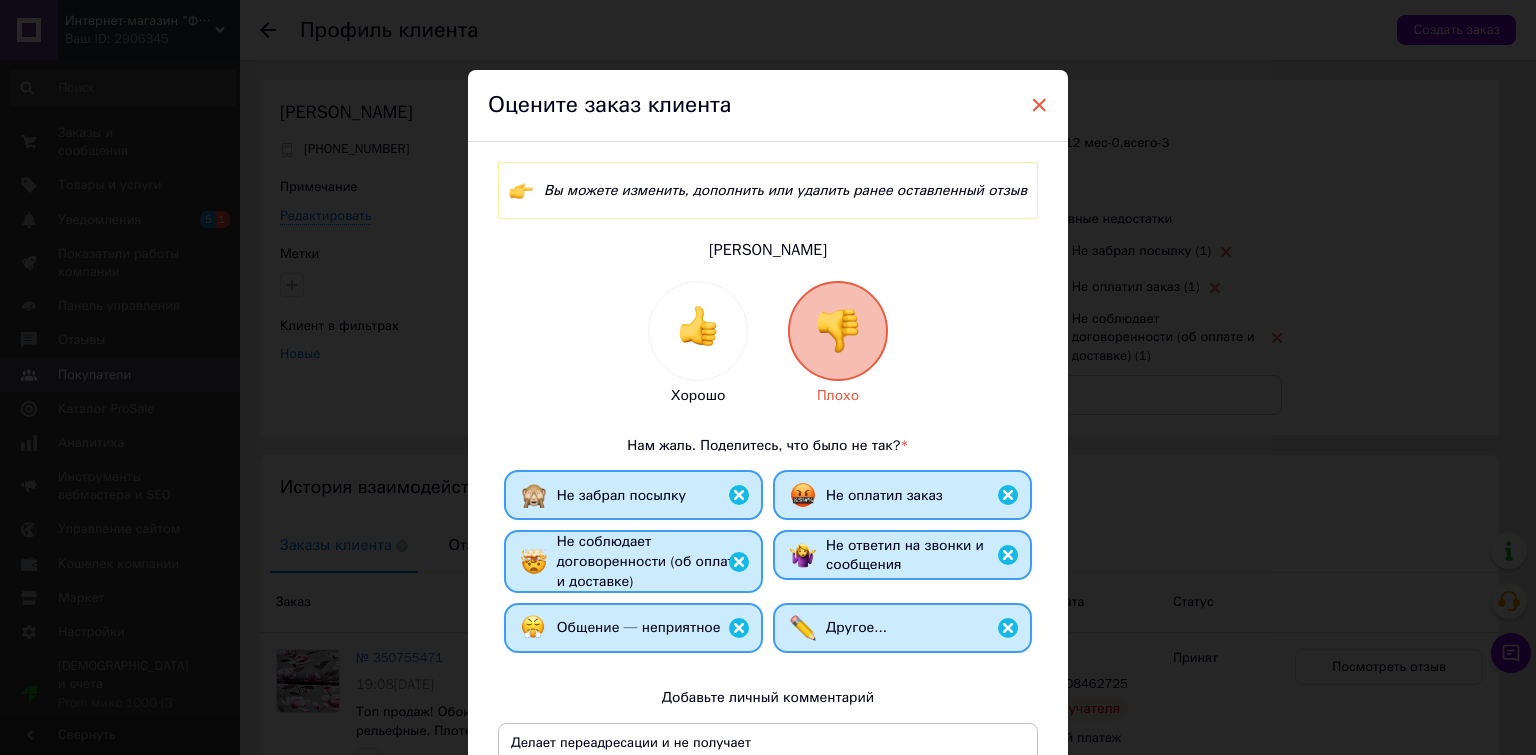 click on "×" at bounding box center (1039, 105) 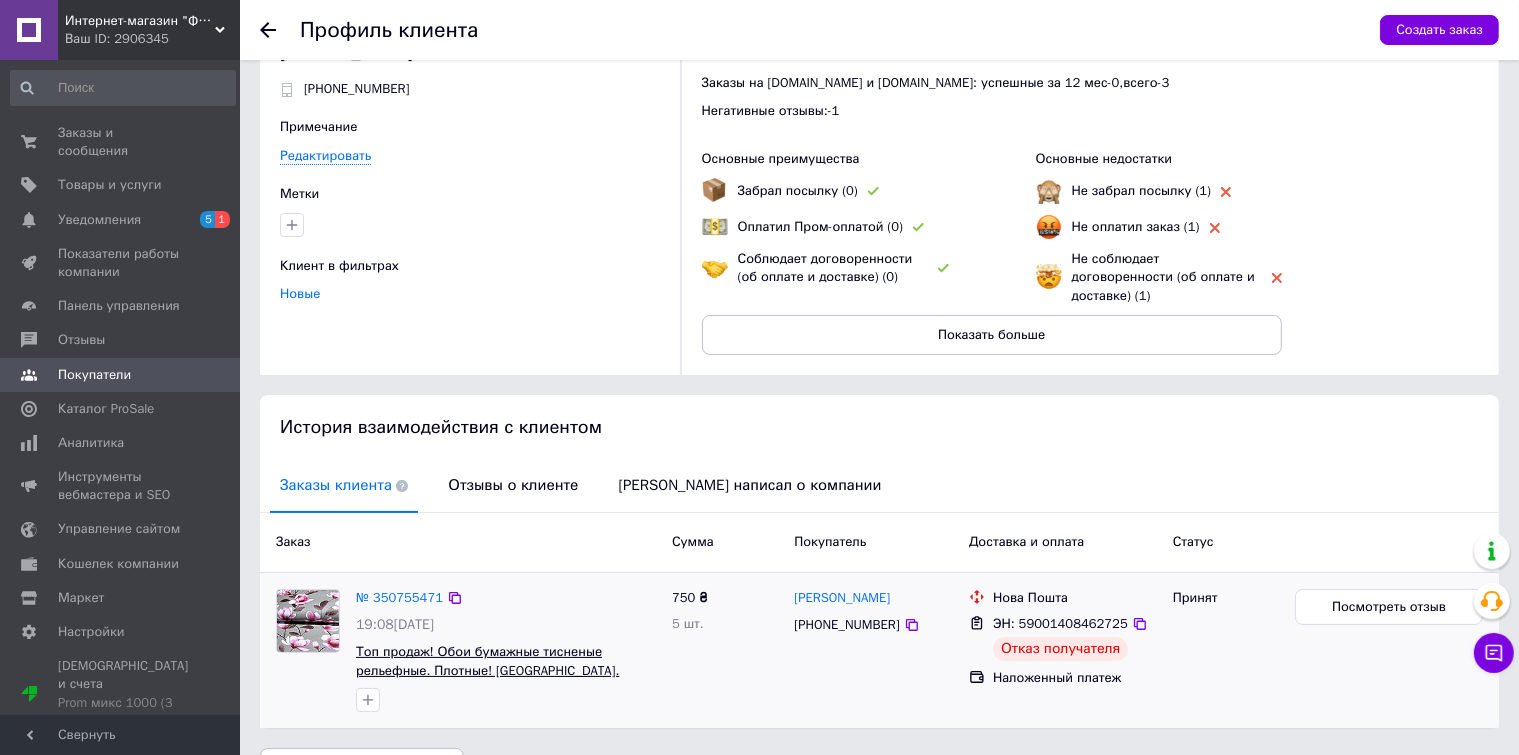 scroll, scrollTop: 94, scrollLeft: 0, axis: vertical 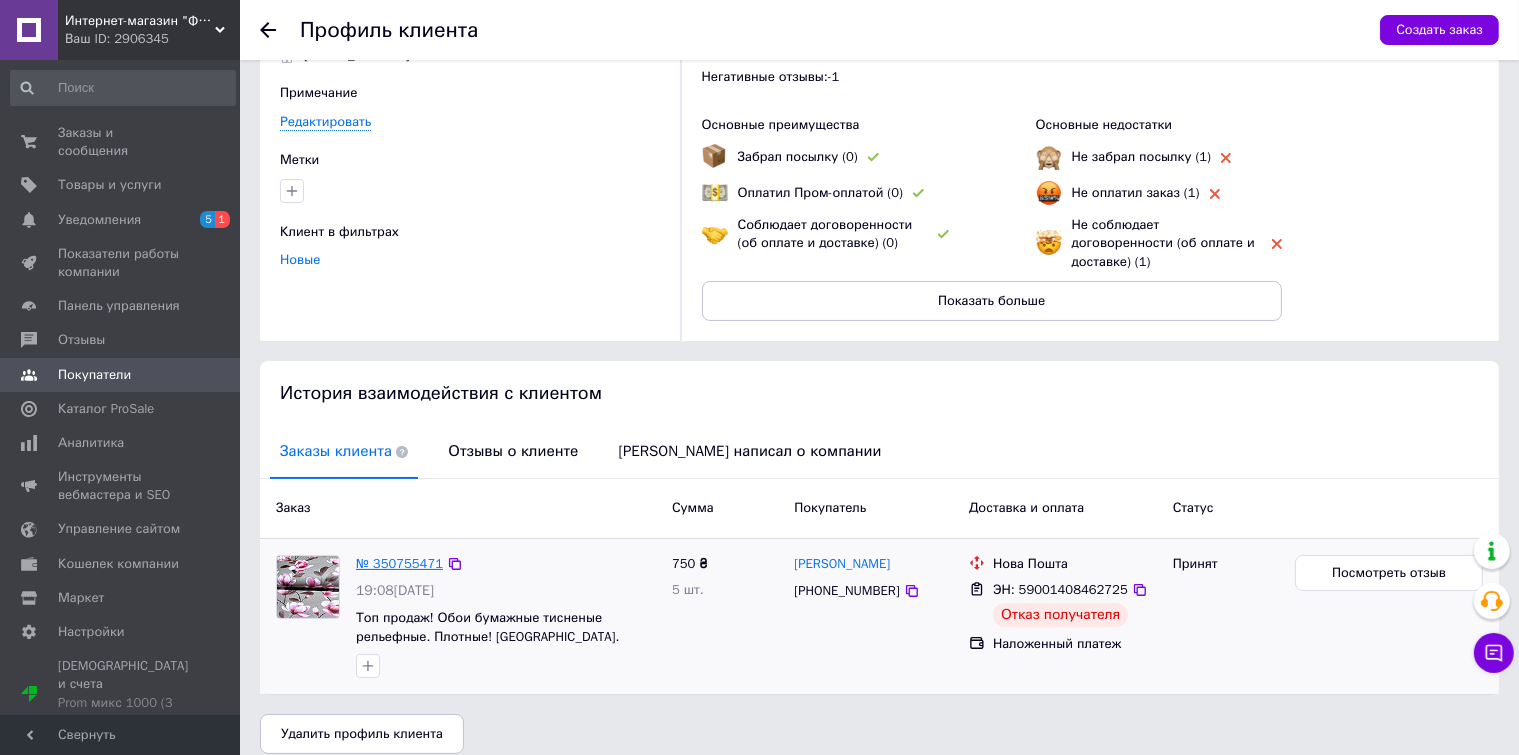 click on "№ 350755471" at bounding box center [399, 563] 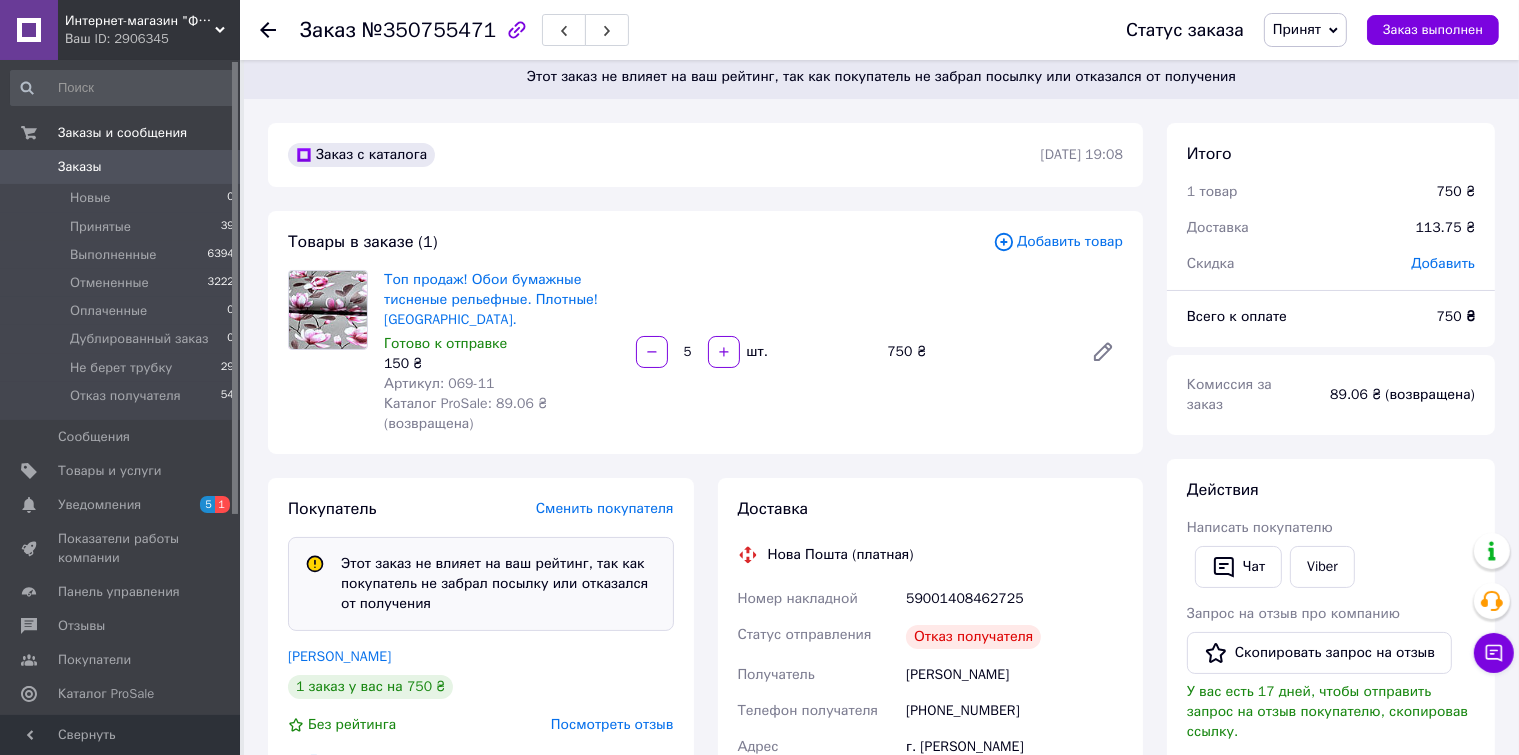 scroll, scrollTop: 0, scrollLeft: 0, axis: both 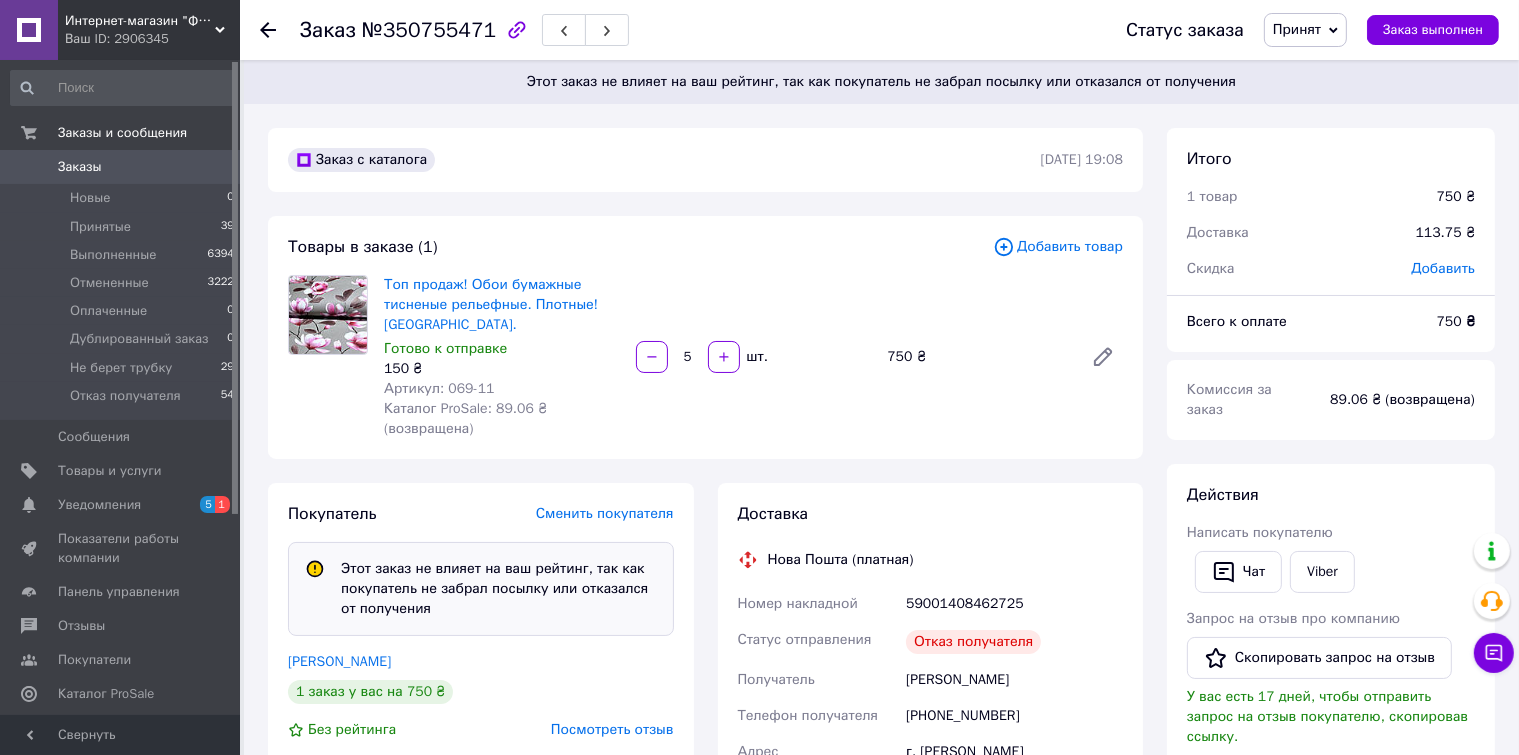 click 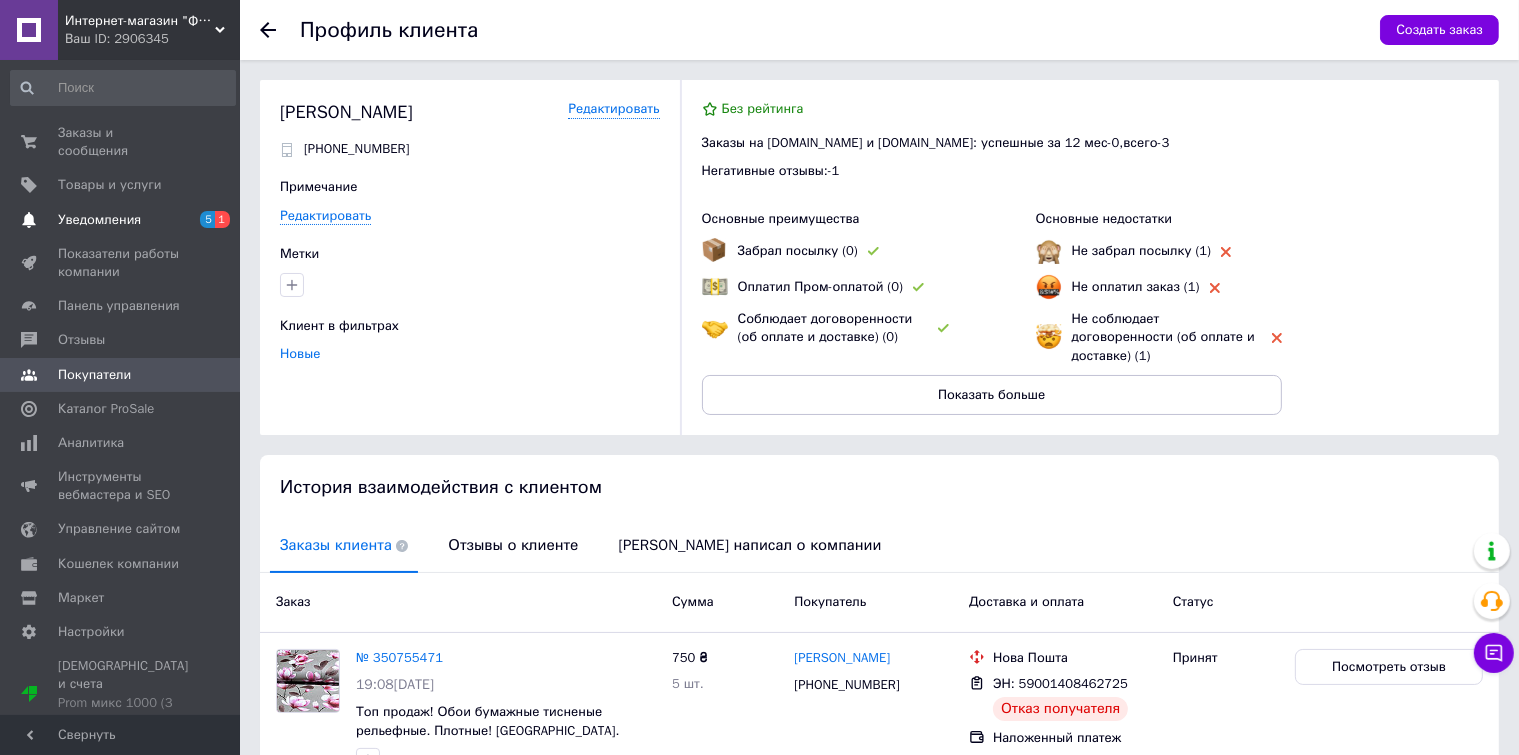 click on "Уведомления" at bounding box center [99, 220] 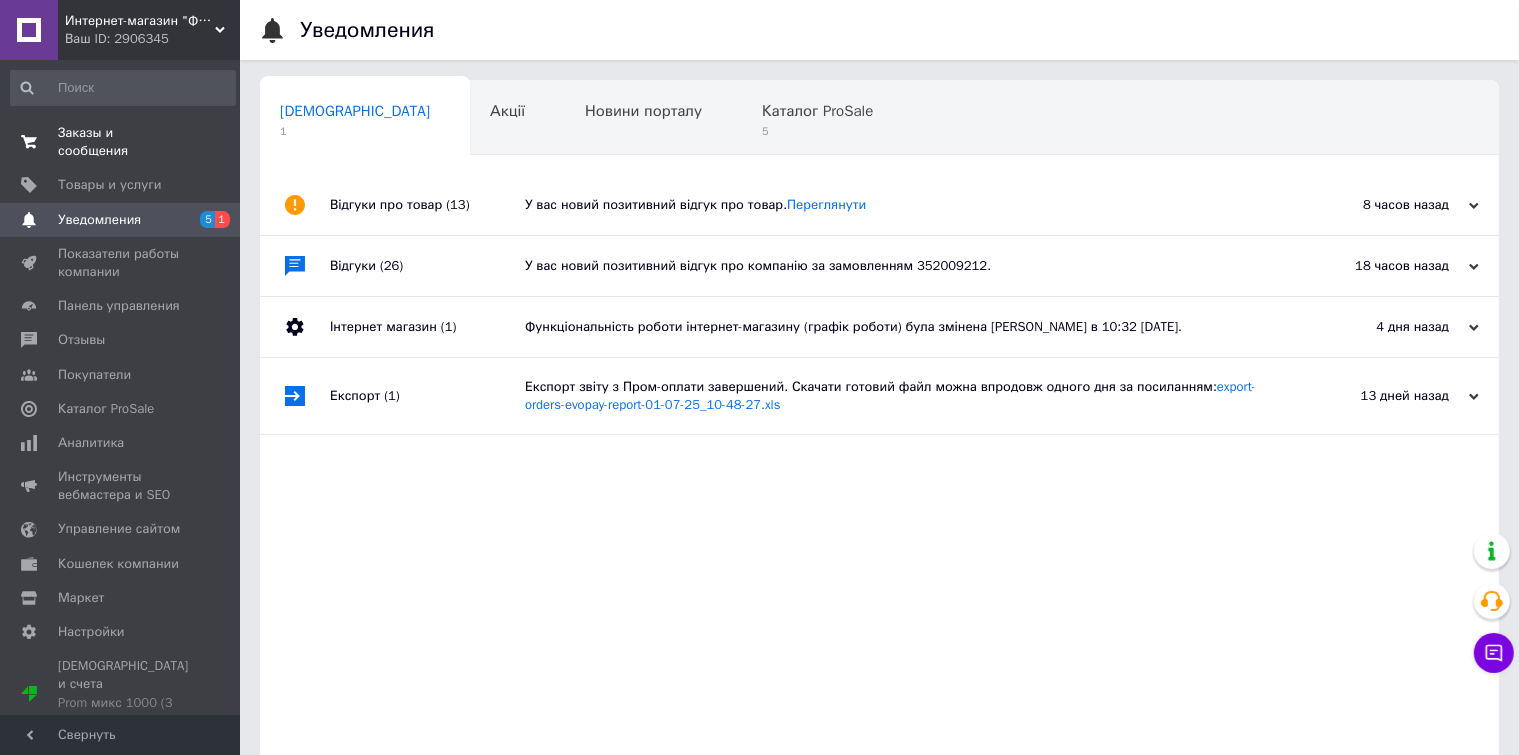 click on "Заказы и сообщения" at bounding box center (121, 142) 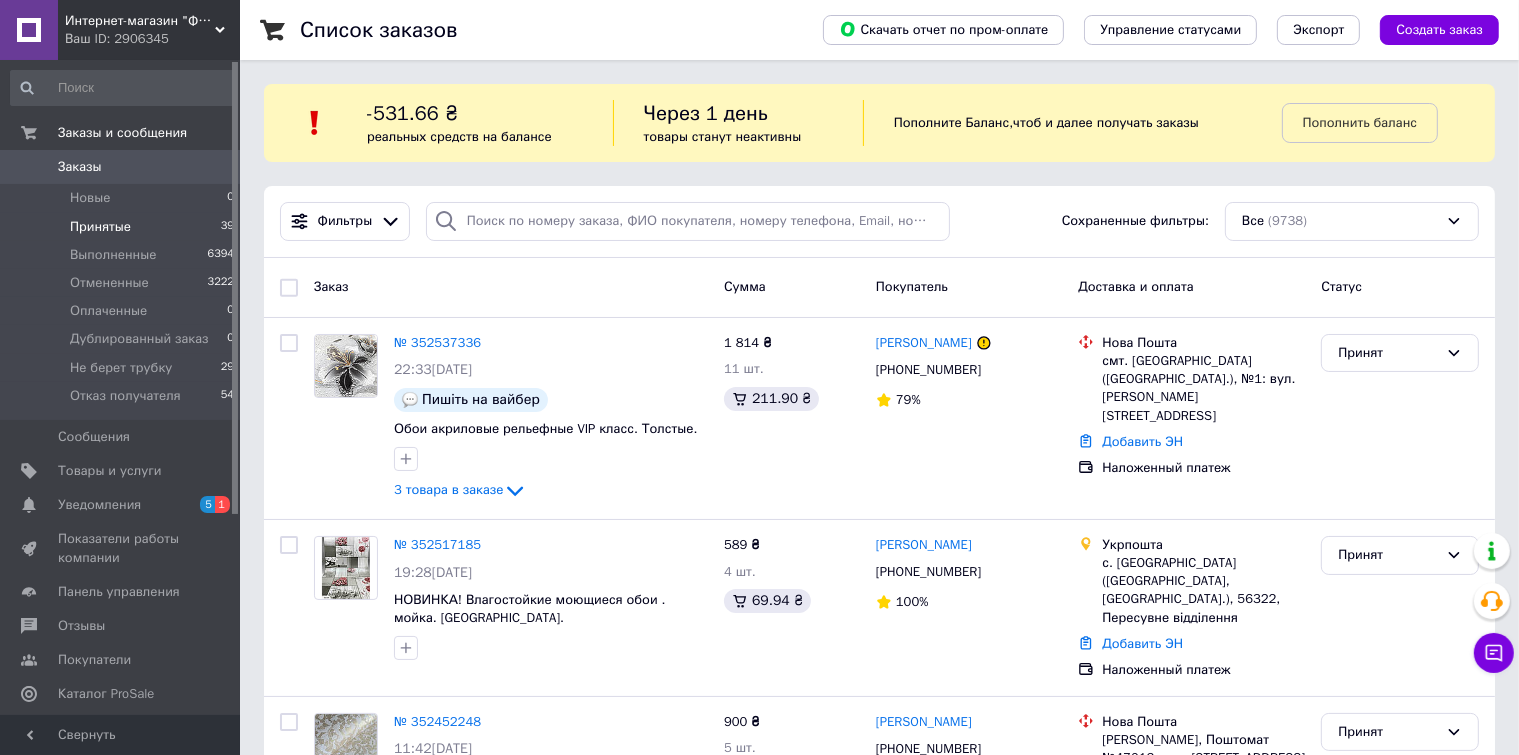 click on "Принятые" at bounding box center (100, 227) 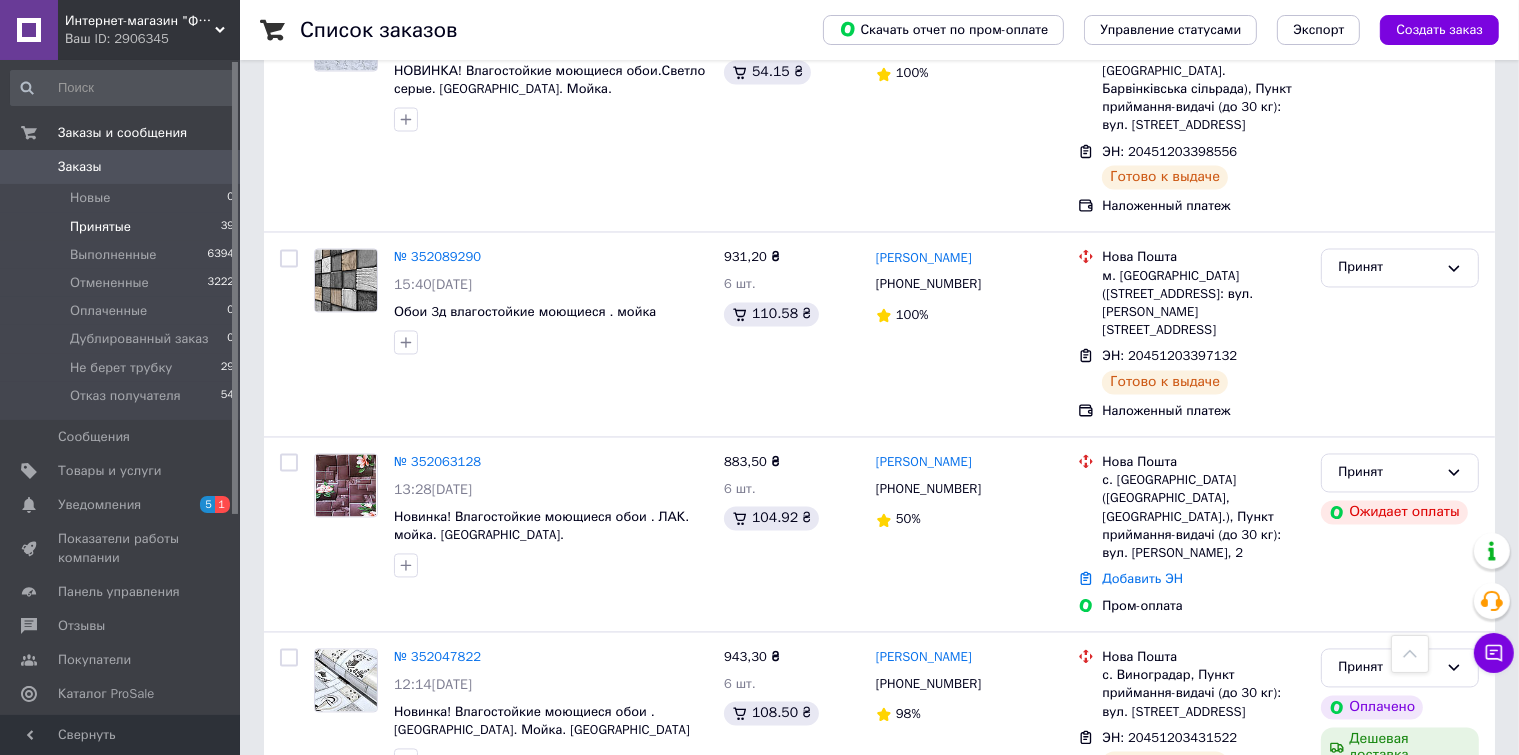 scroll, scrollTop: 3754, scrollLeft: 0, axis: vertical 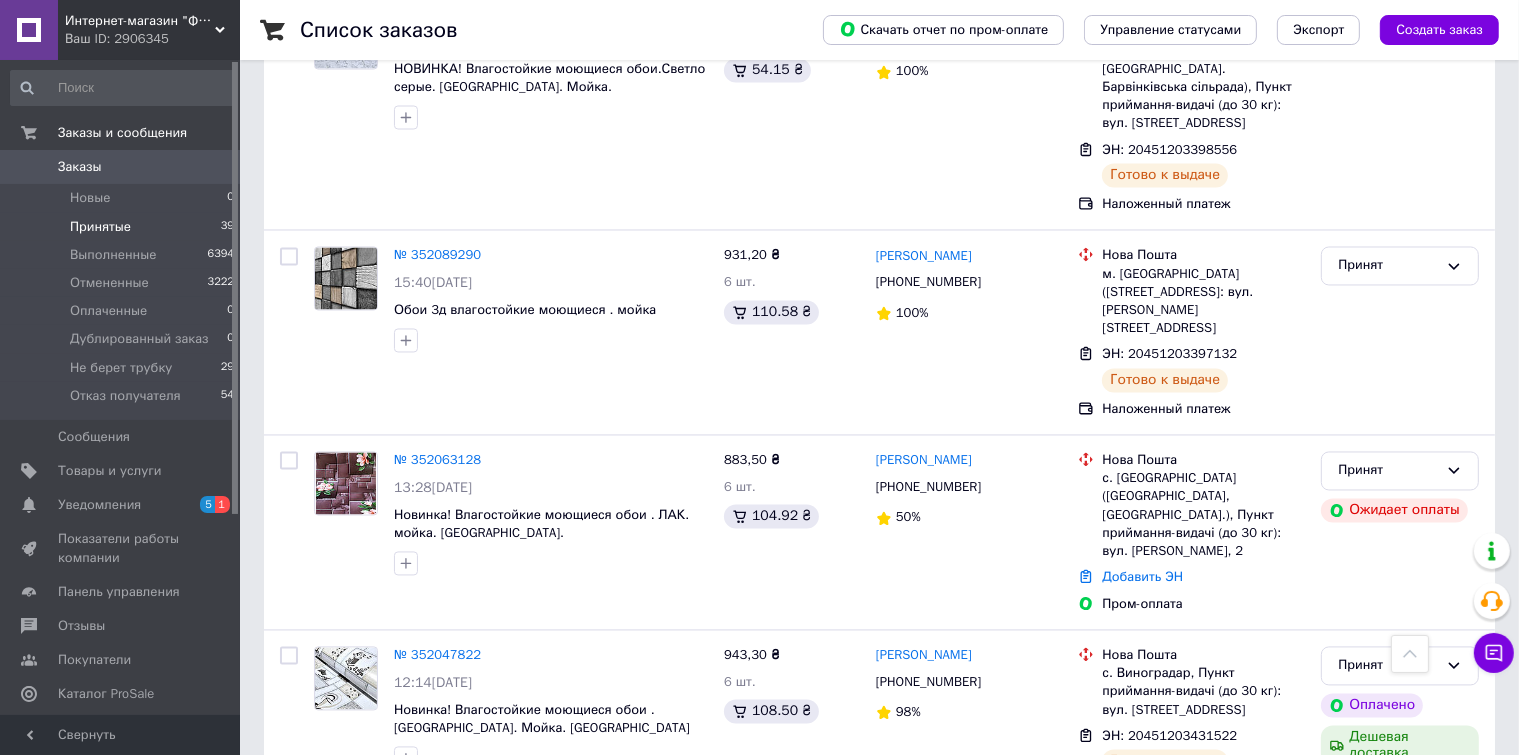 click on "2" at bounding box center (327, 864) 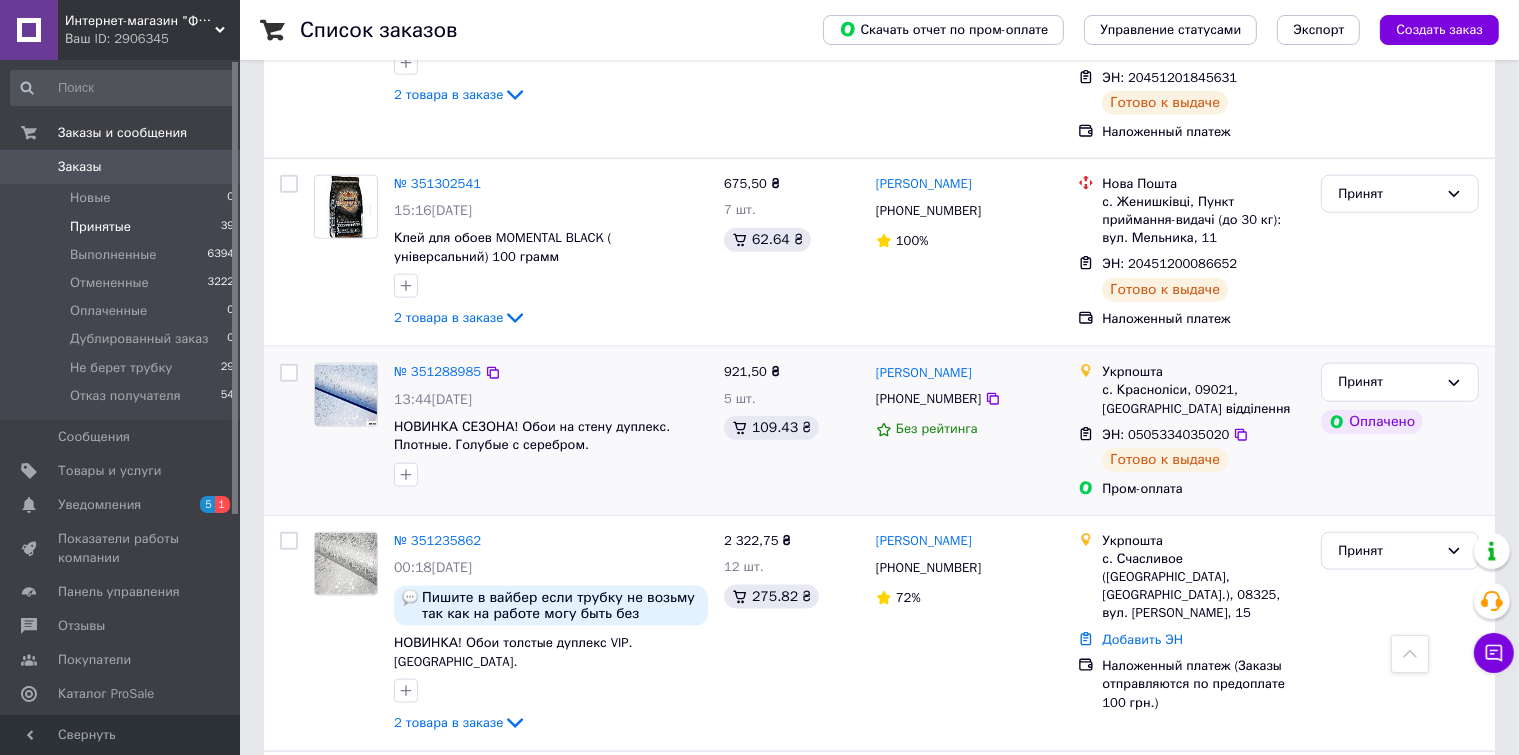 scroll, scrollTop: 2300, scrollLeft: 0, axis: vertical 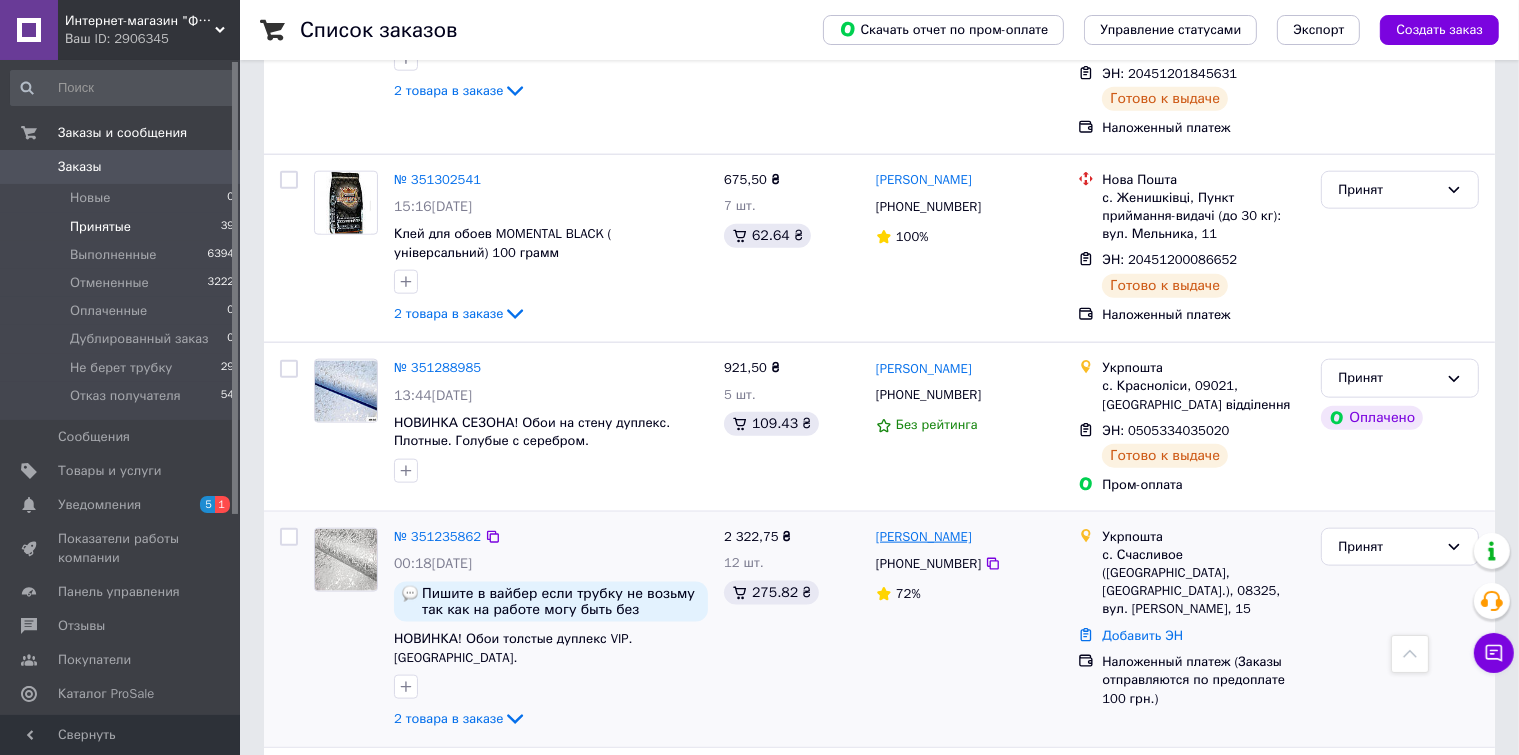 click on "Аурика Хавратова" at bounding box center [924, 537] 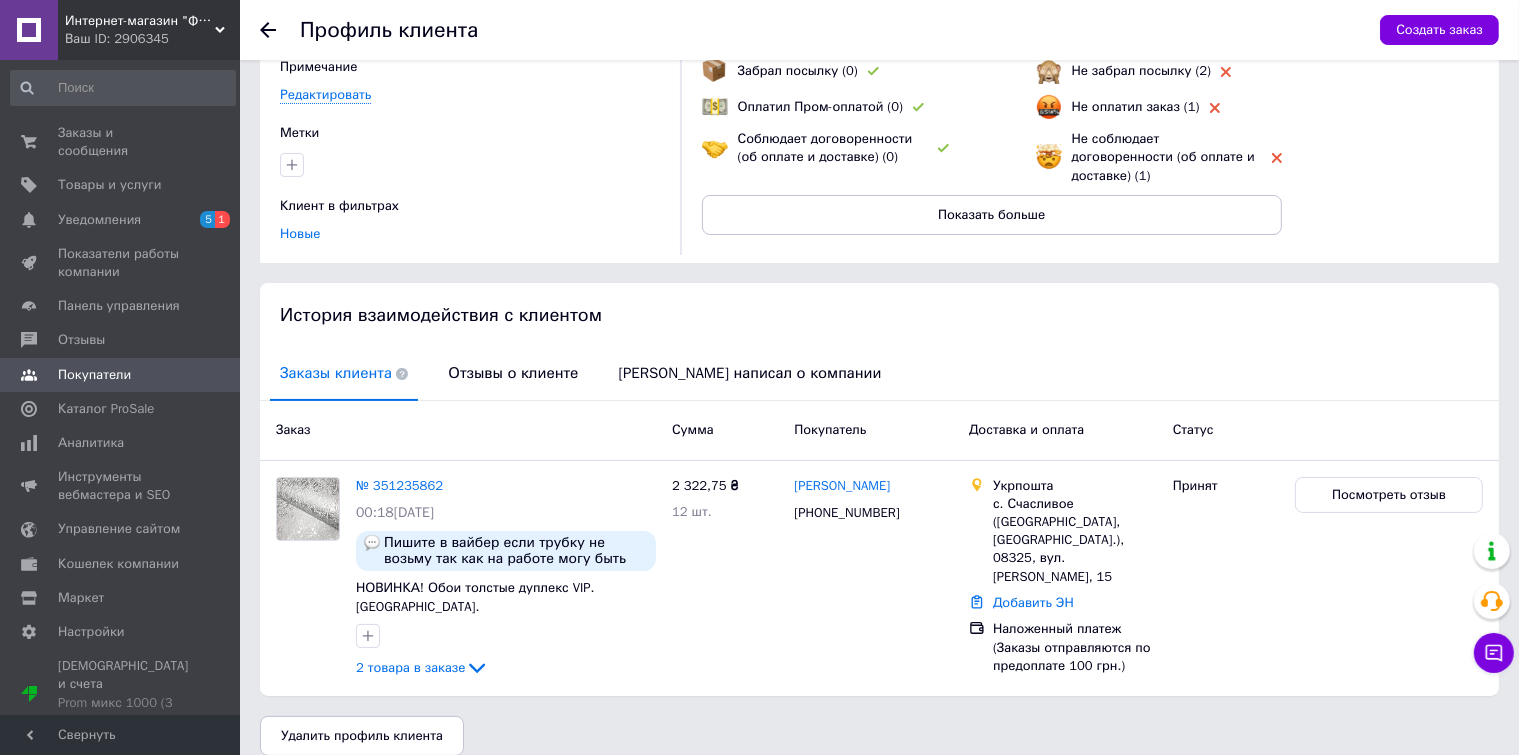scroll, scrollTop: 181, scrollLeft: 0, axis: vertical 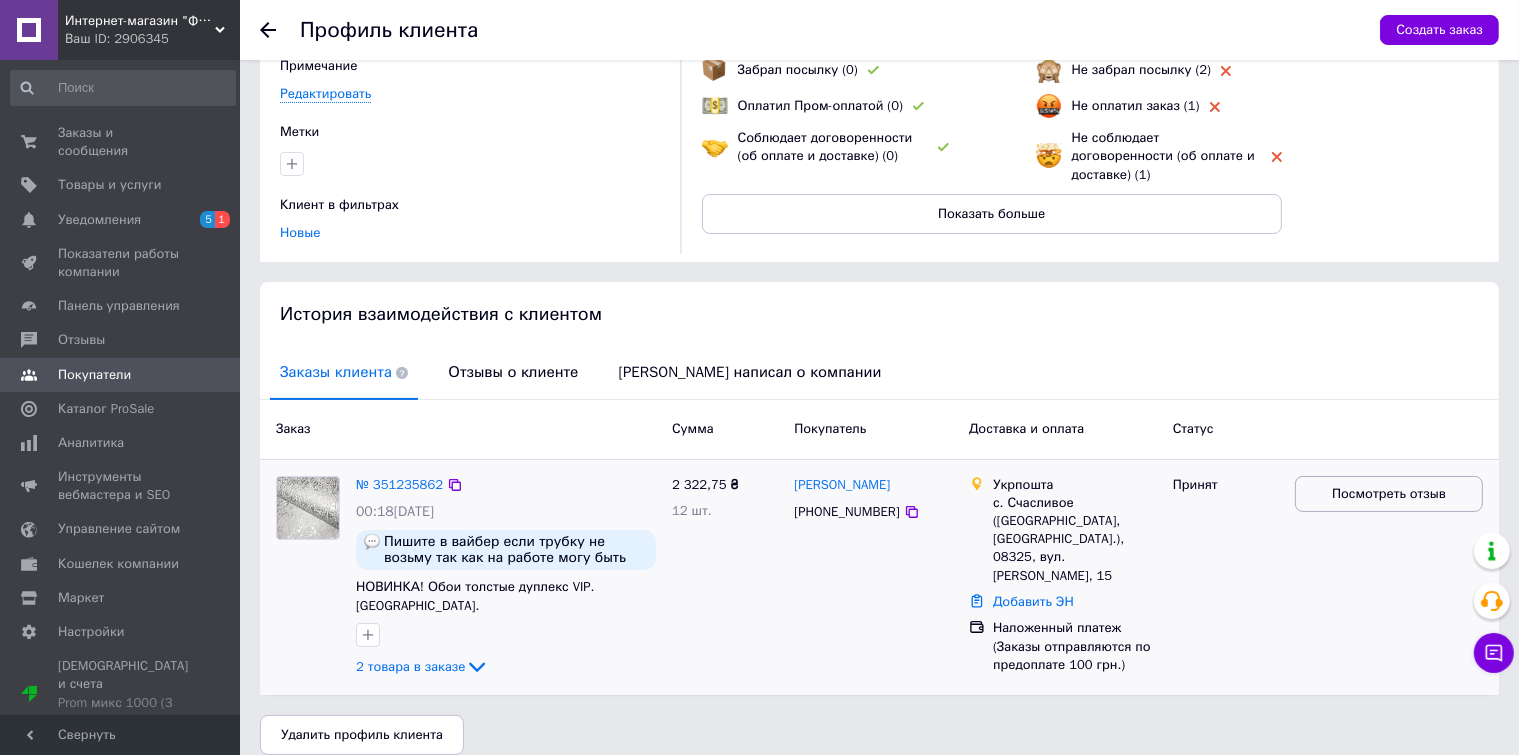 click on "Посмотреть отзыв" at bounding box center [1389, 494] 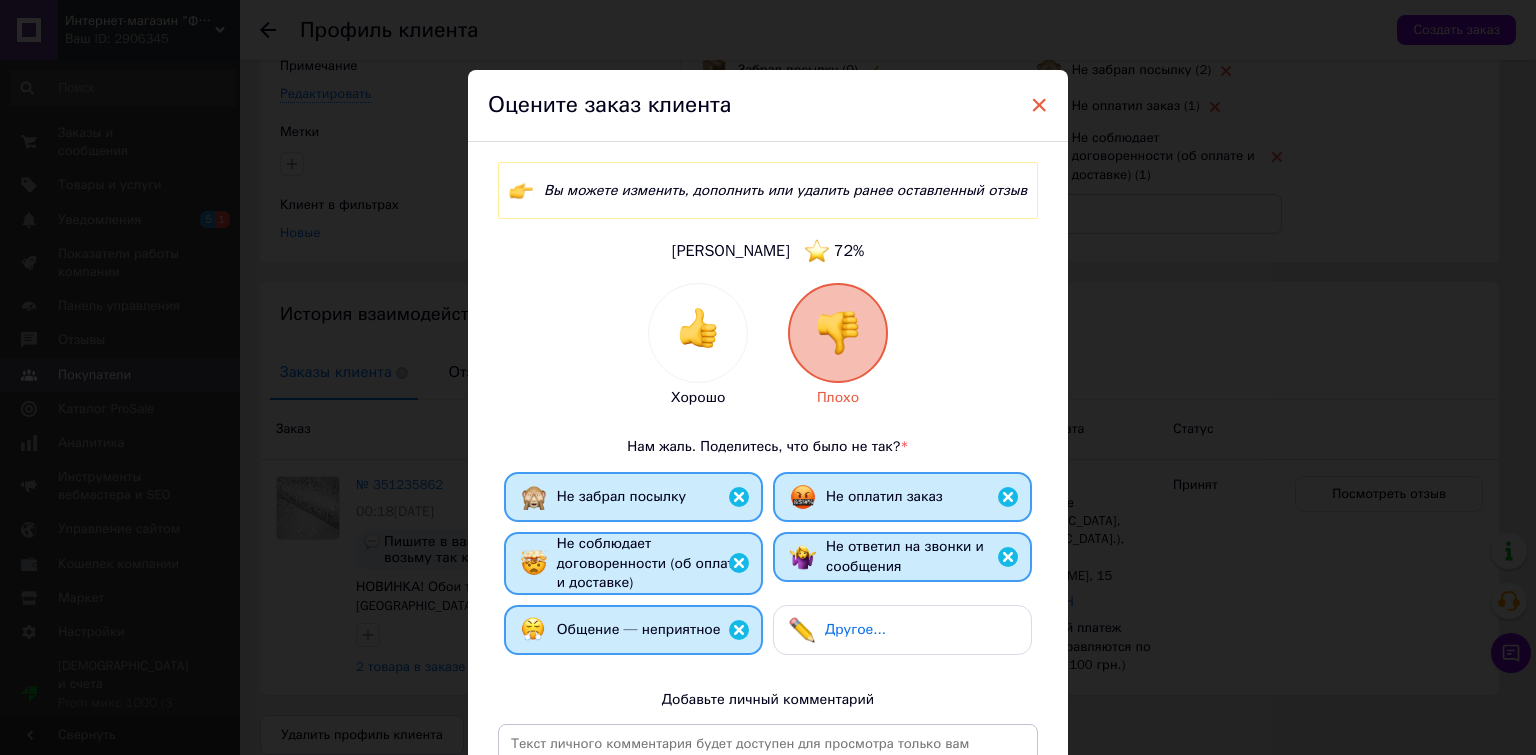 click on "×" at bounding box center [1039, 105] 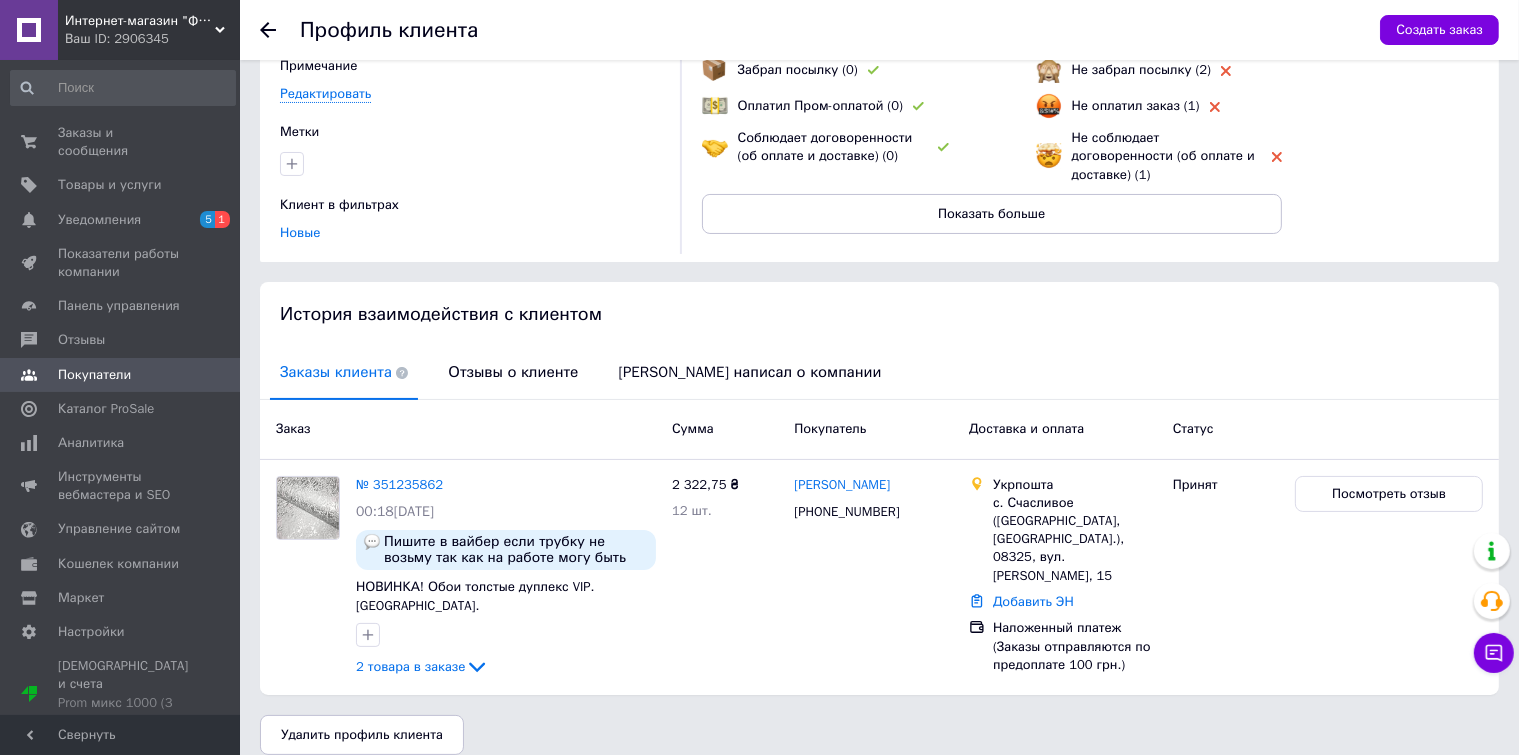click 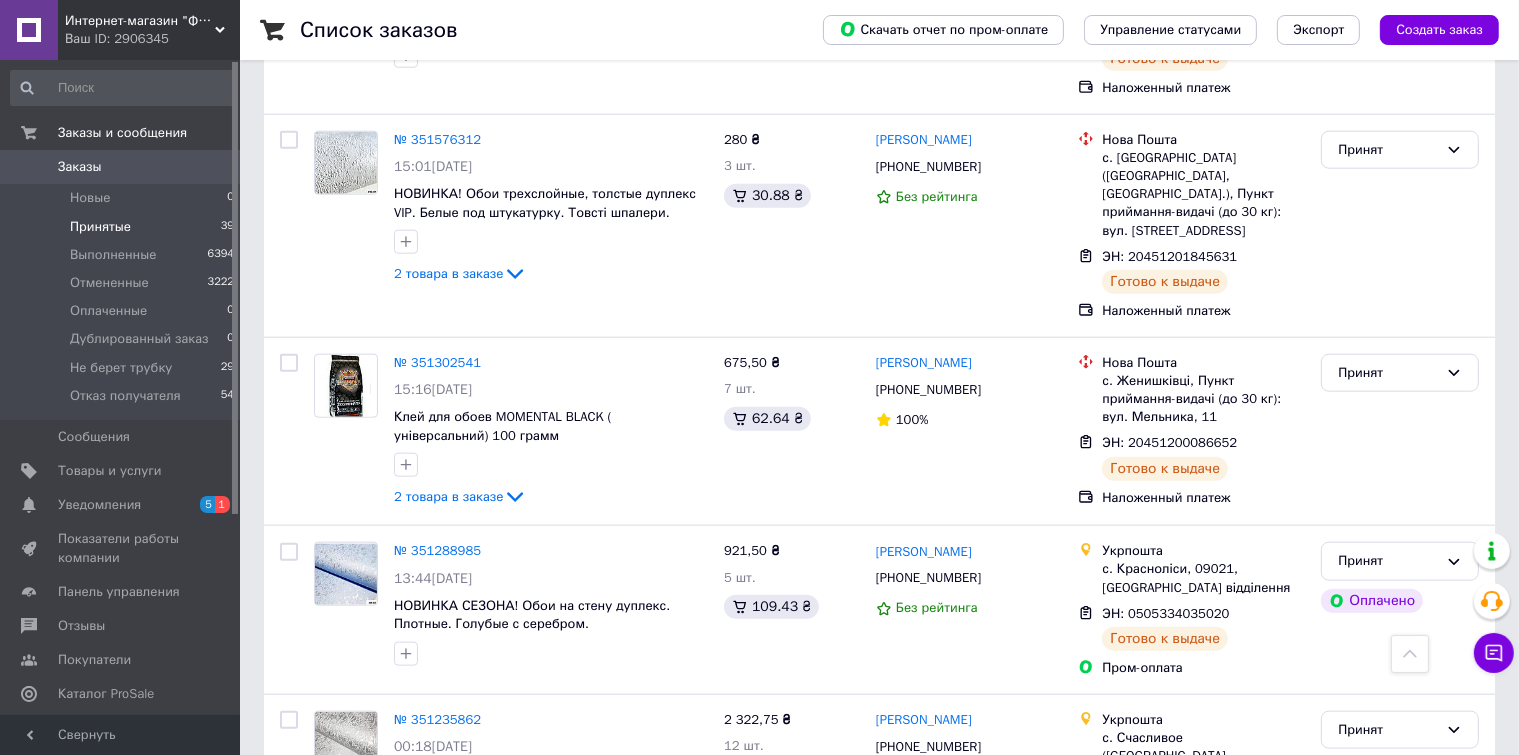 scroll, scrollTop: 2300, scrollLeft: 0, axis: vertical 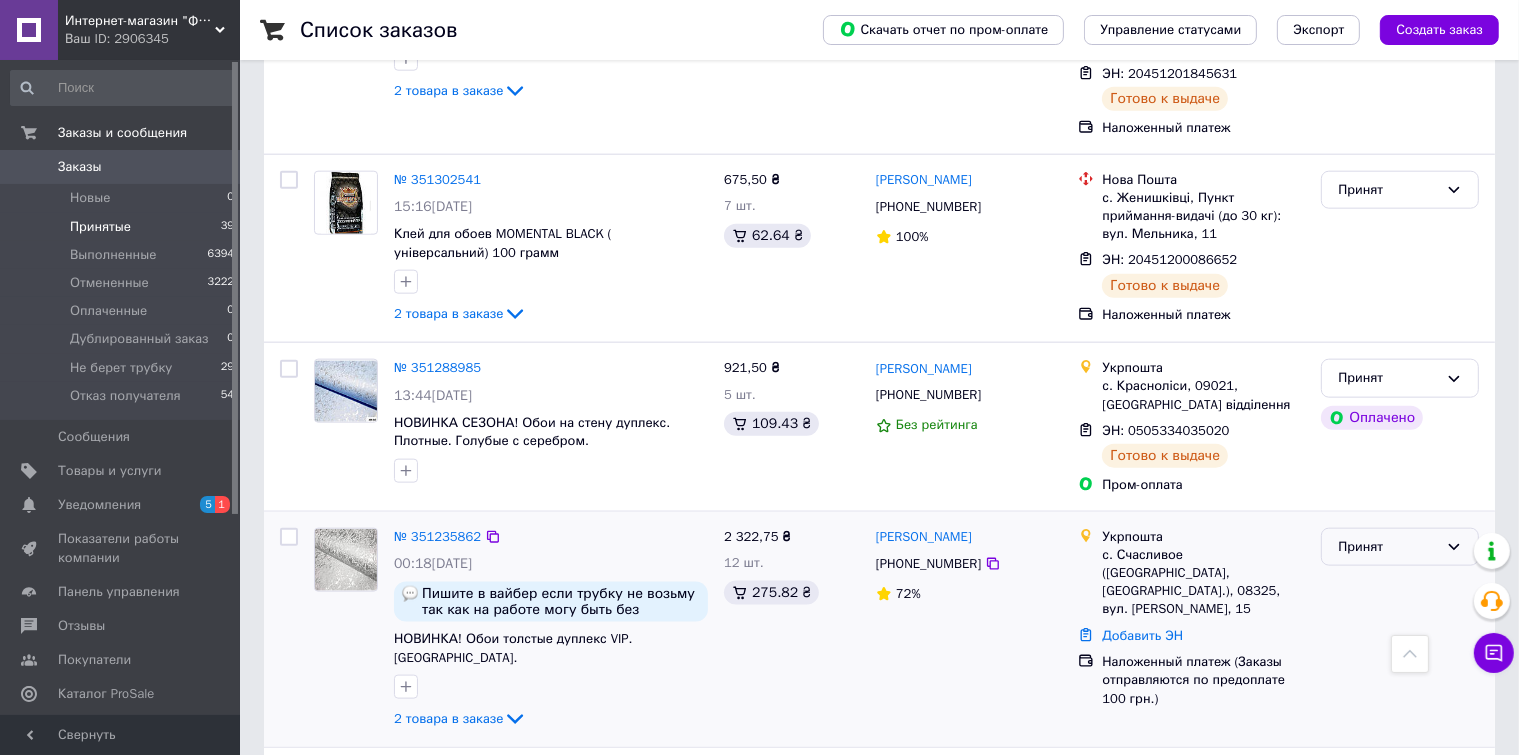 click 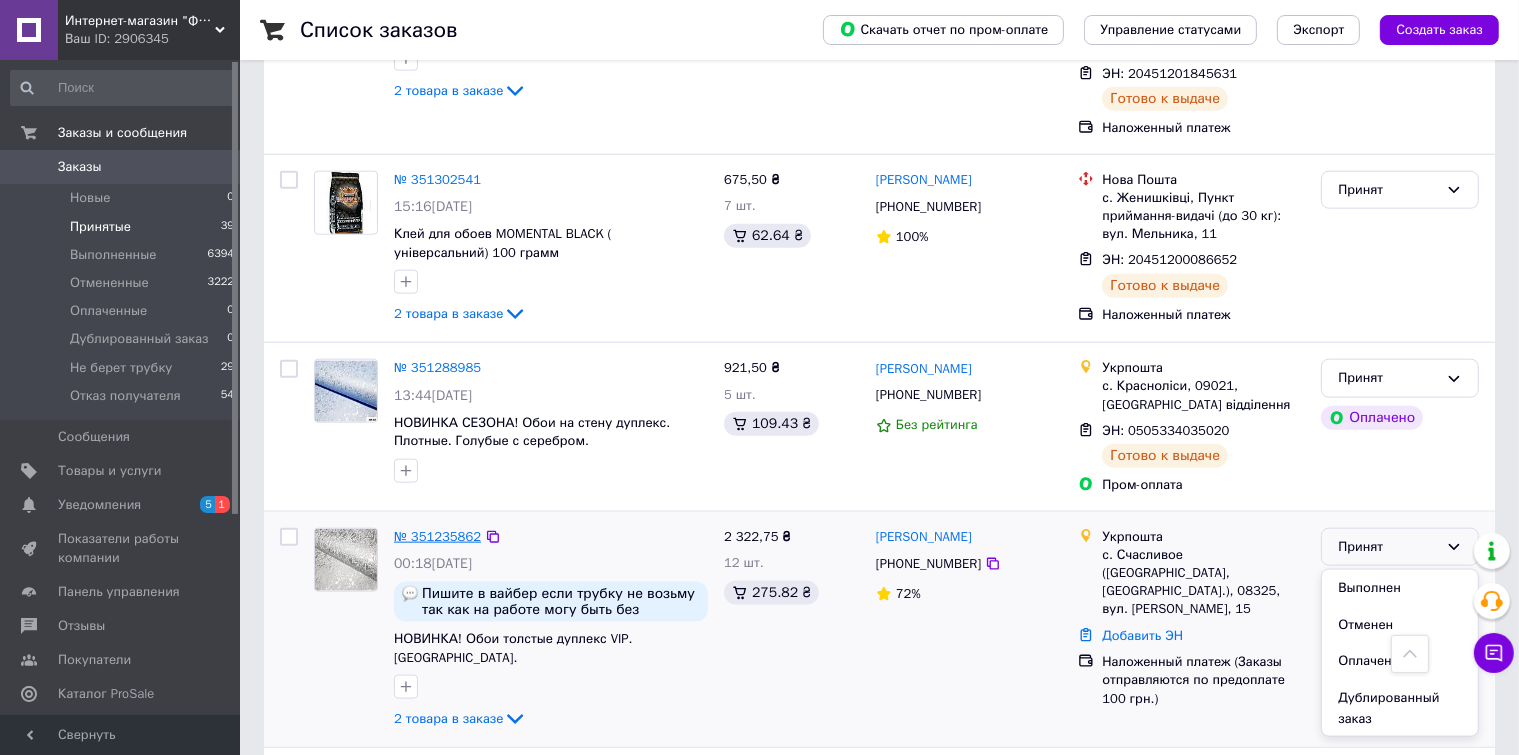 click on "№ 351235862" at bounding box center (437, 536) 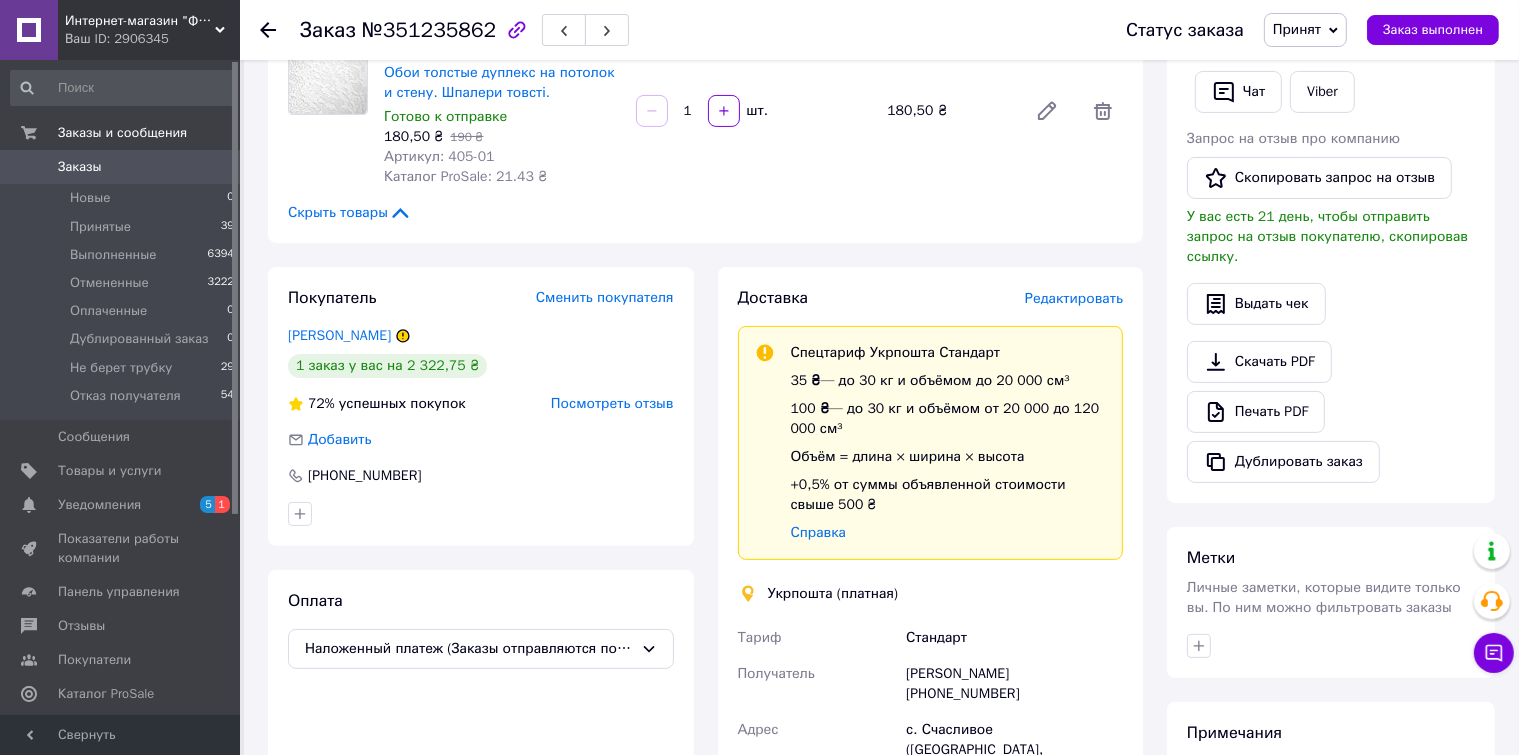 scroll, scrollTop: 385, scrollLeft: 0, axis: vertical 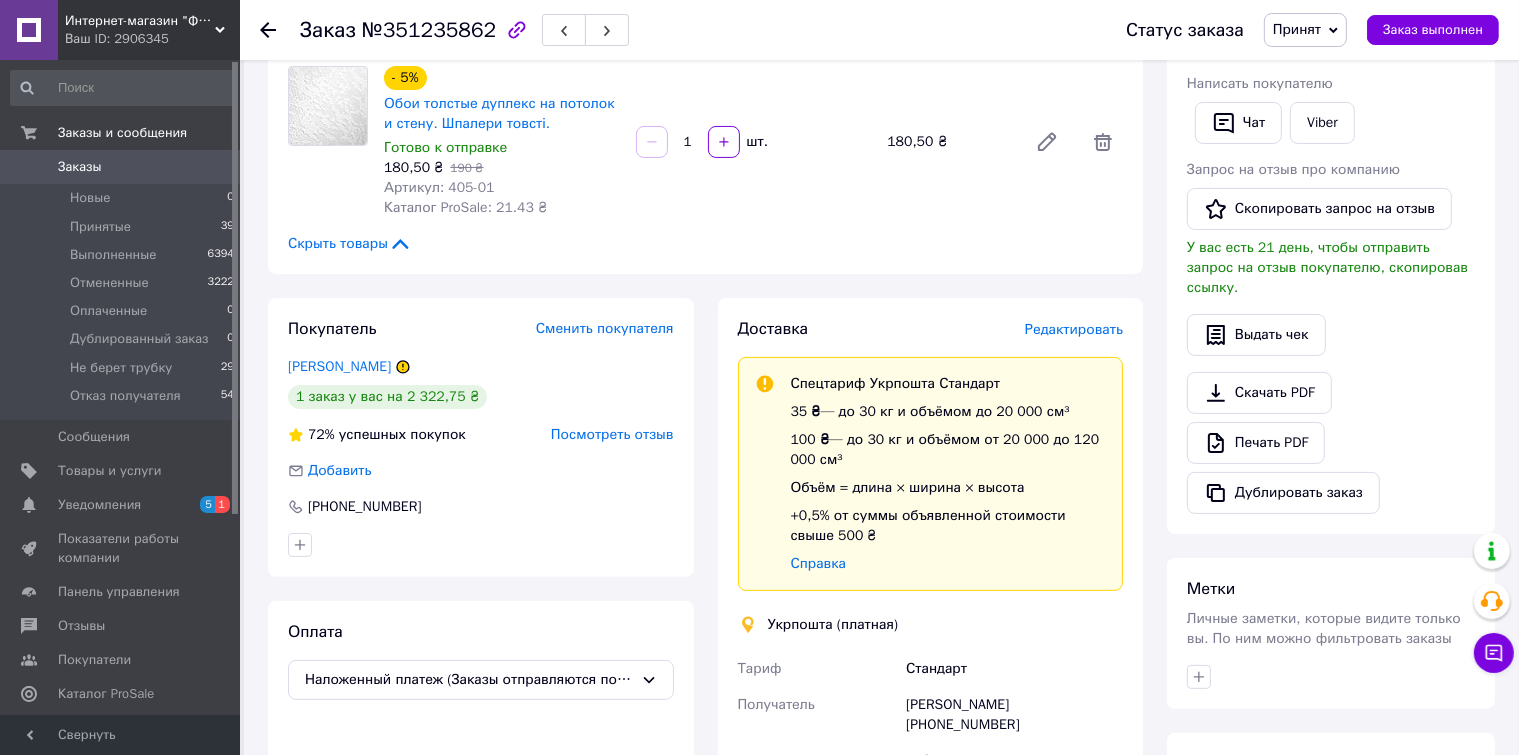 click 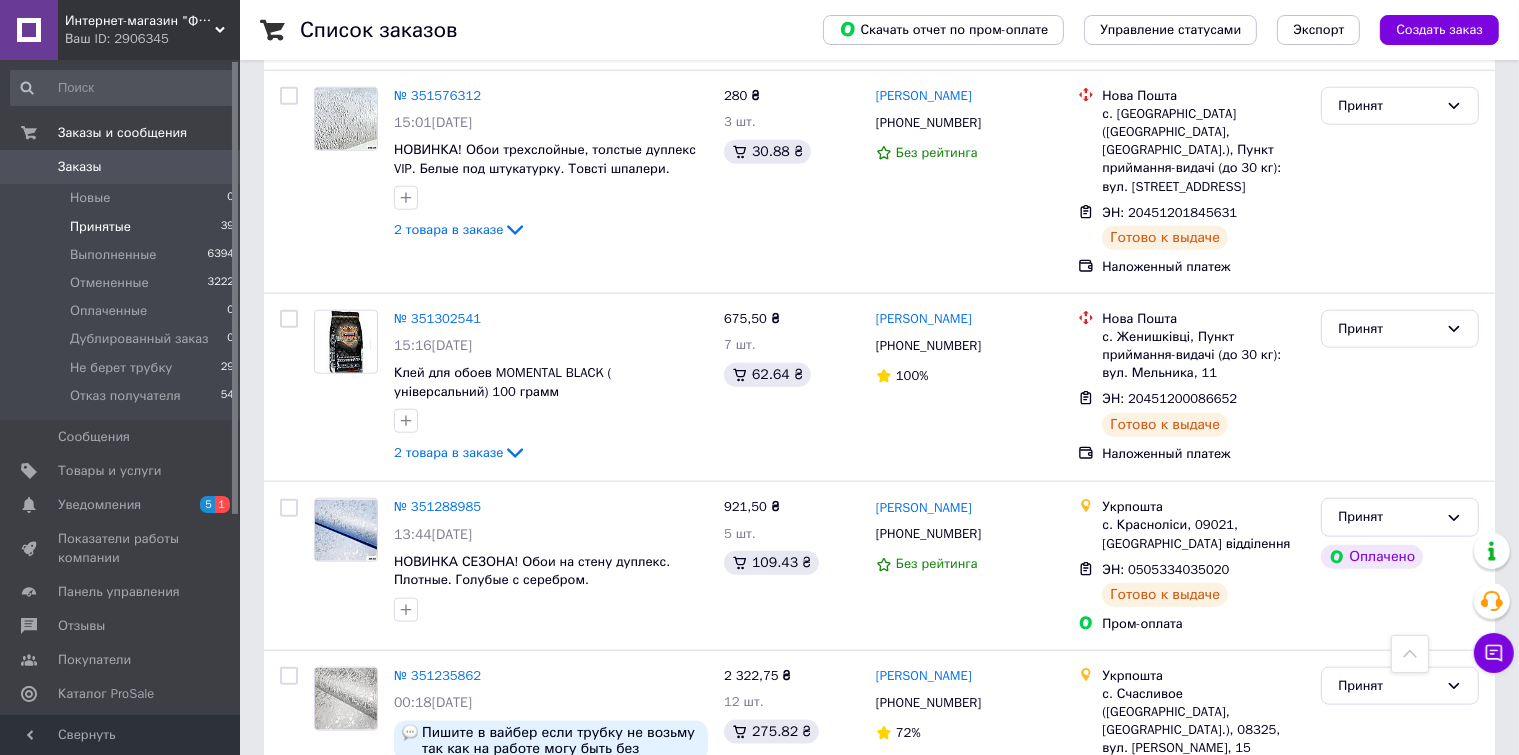 scroll, scrollTop: 2400, scrollLeft: 0, axis: vertical 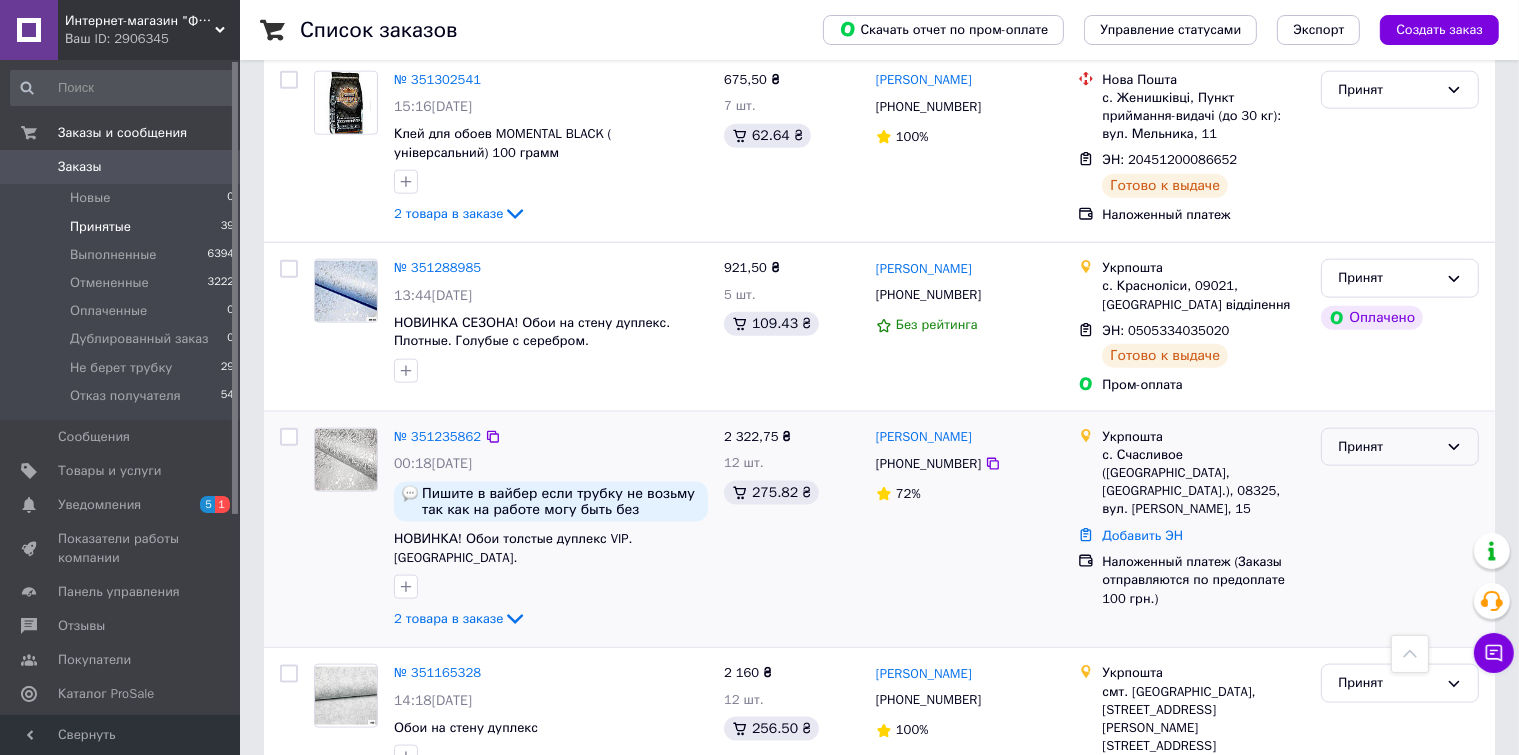 click 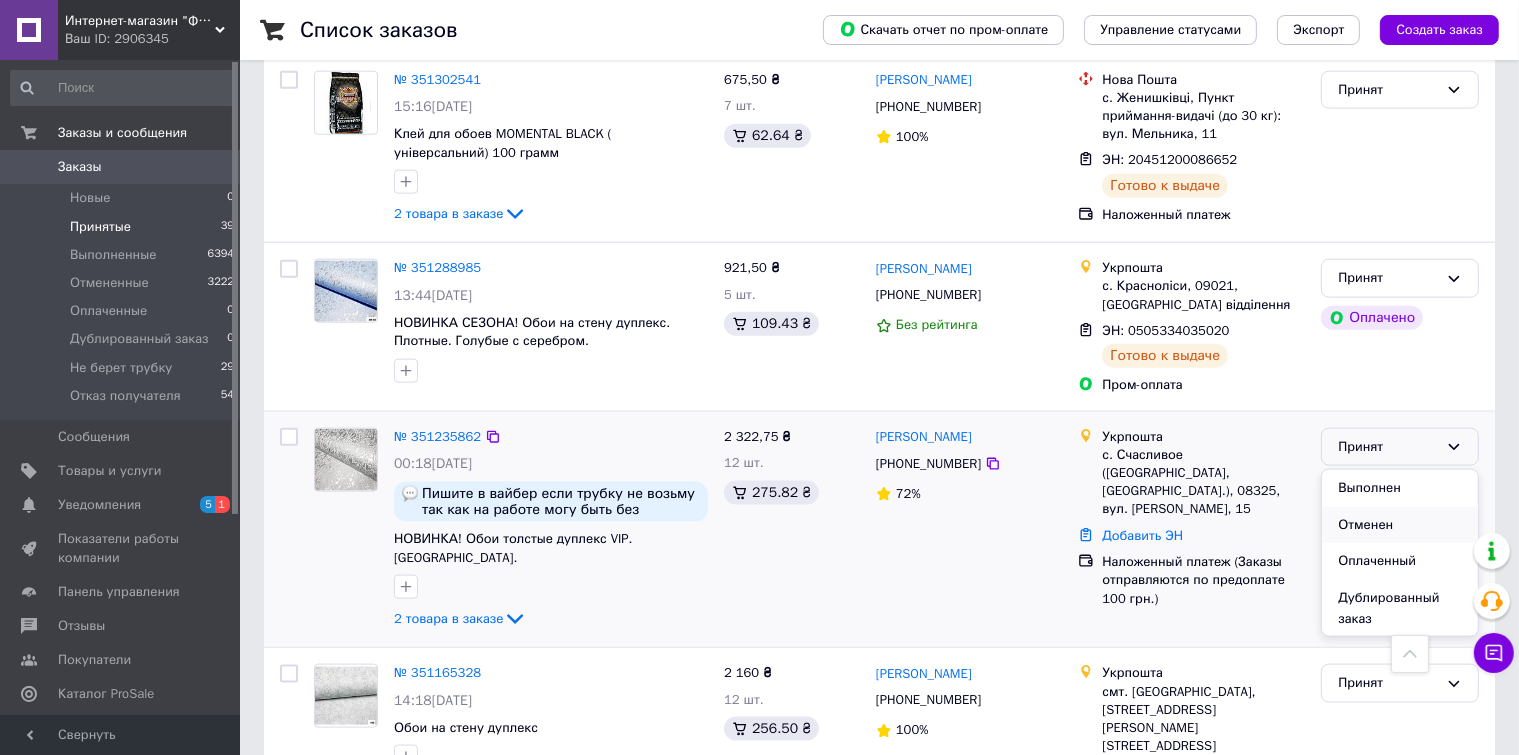 click on "Отменен" at bounding box center (1400, 525) 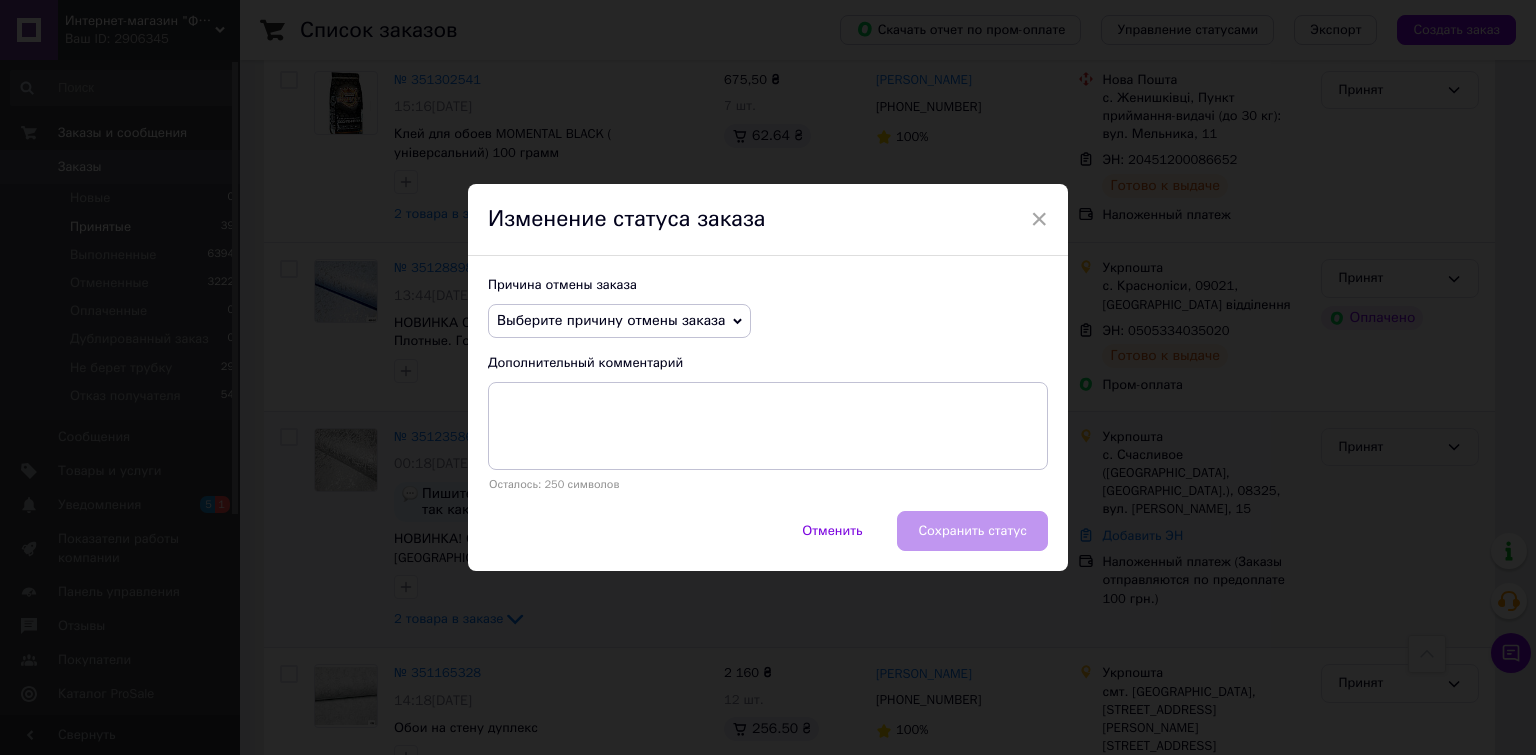 click 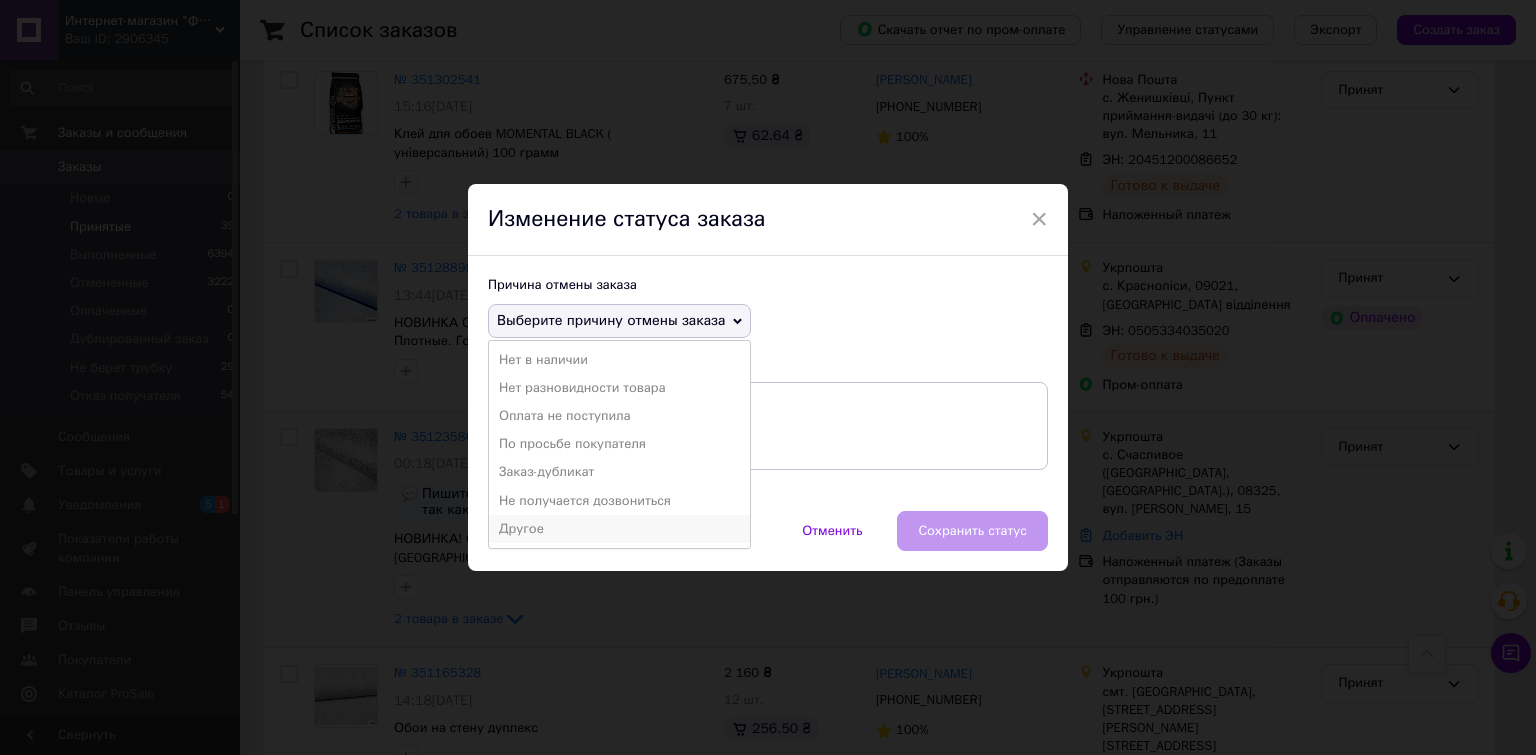 click on "Другое" at bounding box center [619, 529] 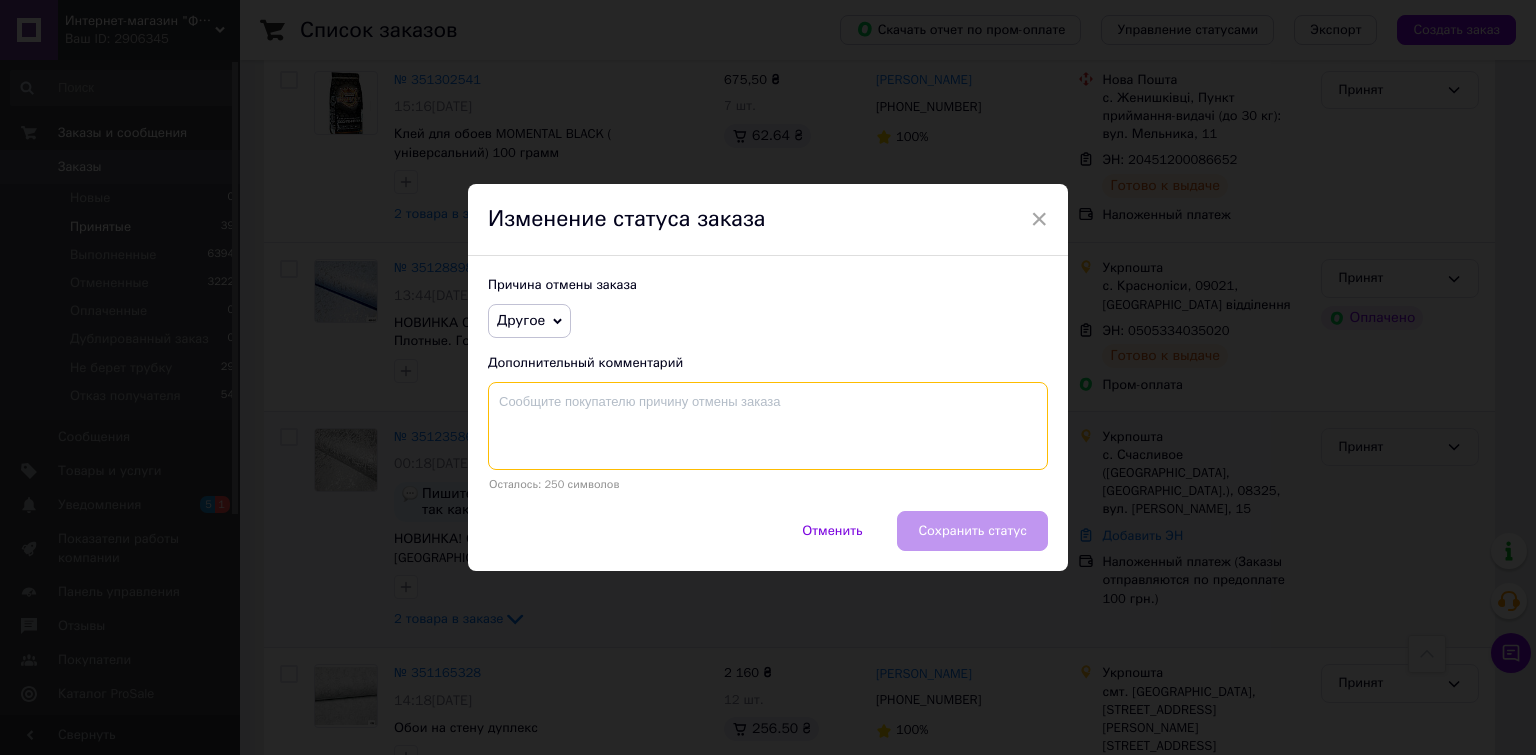 click at bounding box center (768, 426) 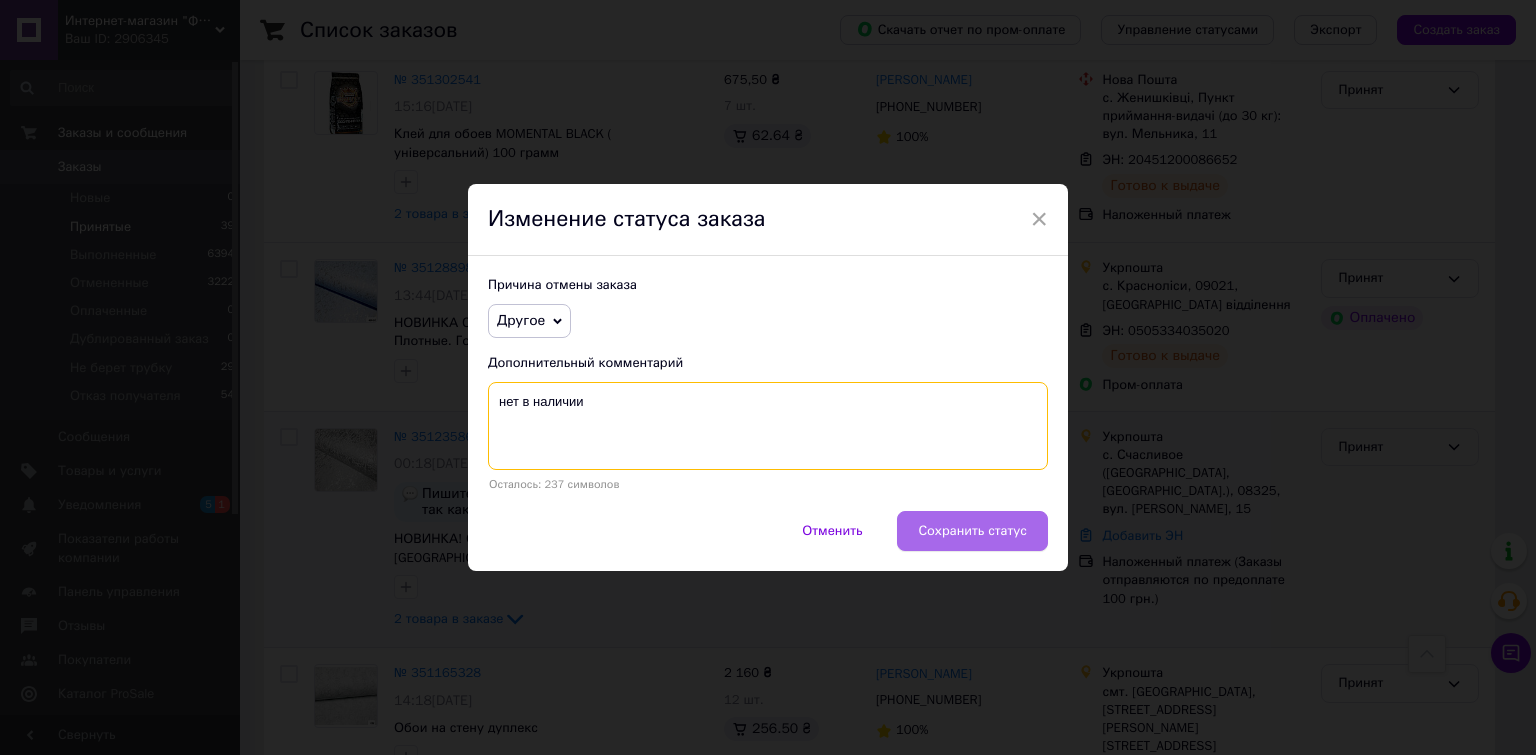 type on "нет в наличии" 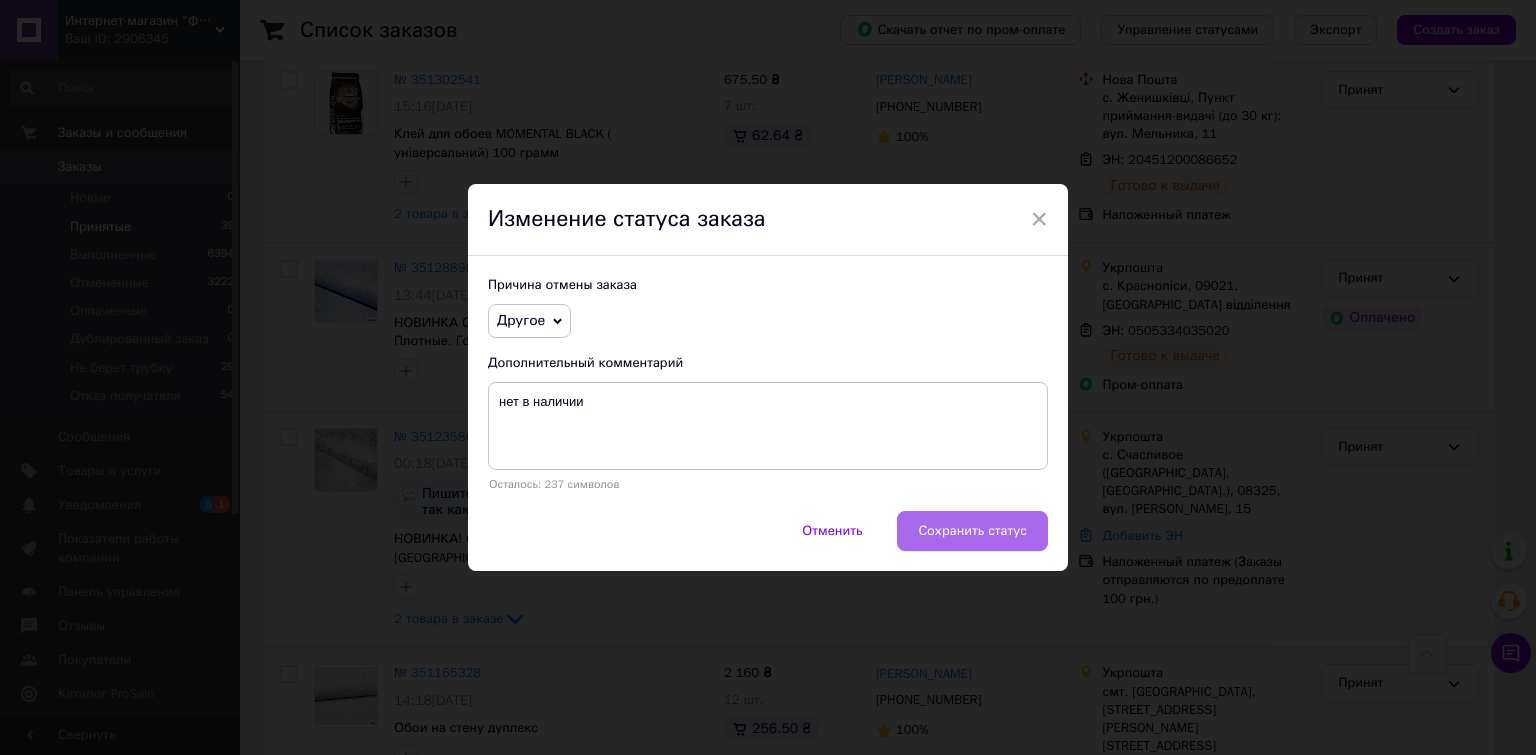 click on "Сохранить статус" at bounding box center [972, 531] 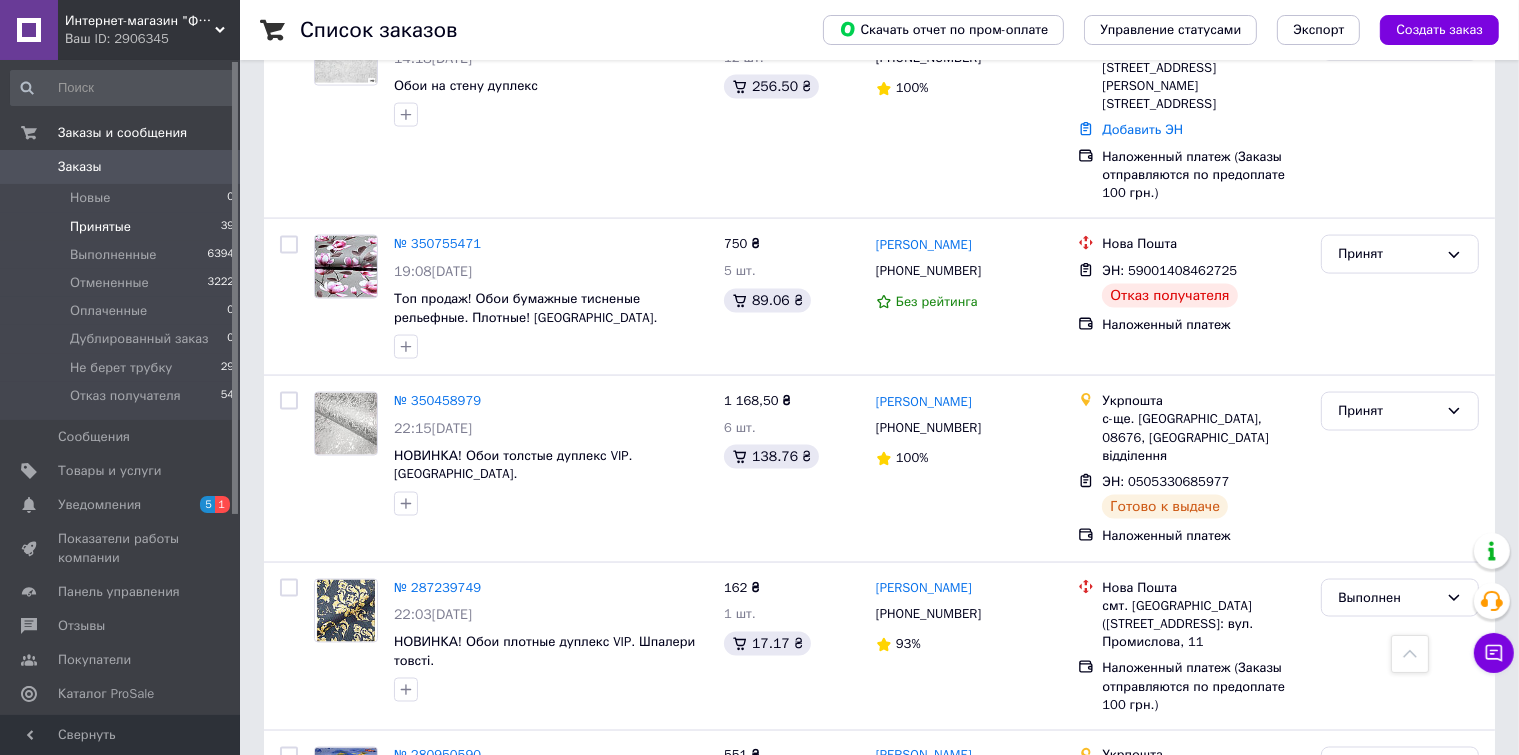 scroll, scrollTop: 3196, scrollLeft: 0, axis: vertical 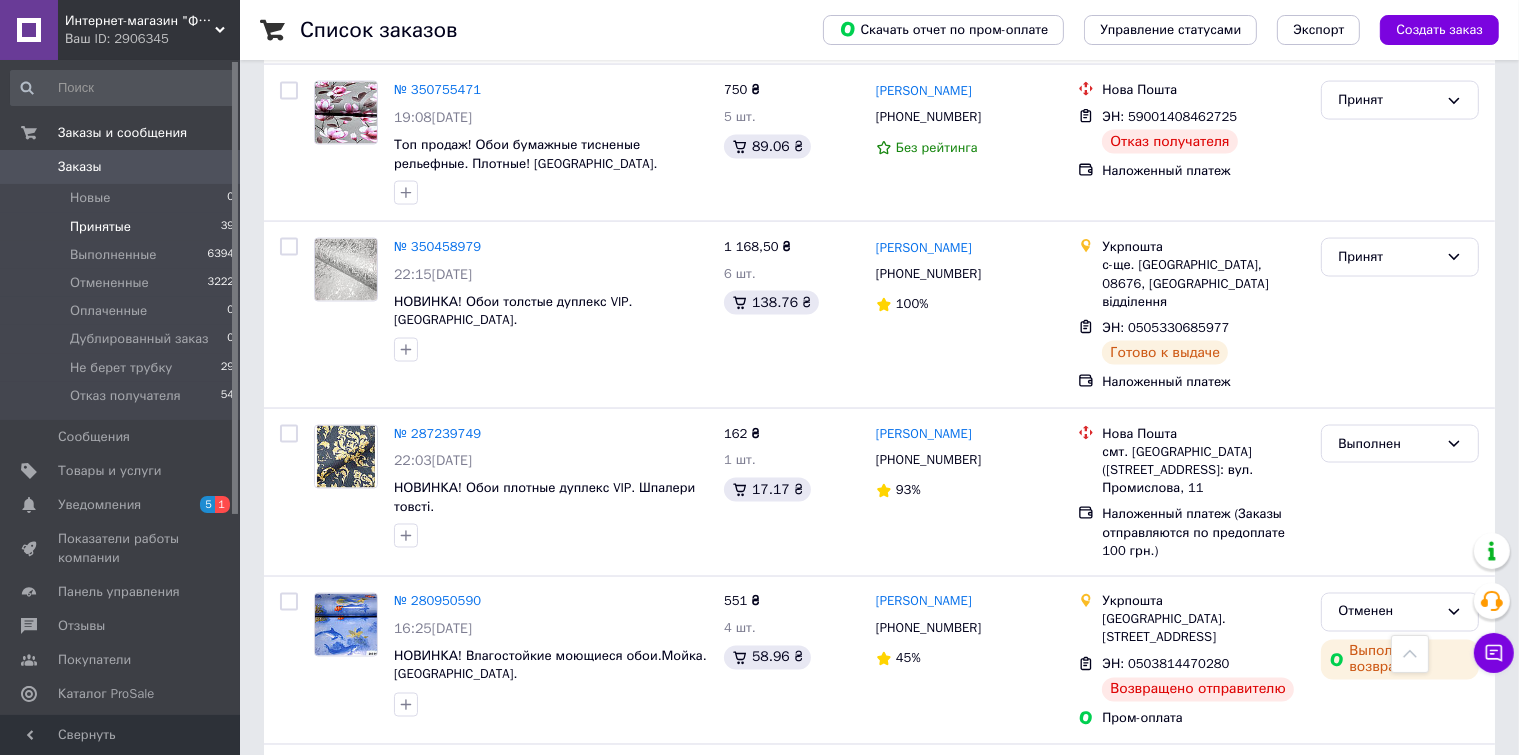 click on "1" at bounding box center (415, 976) 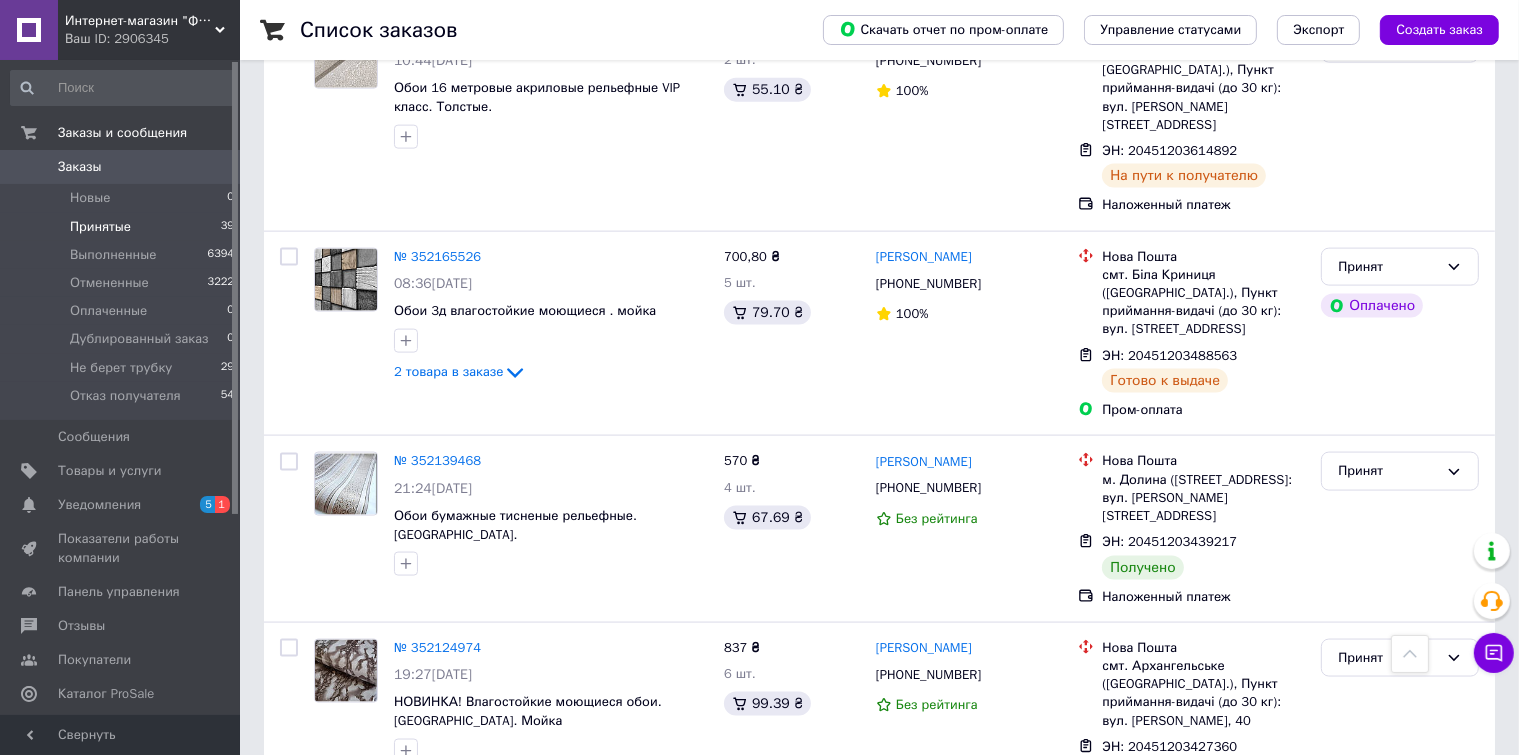 scroll, scrollTop: 2800, scrollLeft: 0, axis: vertical 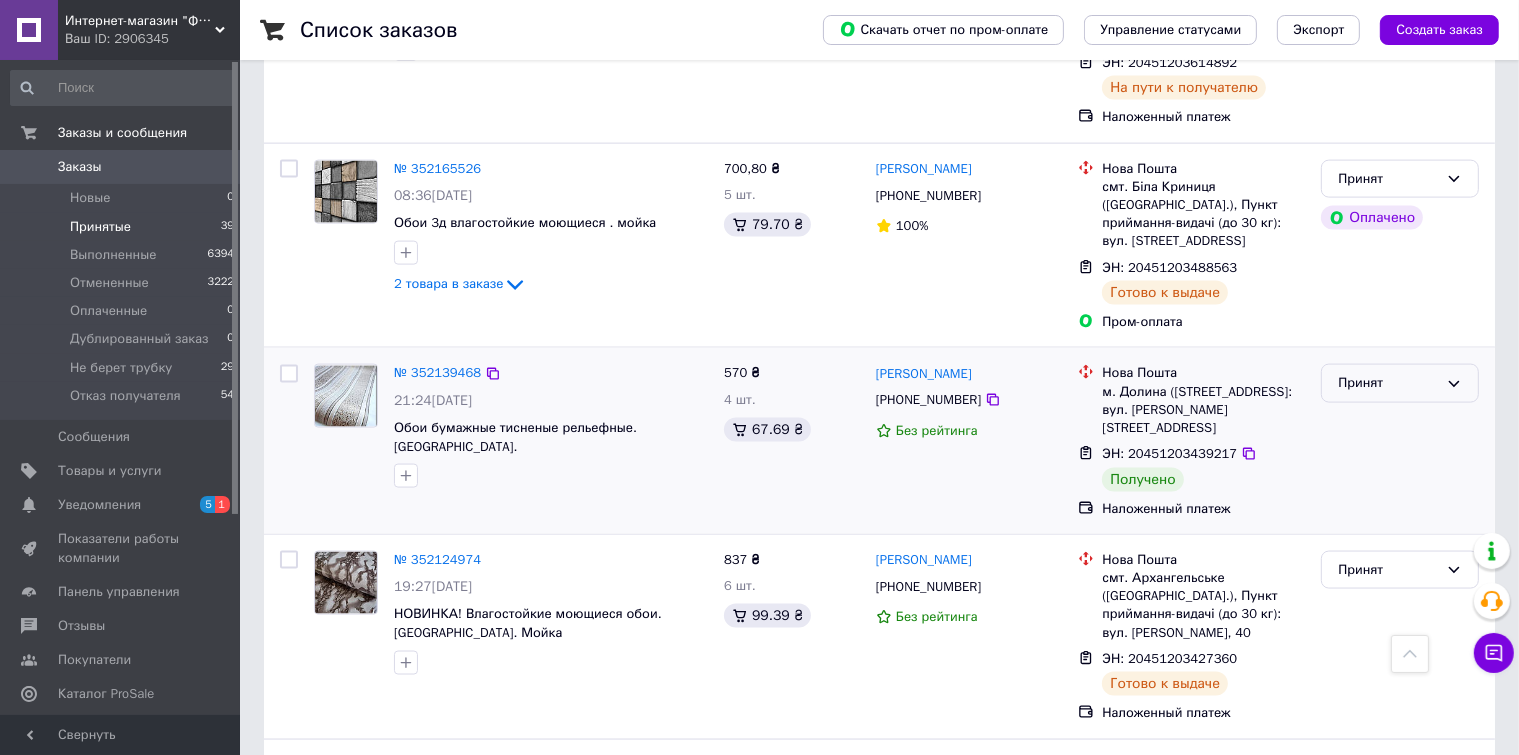 click 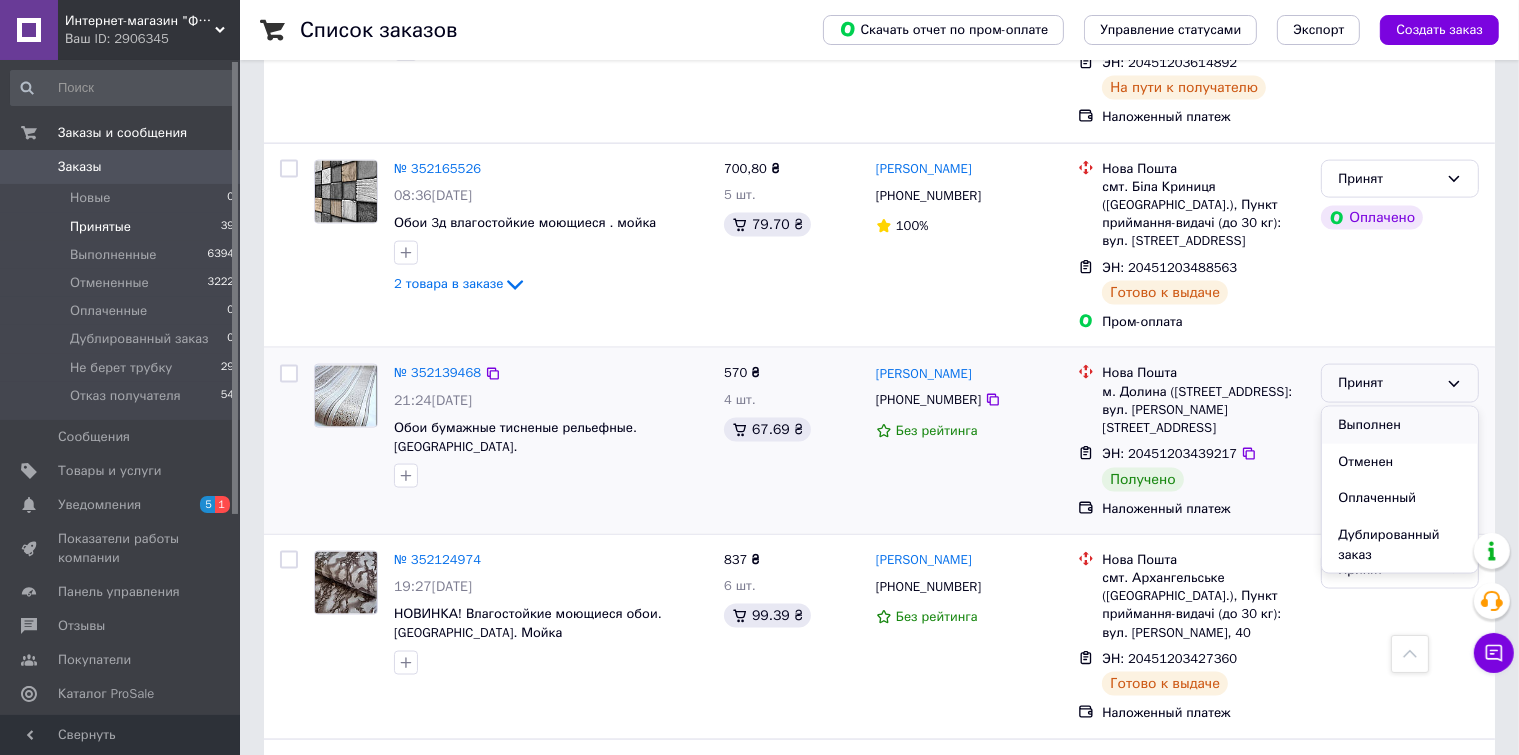 click on "Выполнен" at bounding box center (1400, 425) 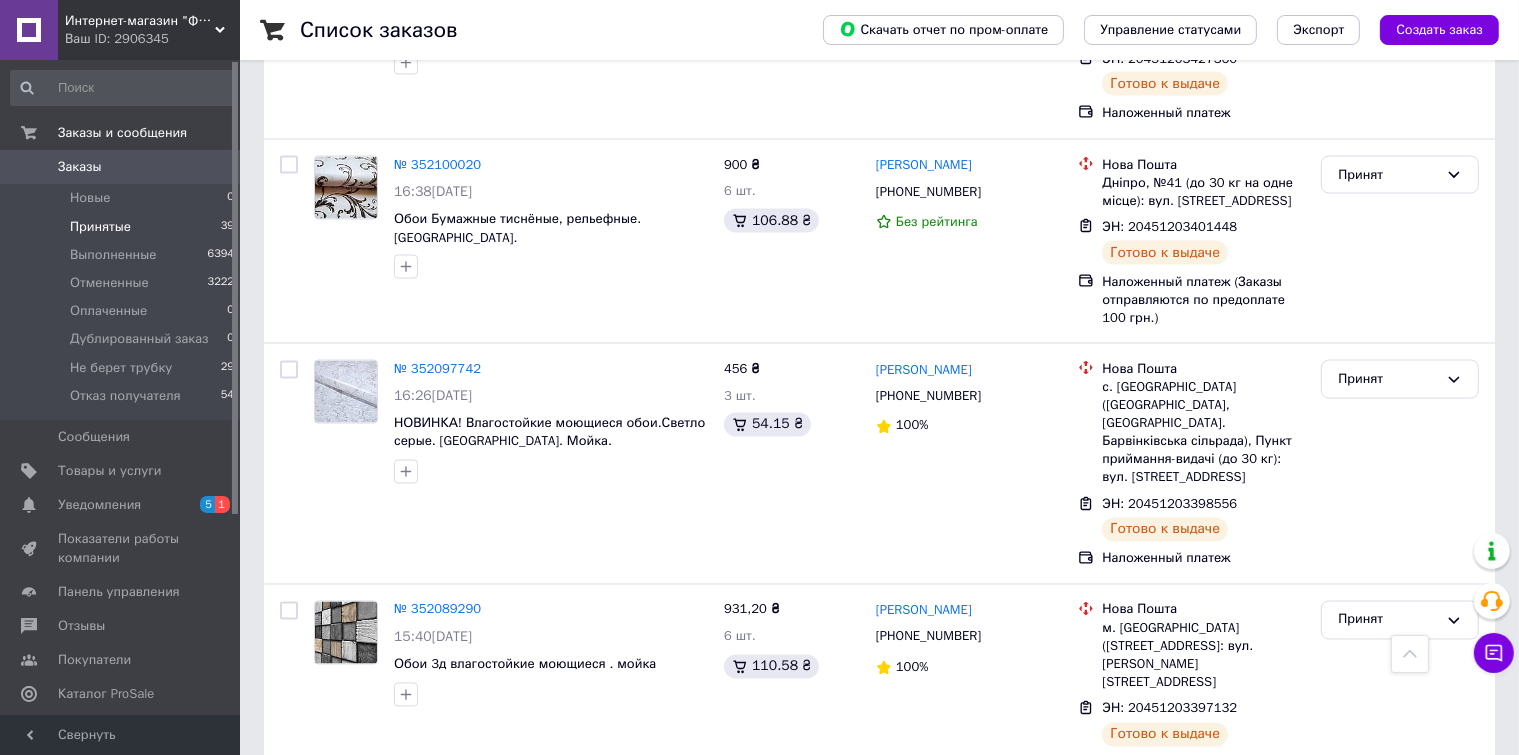 scroll, scrollTop: 3754, scrollLeft: 0, axis: vertical 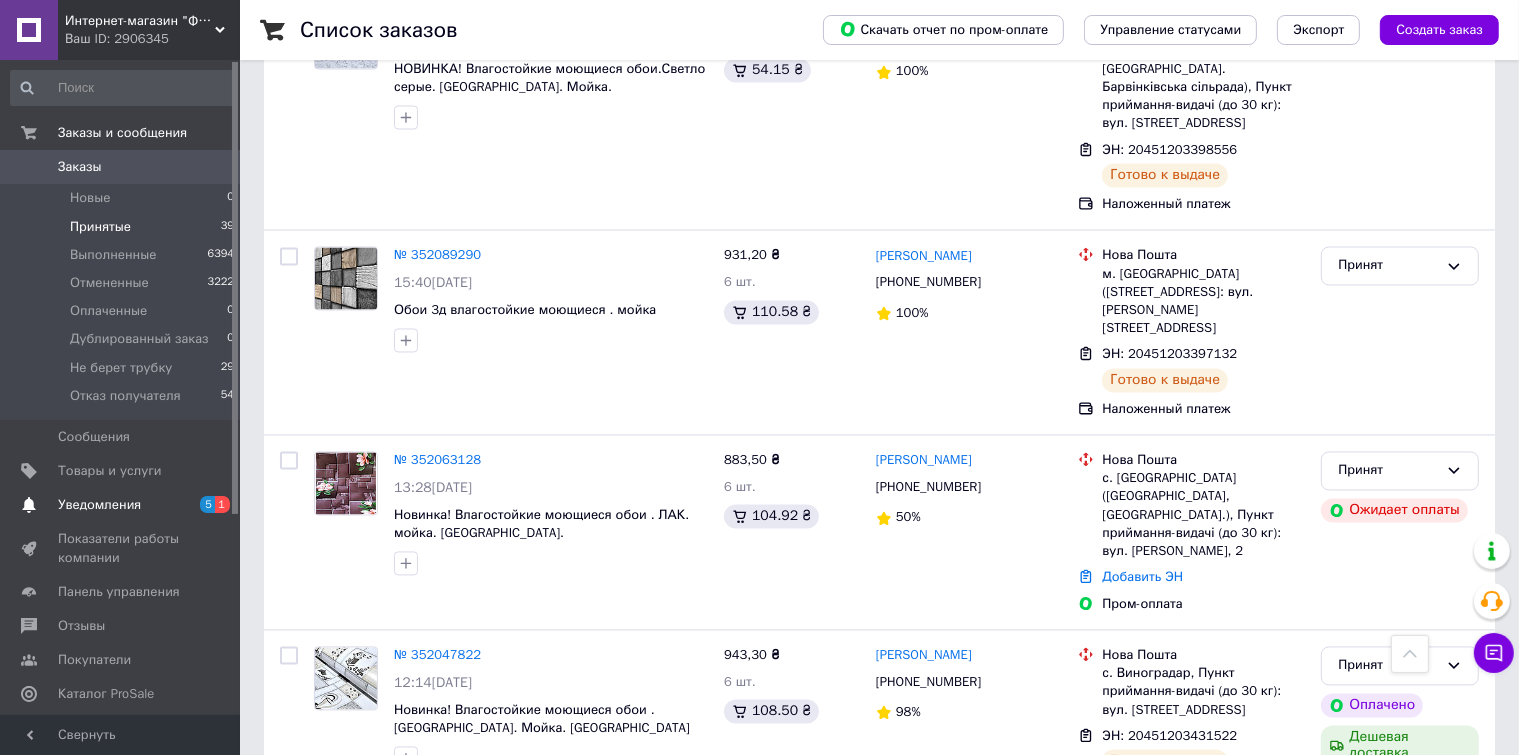 click on "Уведомления" at bounding box center [99, 505] 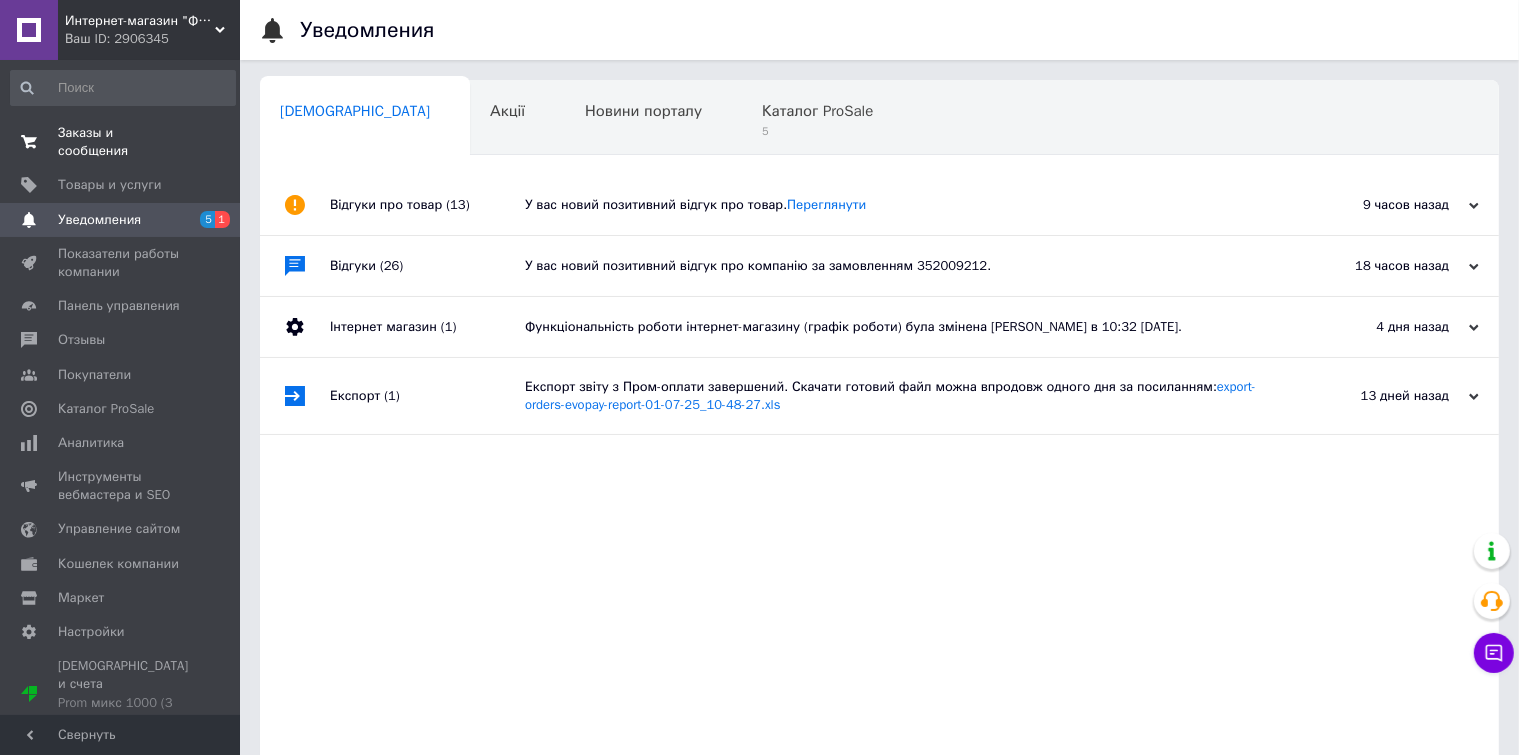 click on "Заказы и сообщения" at bounding box center (121, 142) 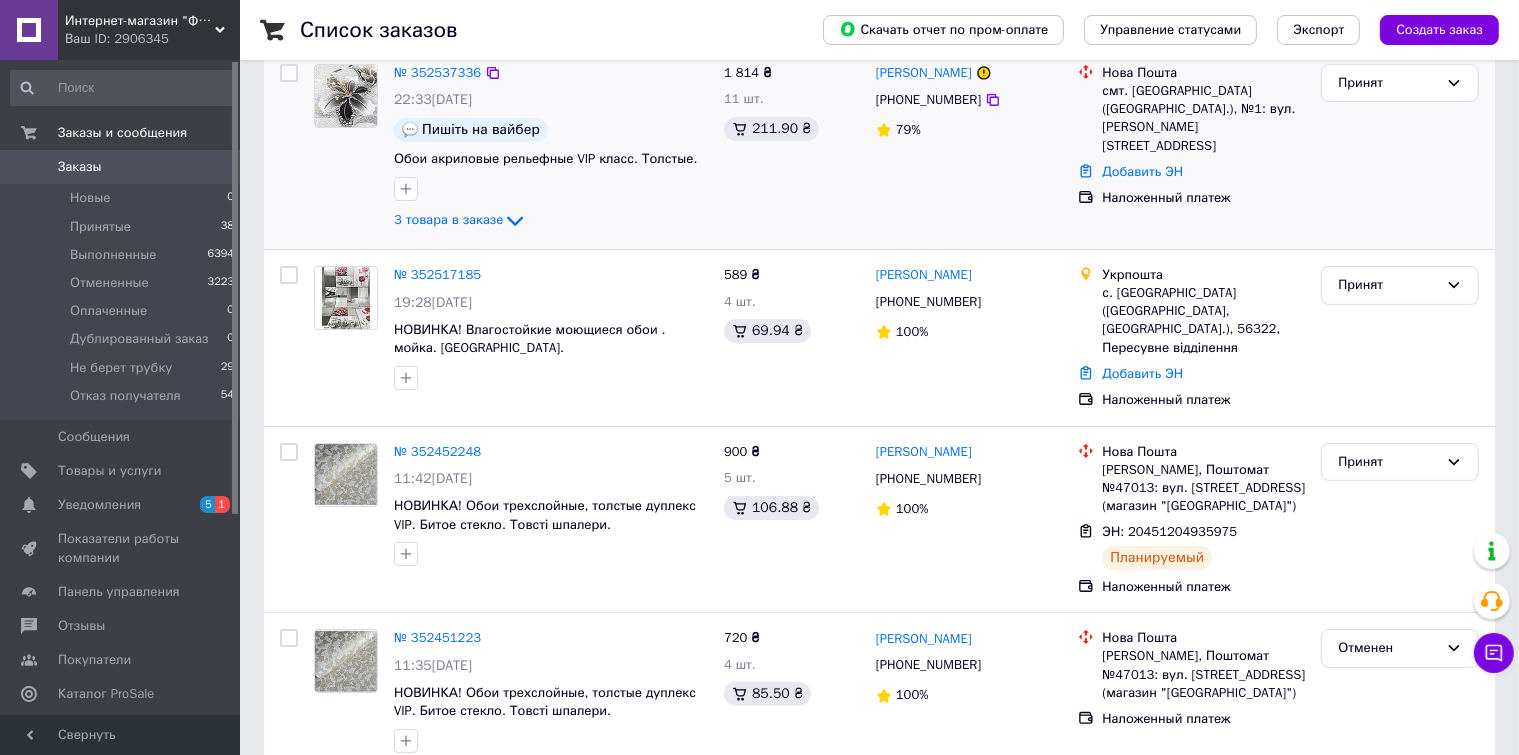 scroll, scrollTop: 300, scrollLeft: 0, axis: vertical 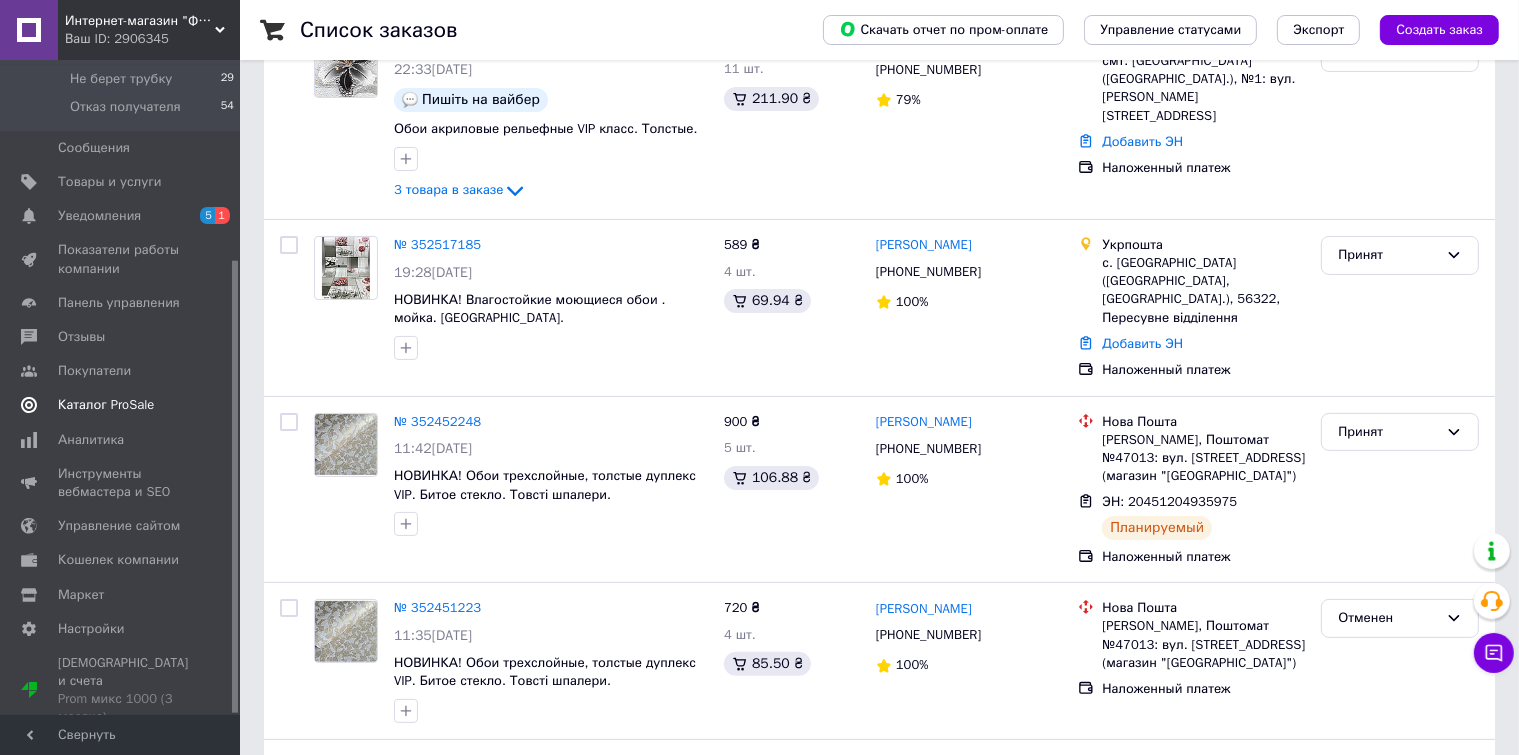 click on "Каталог ProSale" at bounding box center (106, 405) 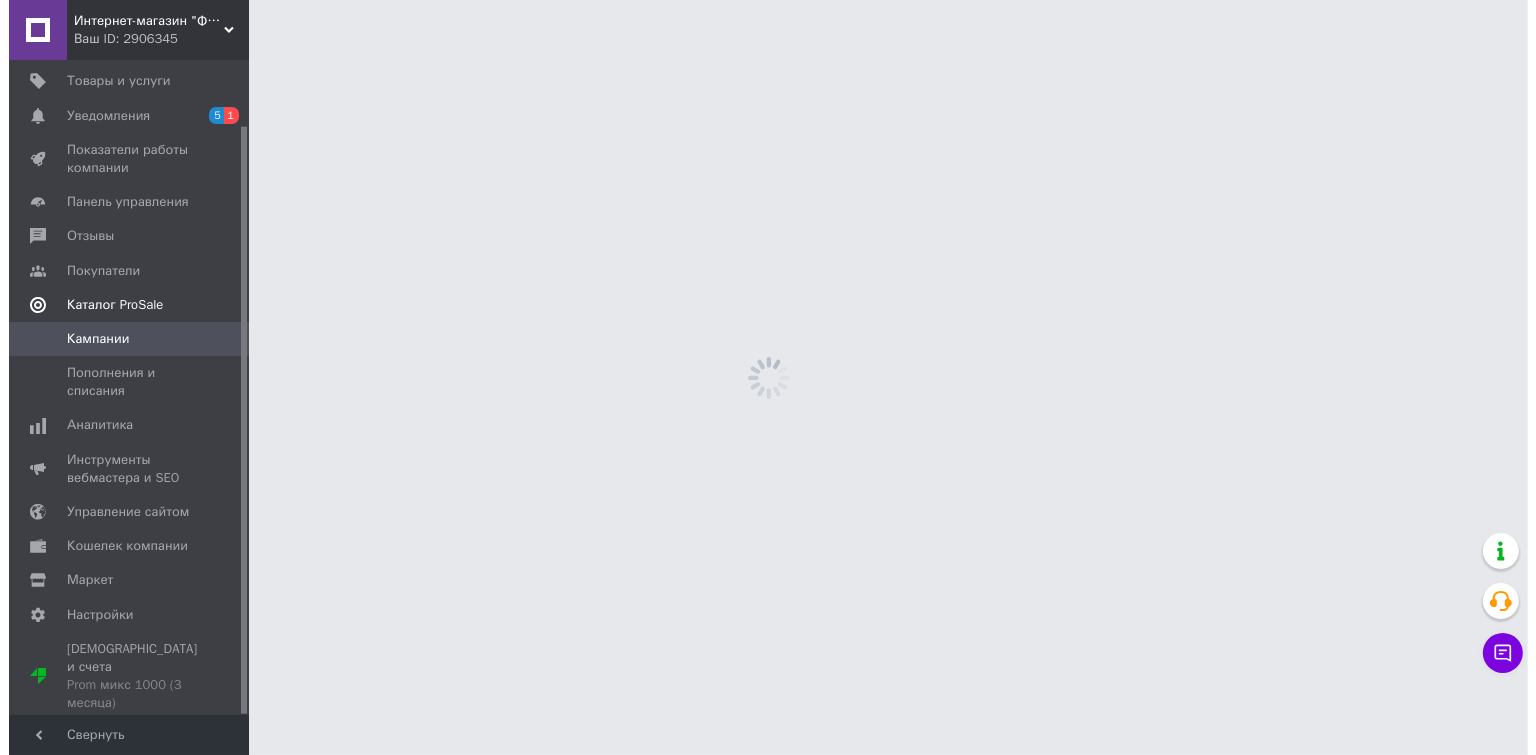scroll, scrollTop: 0, scrollLeft: 0, axis: both 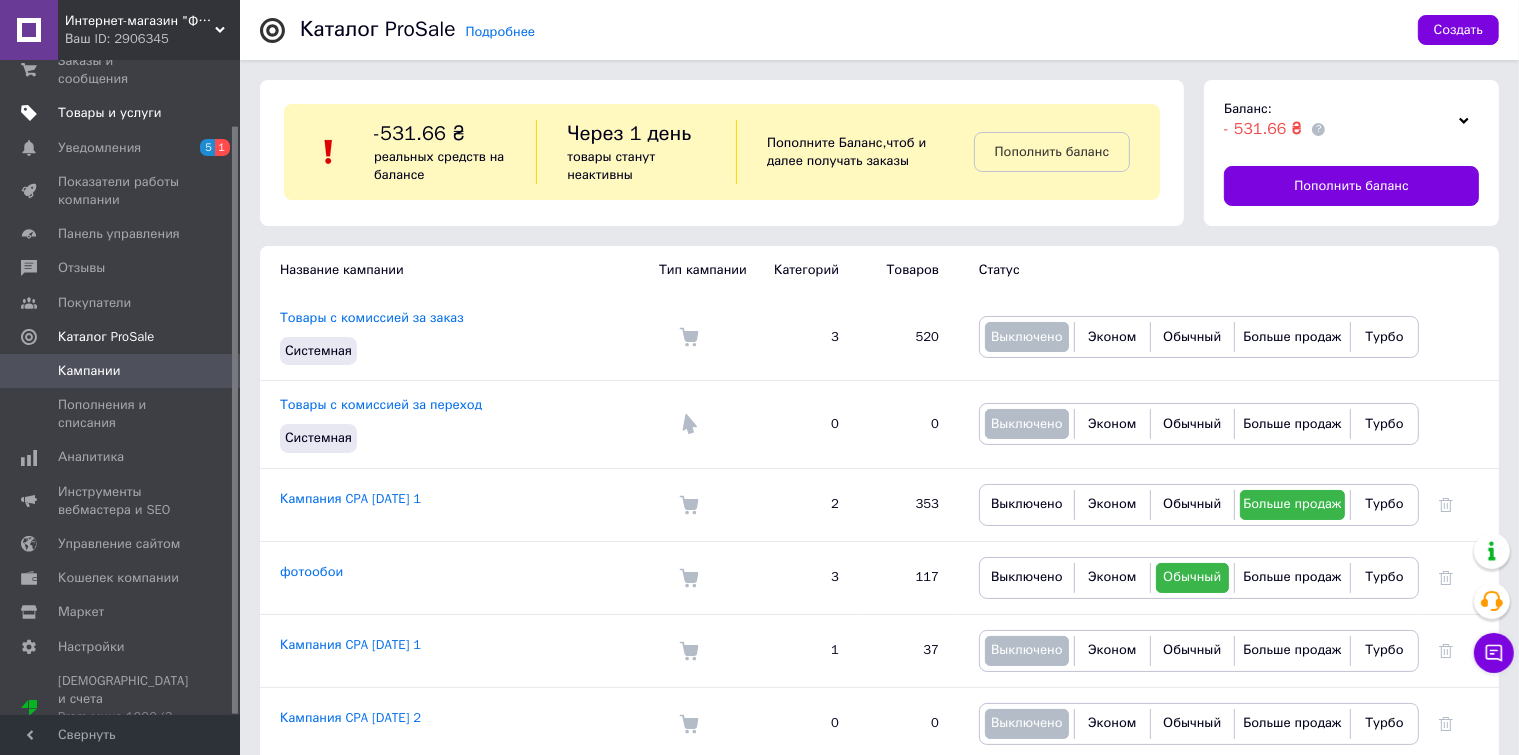 click on "Товары и услуги" at bounding box center [110, 113] 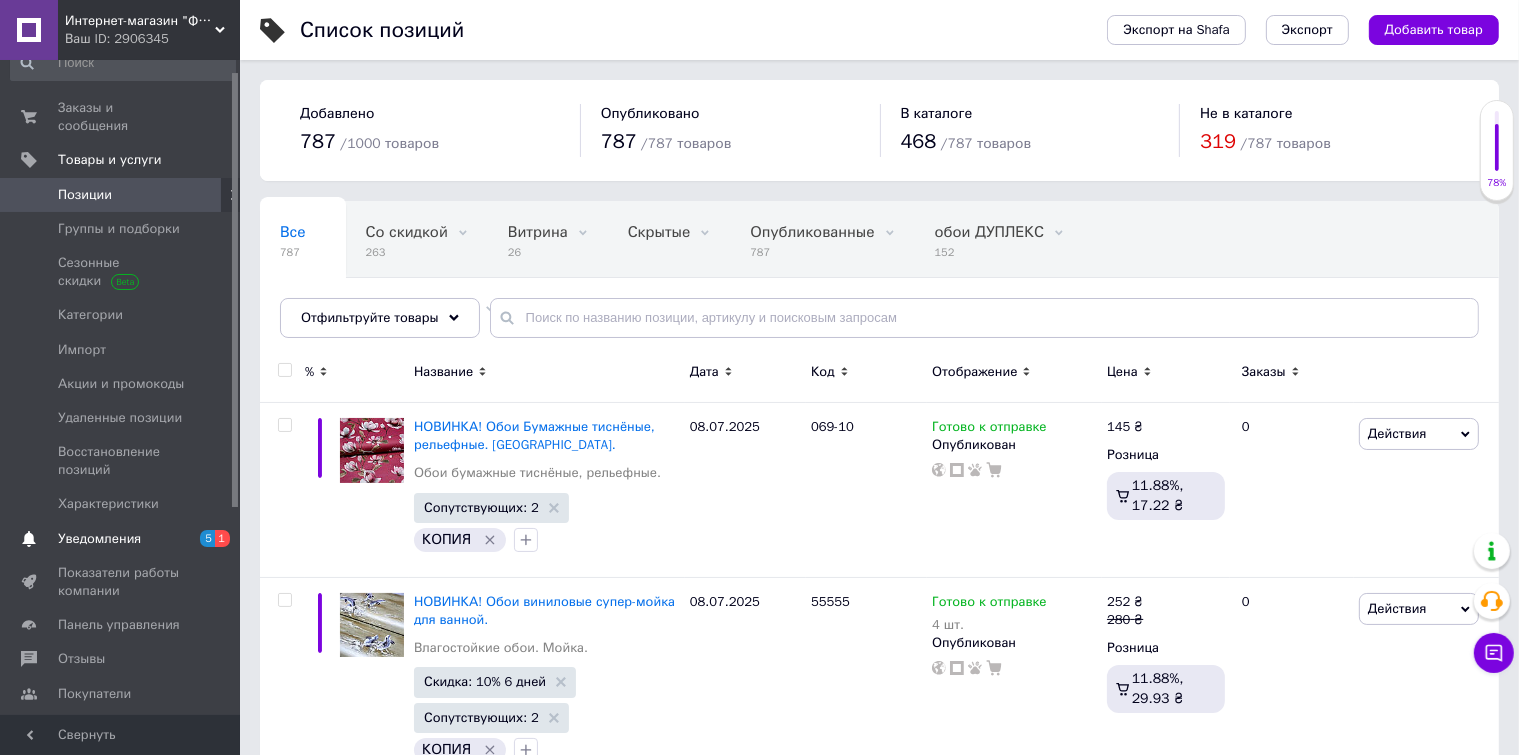 scroll, scrollTop: 0, scrollLeft: 0, axis: both 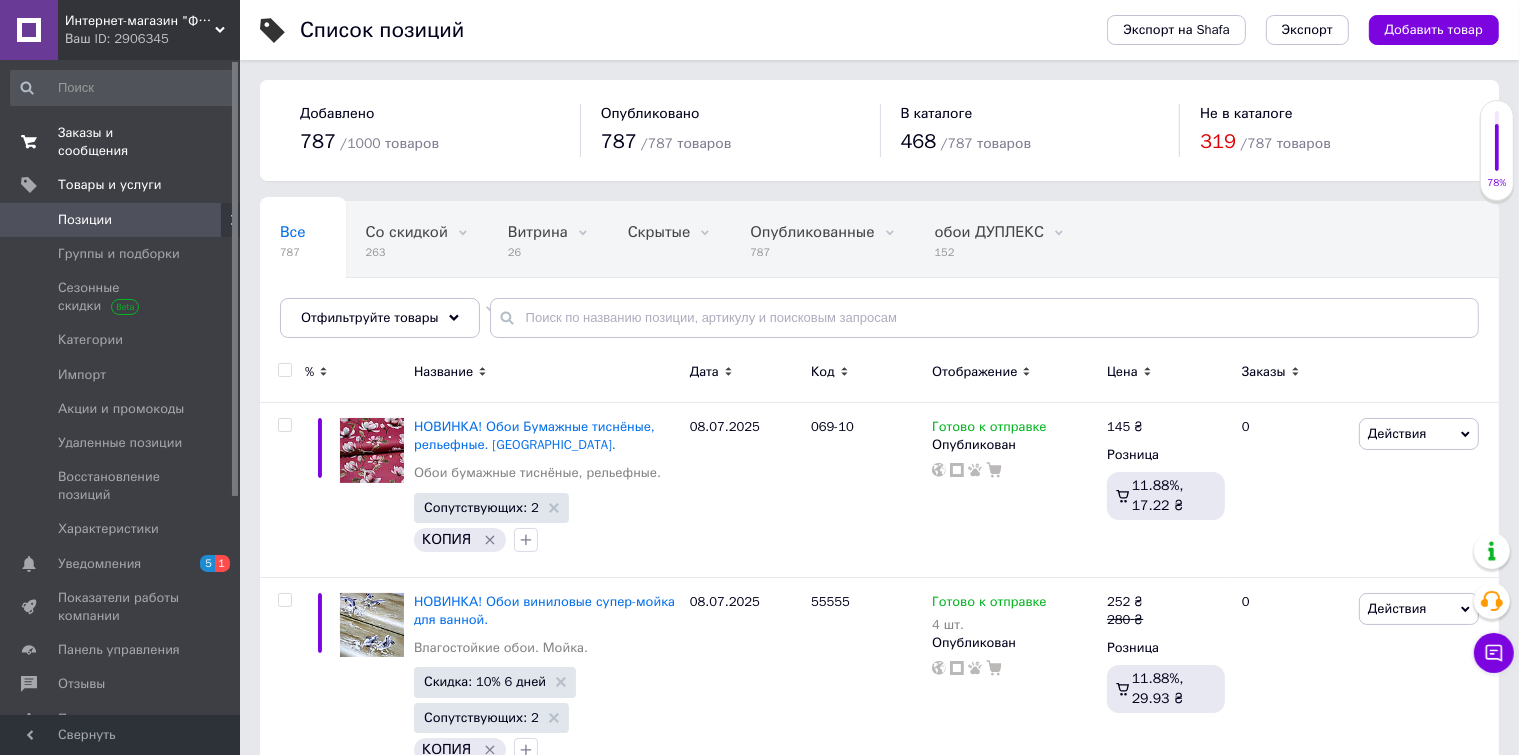 click on "Заказы и сообщения" at bounding box center [121, 142] 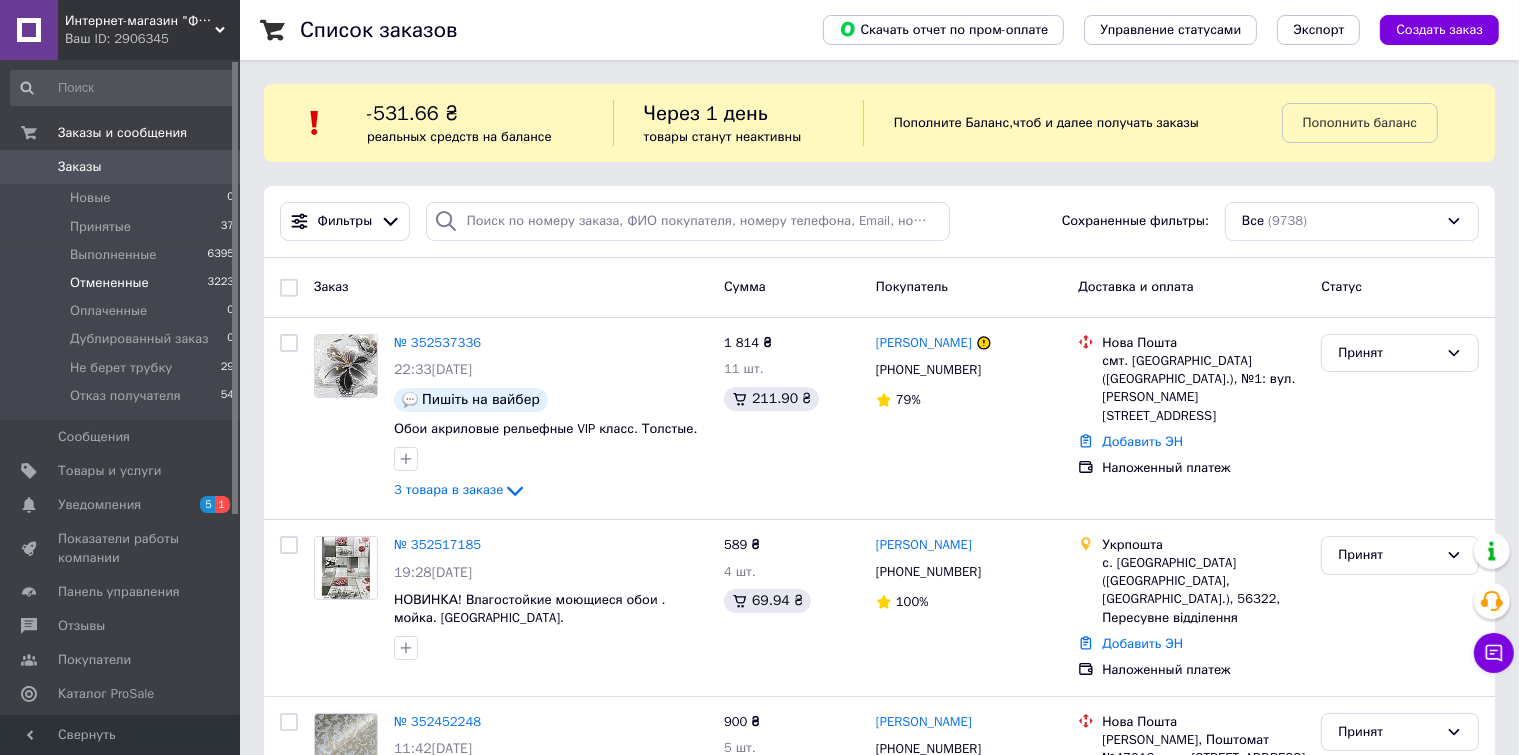 click on "Отмененные" at bounding box center [109, 283] 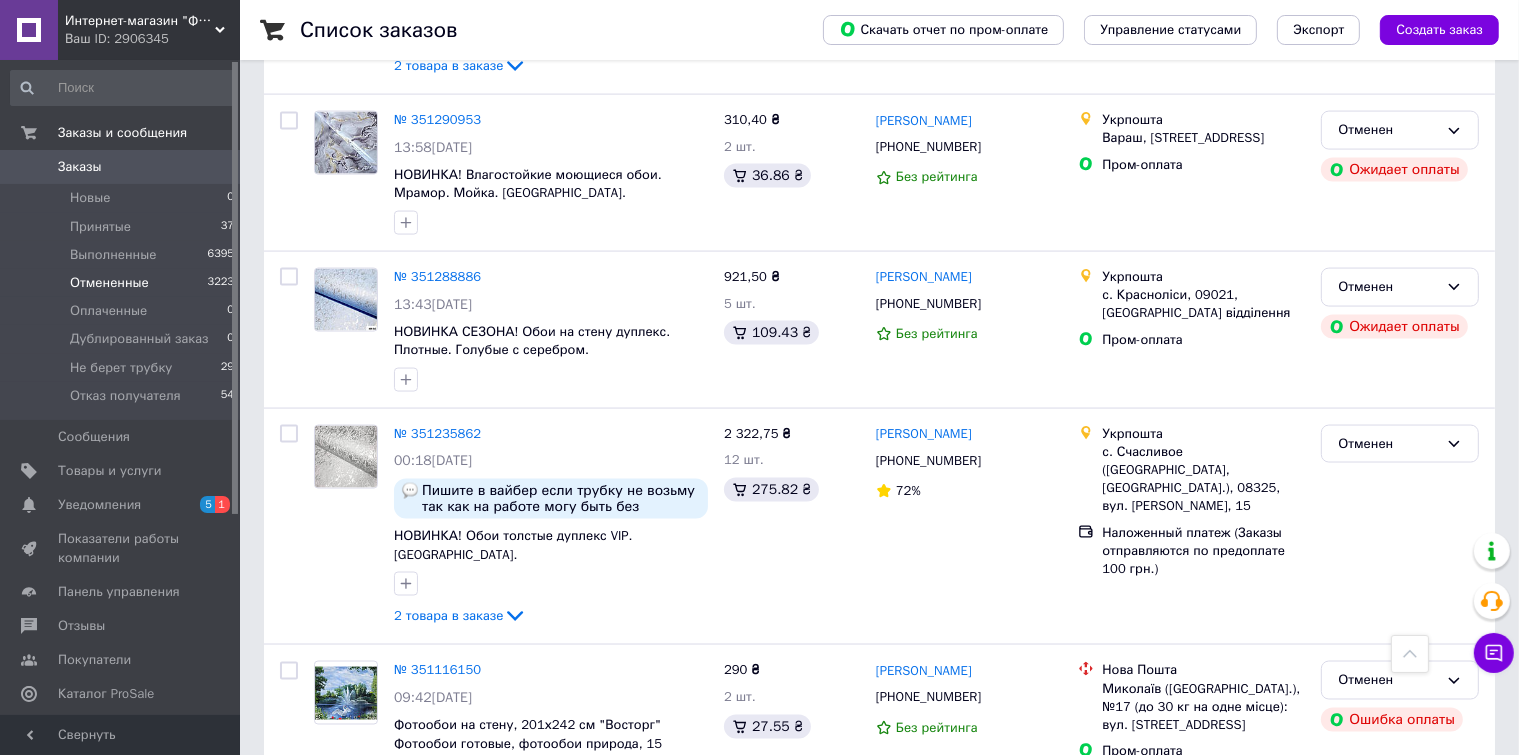 scroll, scrollTop: 3000, scrollLeft: 0, axis: vertical 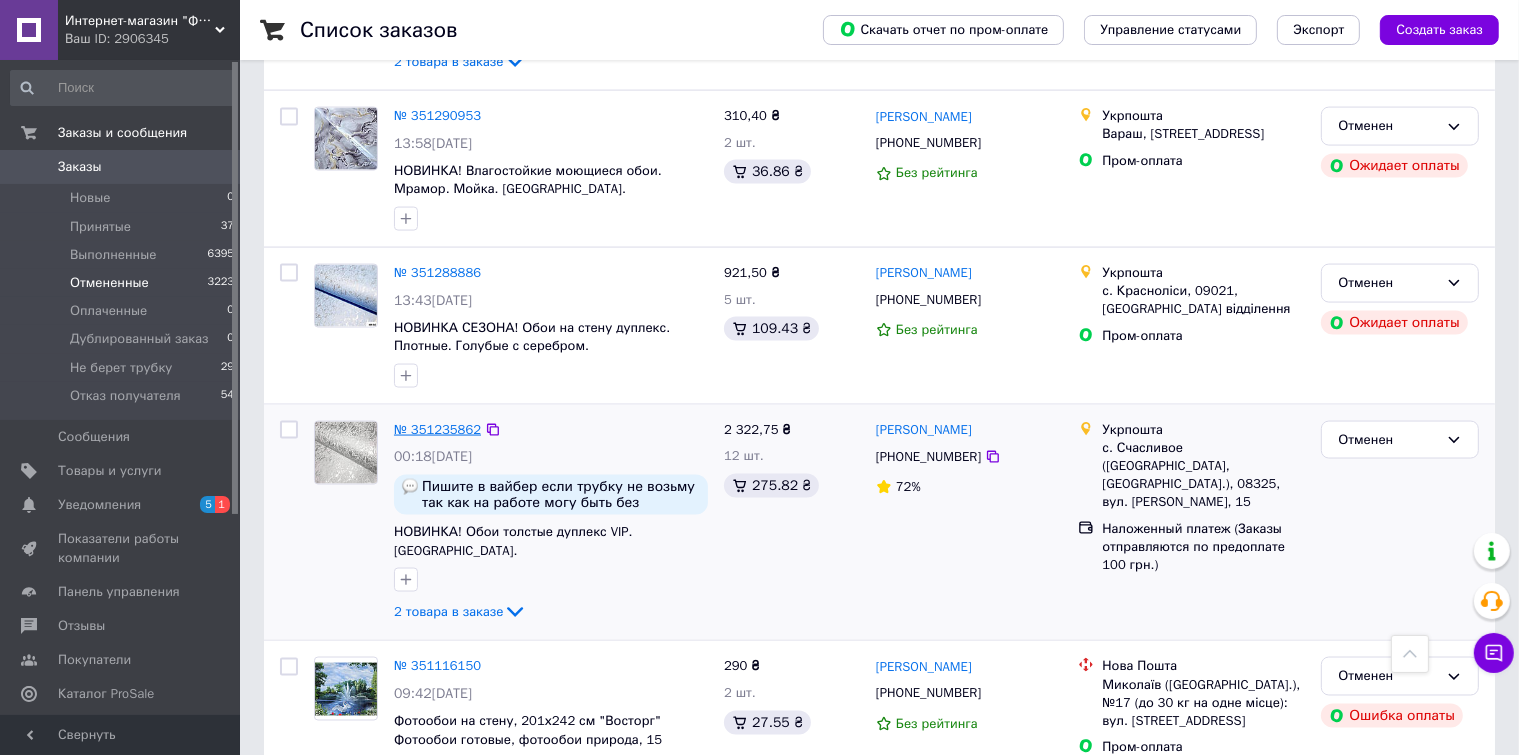 click on "№ 351235862" at bounding box center (437, 429) 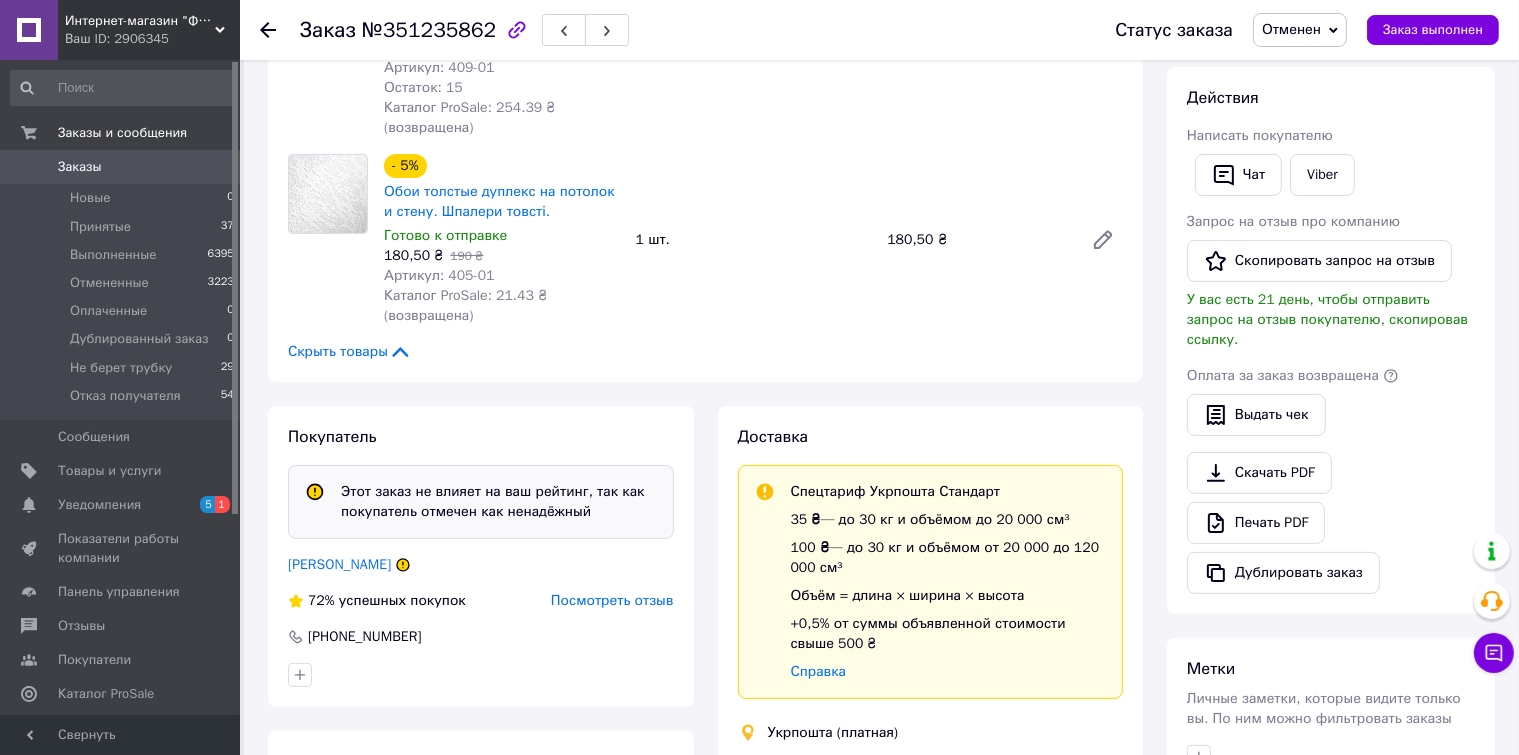 scroll, scrollTop: 162, scrollLeft: 0, axis: vertical 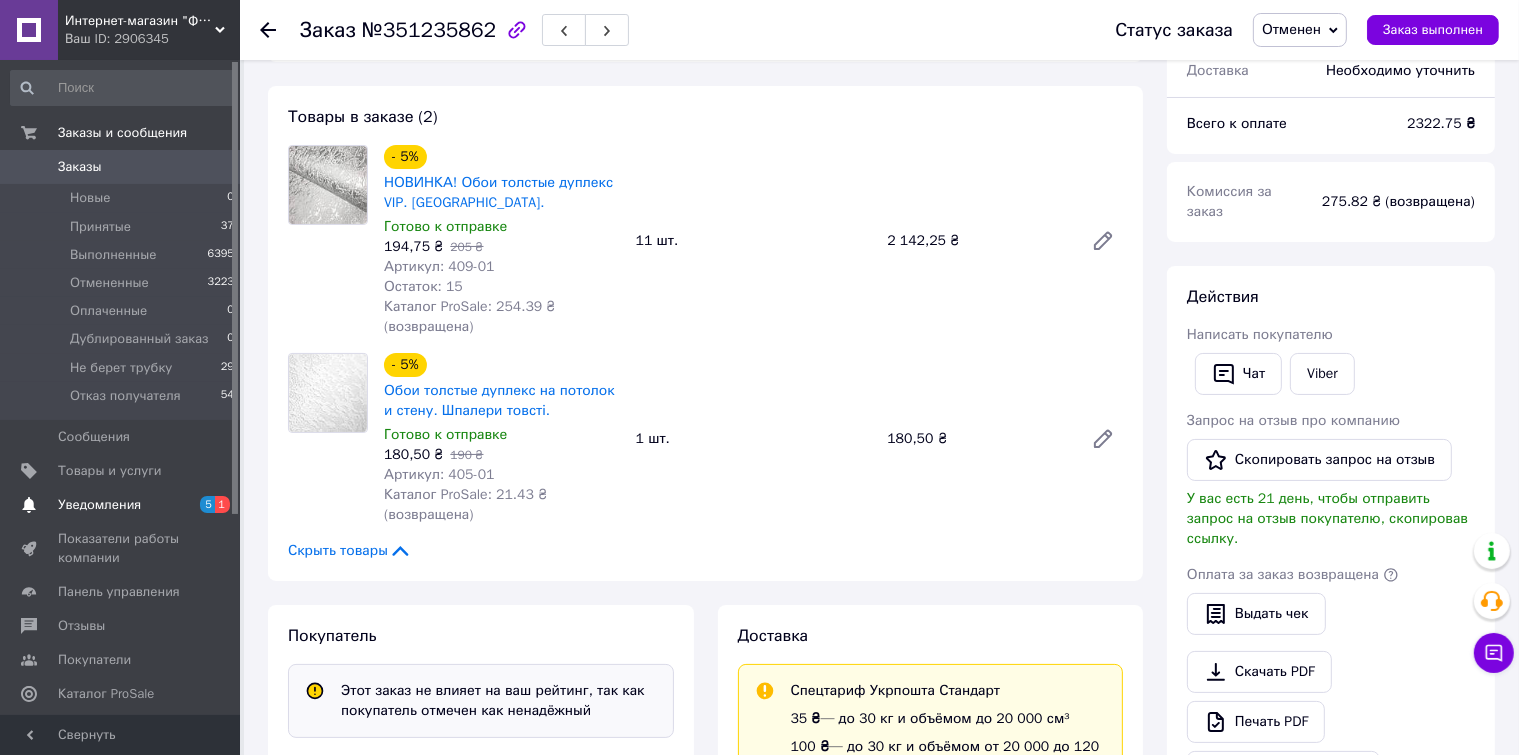 click on "Уведомления" at bounding box center (99, 505) 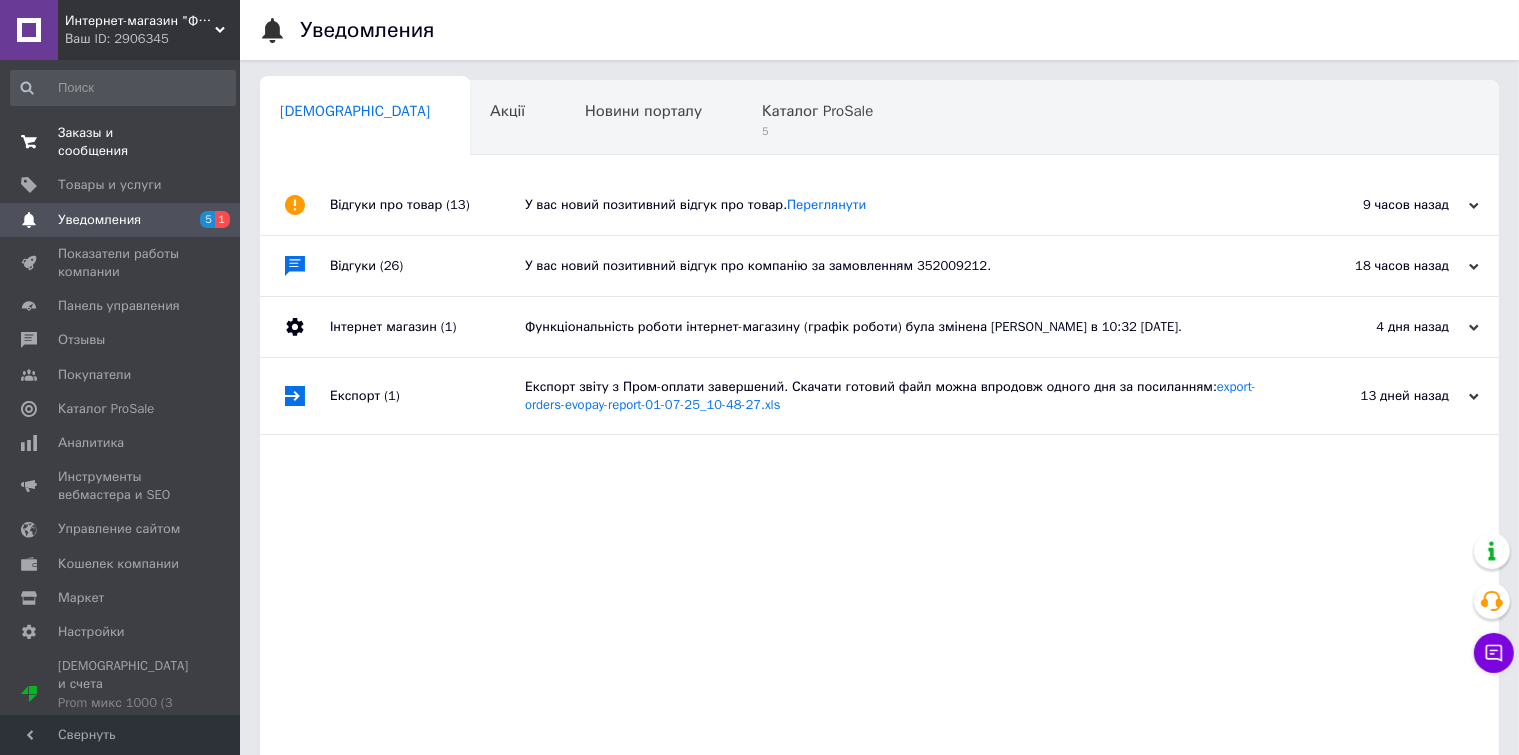 click on "Заказы и сообщения" at bounding box center (121, 142) 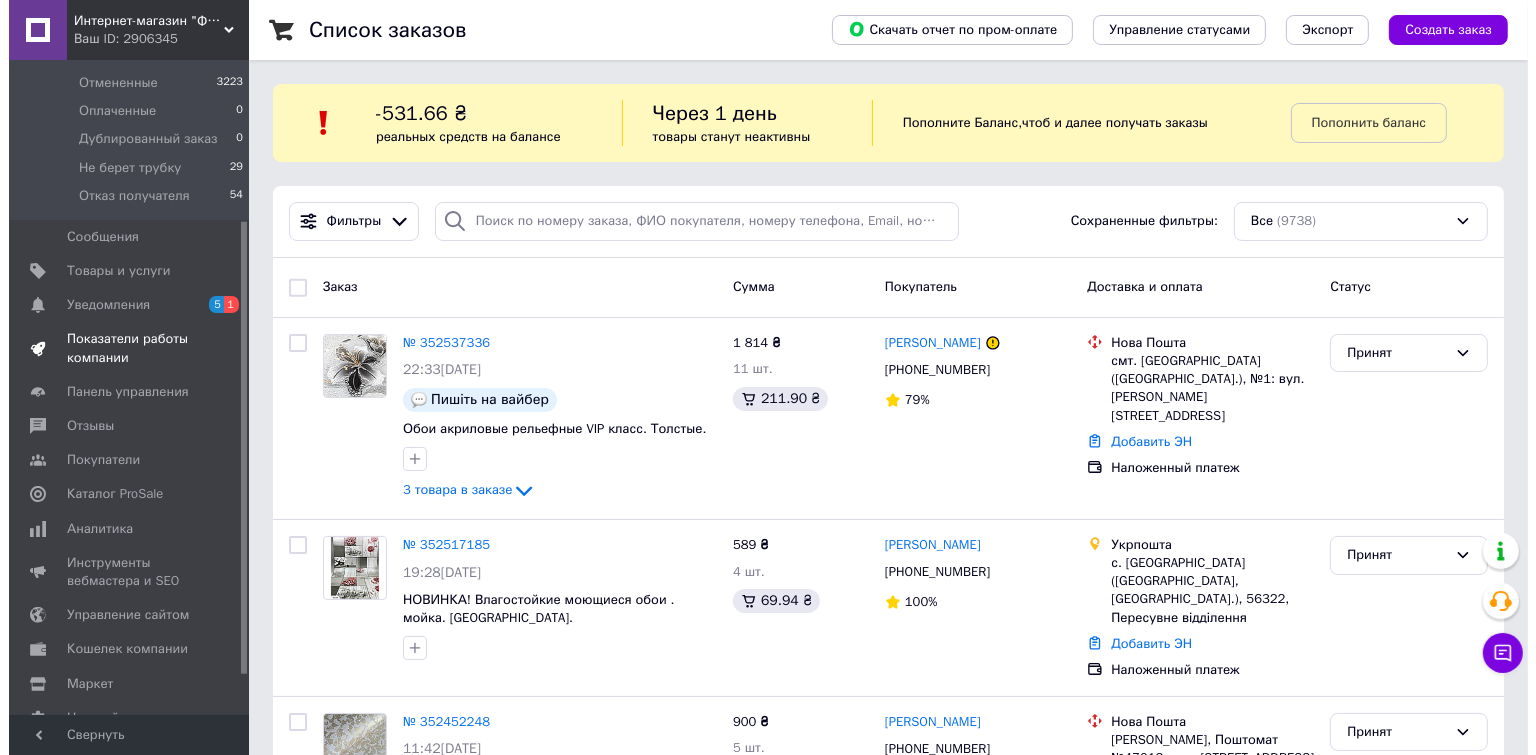 scroll, scrollTop: 289, scrollLeft: 0, axis: vertical 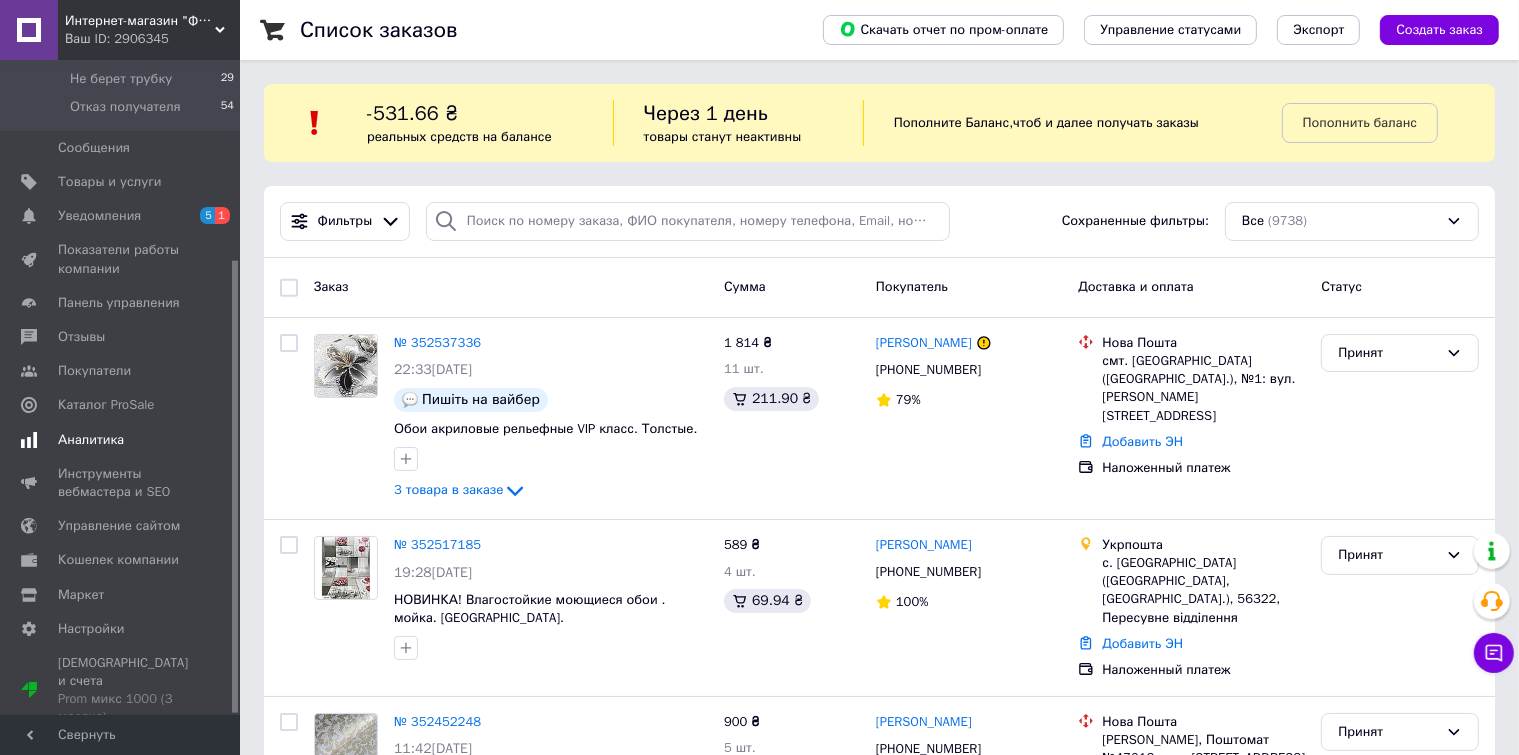 click on "Аналитика" at bounding box center (91, 440) 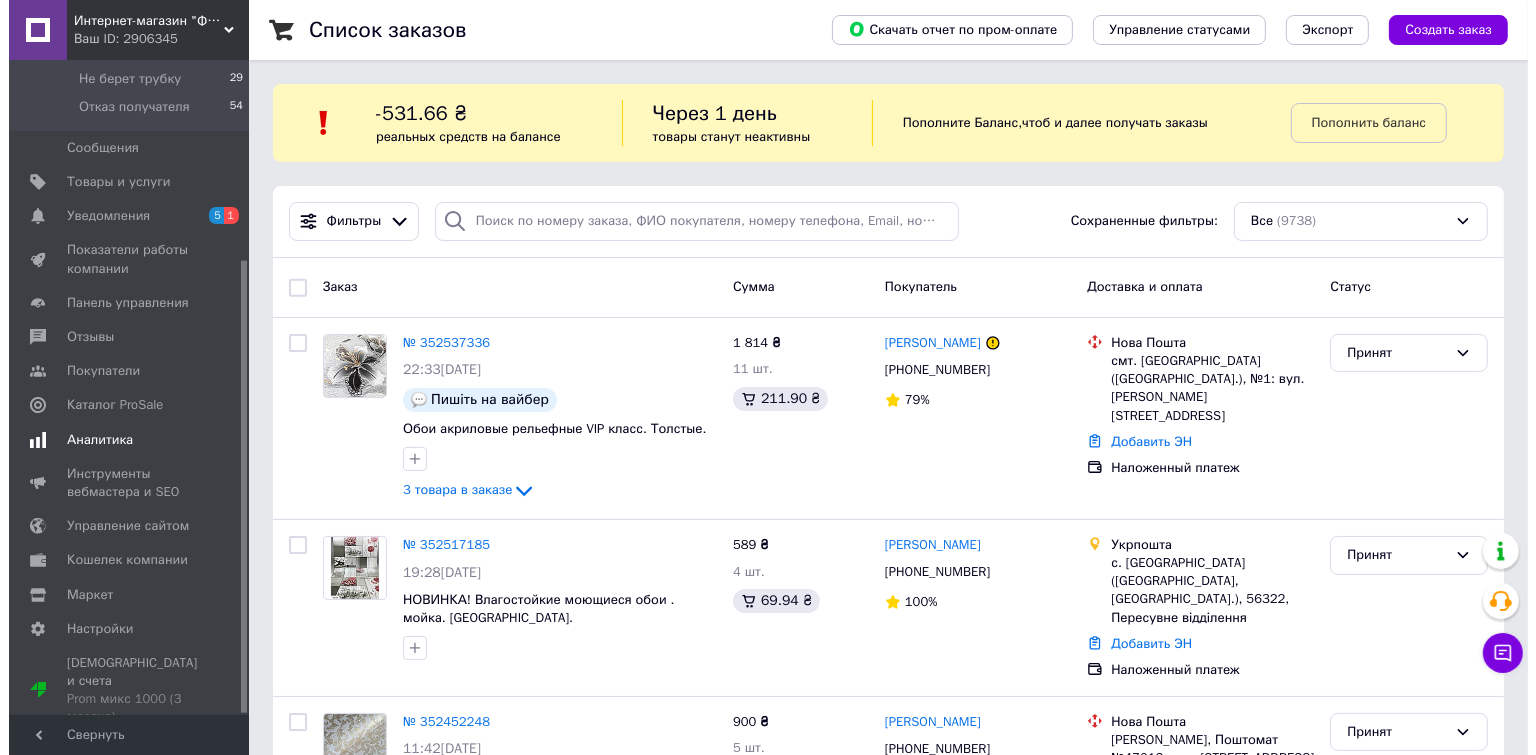 scroll, scrollTop: 211, scrollLeft: 0, axis: vertical 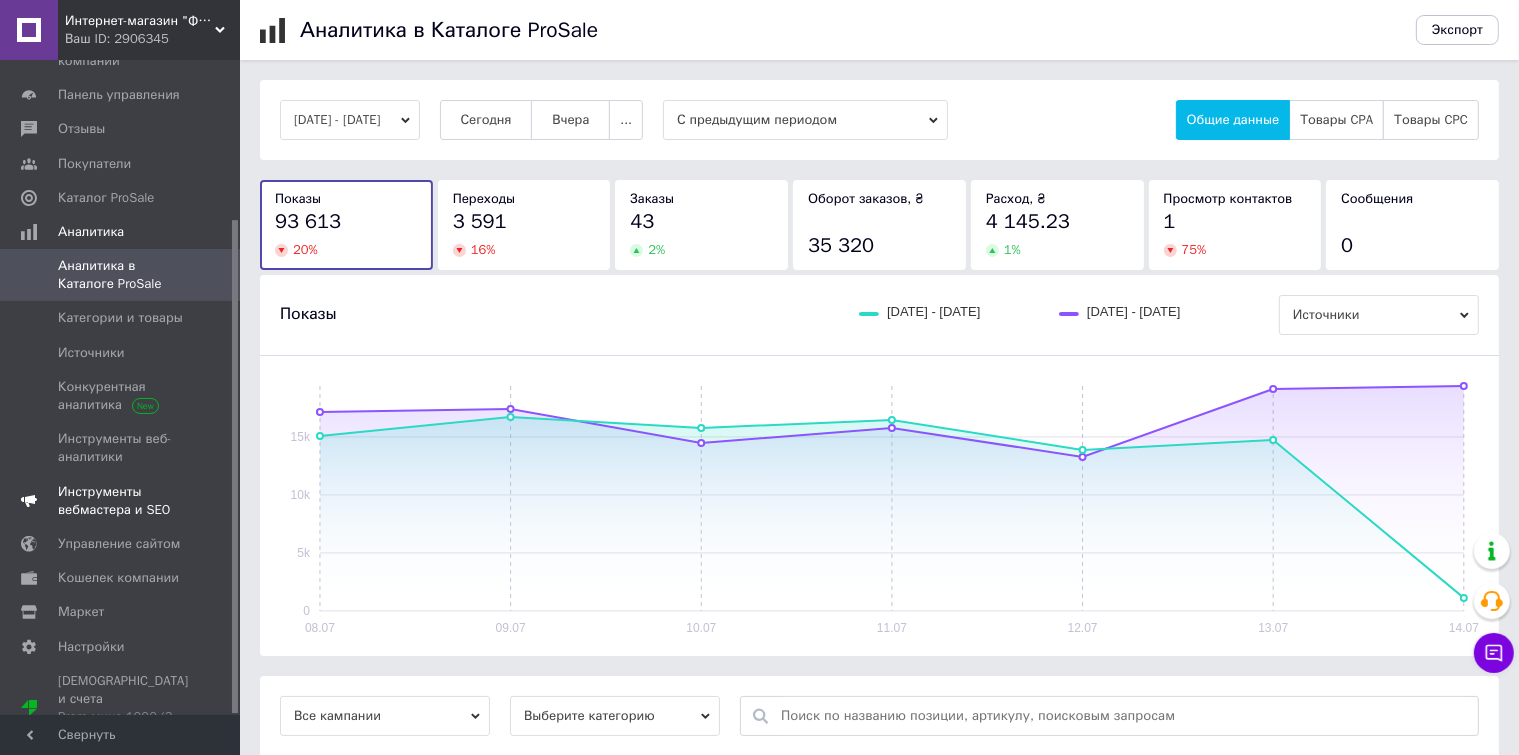 click on "Инструменты вебмастера и SEO" at bounding box center (121, 501) 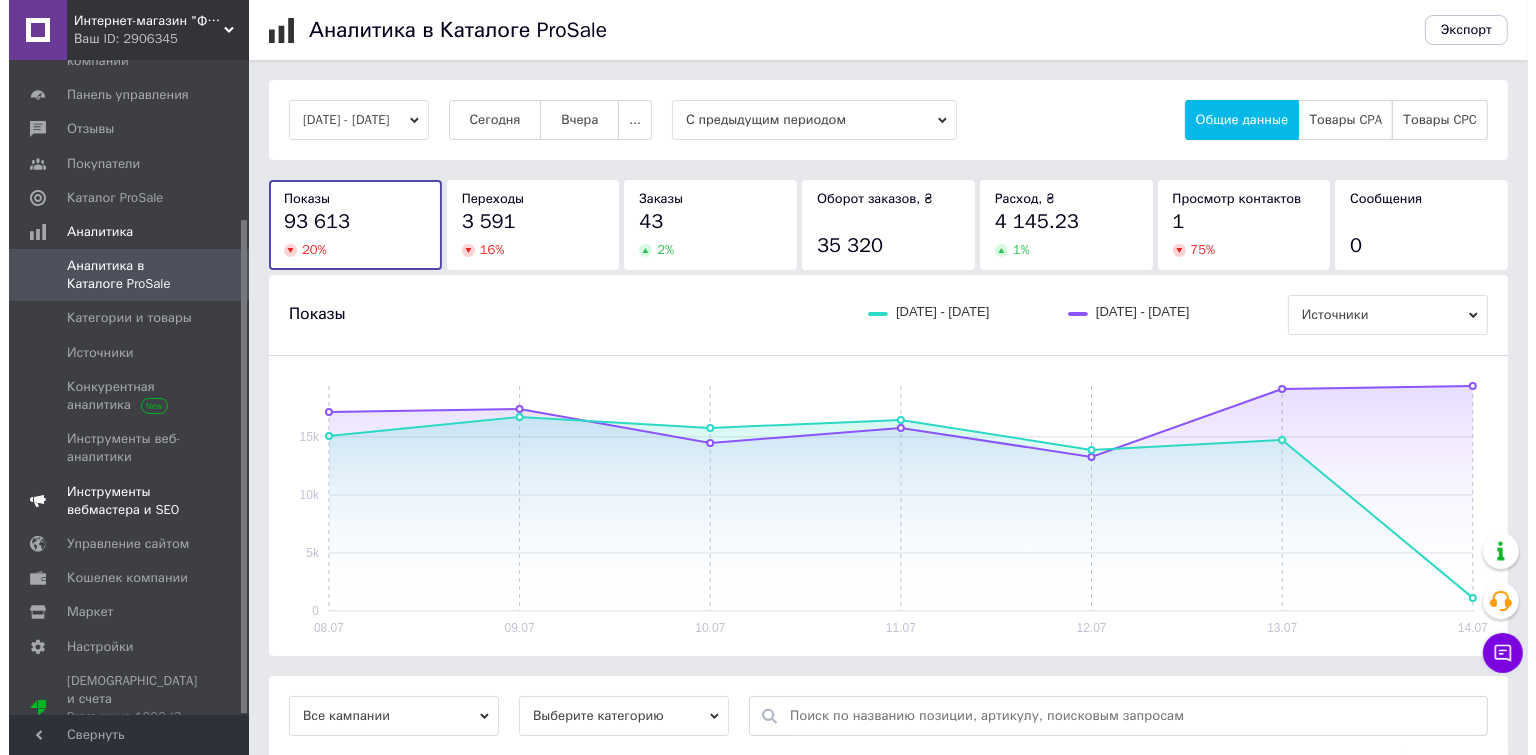 scroll, scrollTop: 177, scrollLeft: 0, axis: vertical 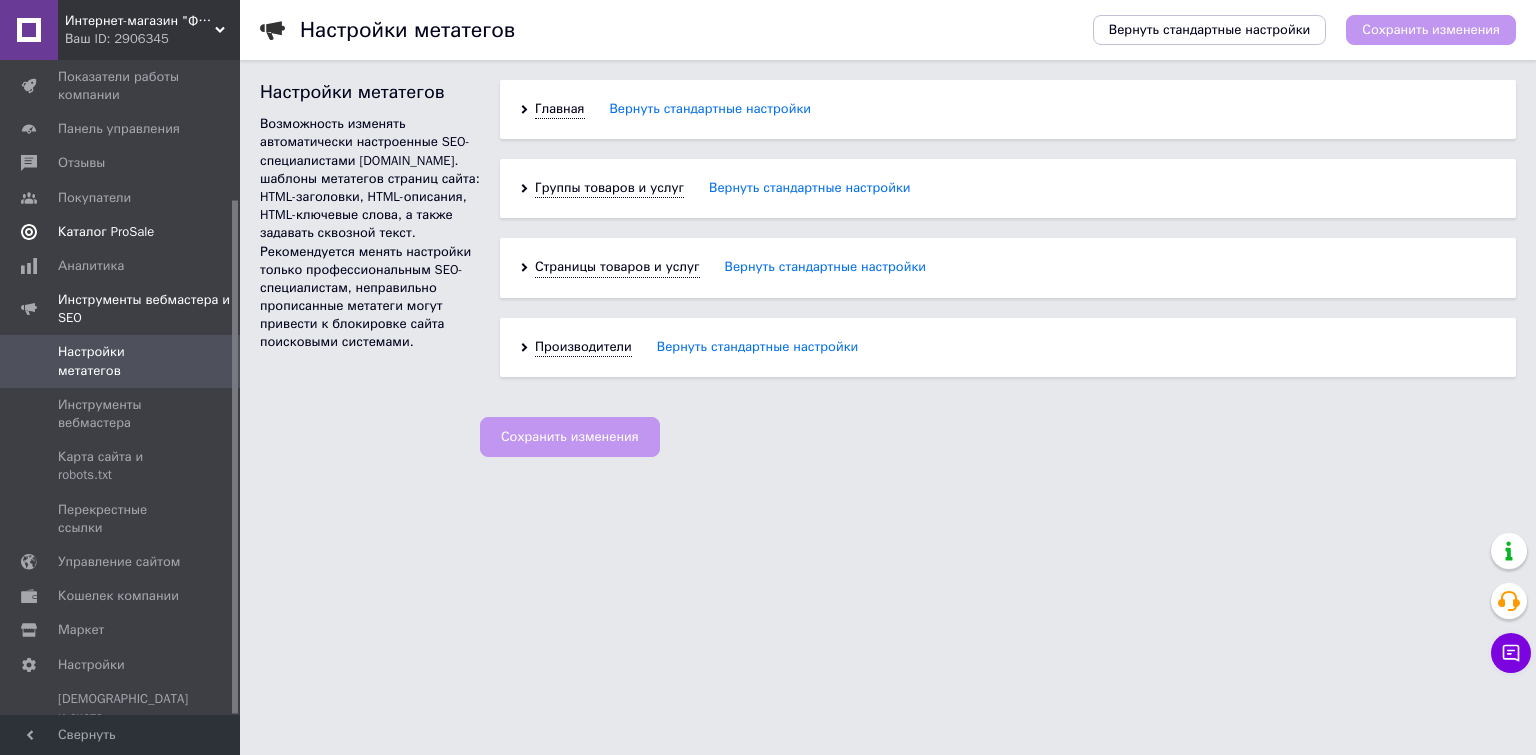 click on "Каталог ProSale" at bounding box center [106, 232] 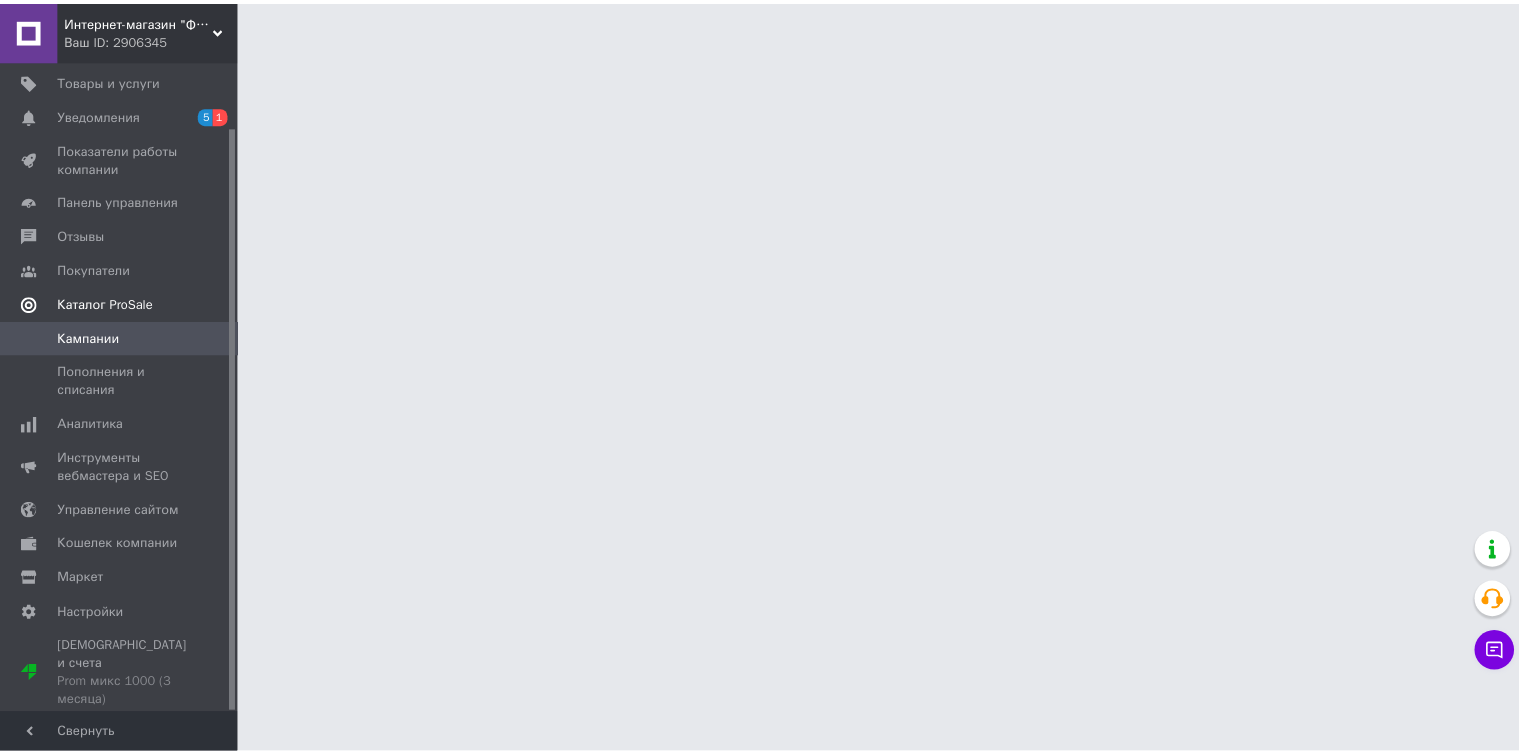 scroll, scrollTop: 72, scrollLeft: 0, axis: vertical 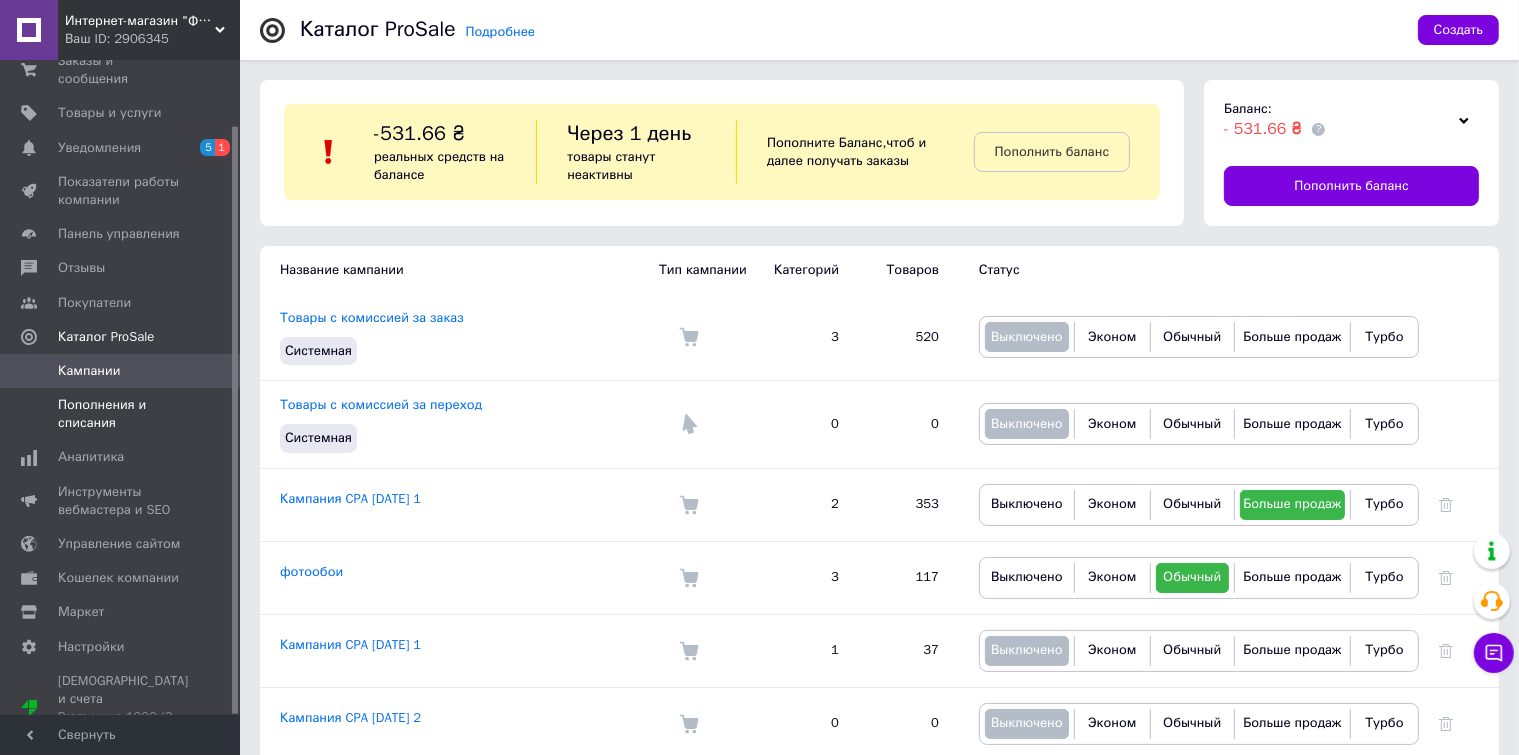 click on "Пополнения и списания" at bounding box center (121, 414) 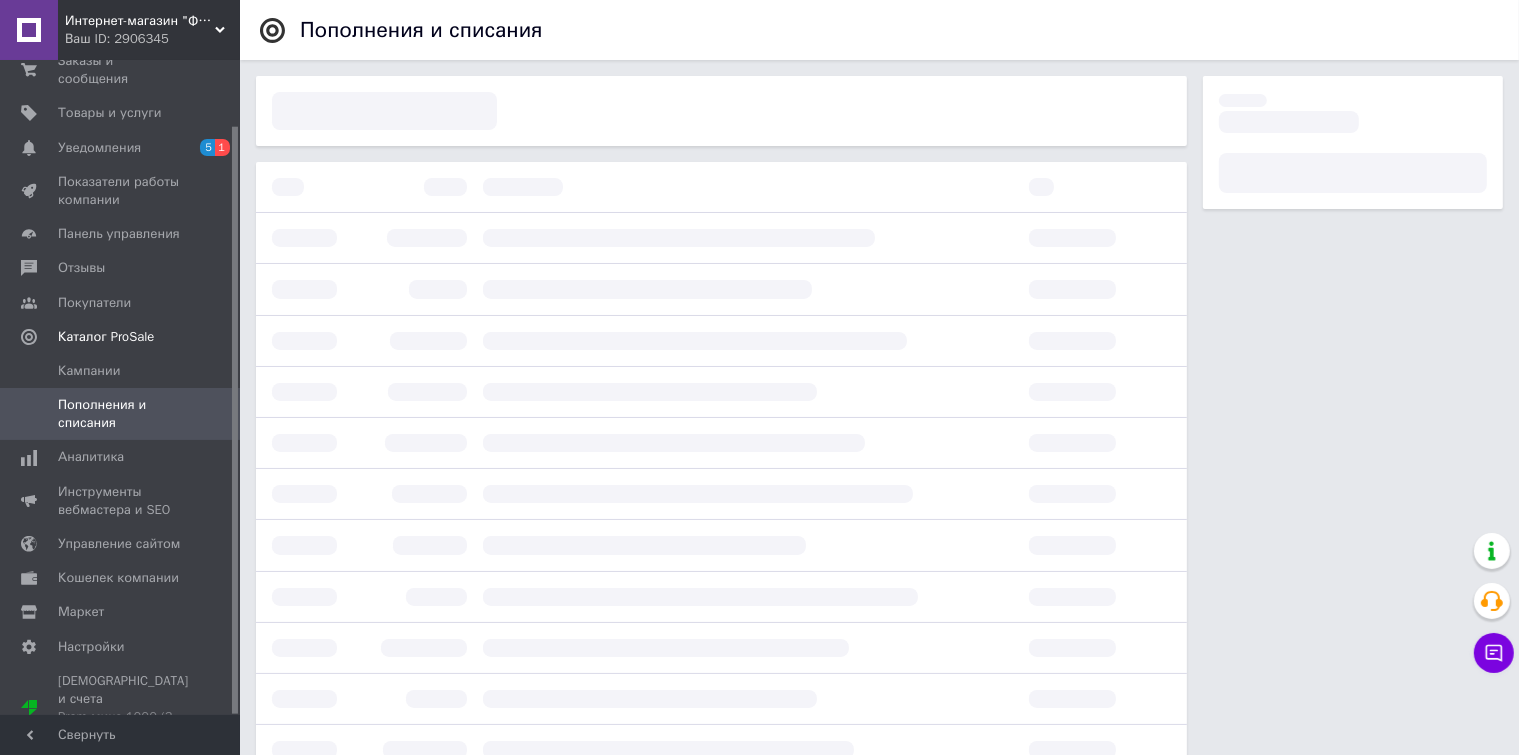 click on "Пополнения и списания" at bounding box center [121, 414] 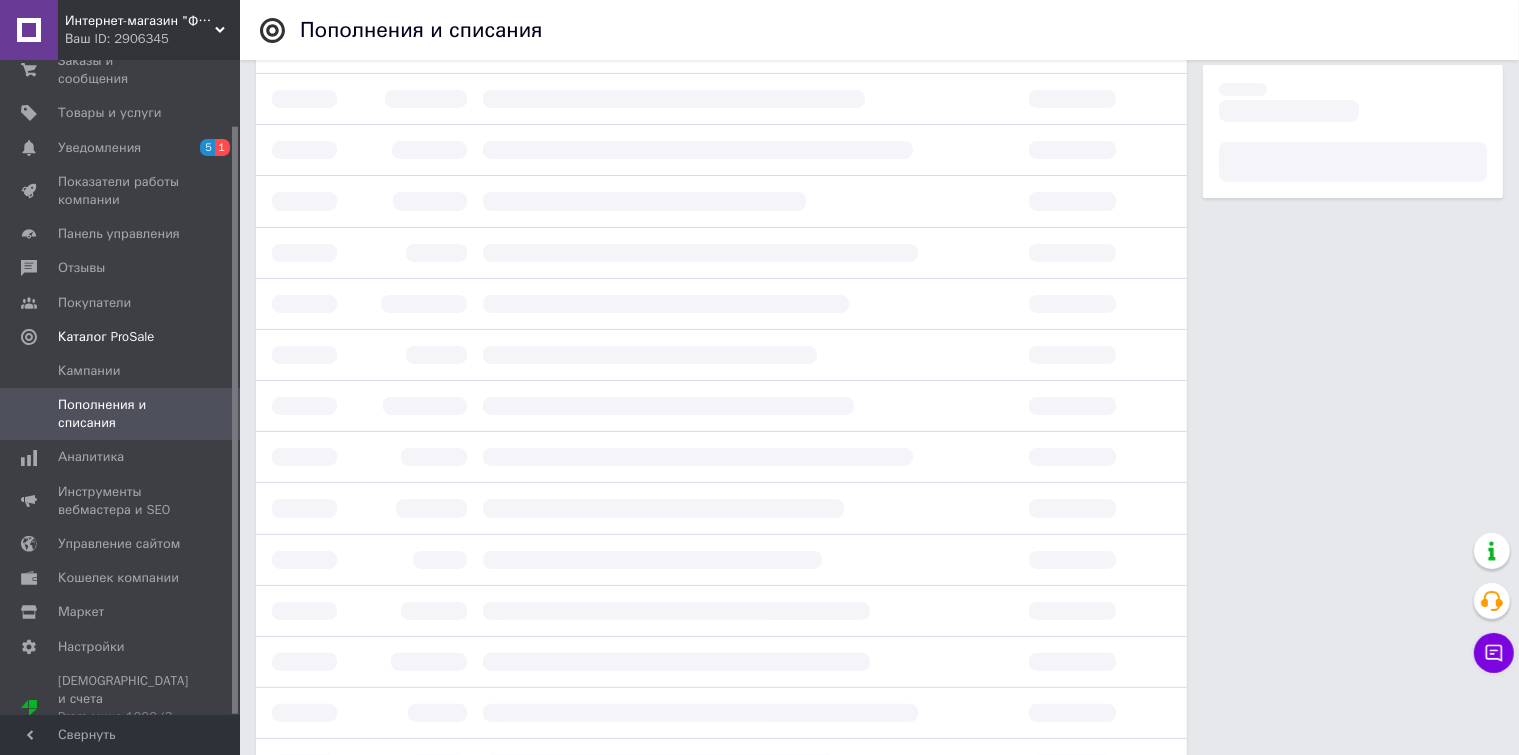 scroll, scrollTop: 0, scrollLeft: 0, axis: both 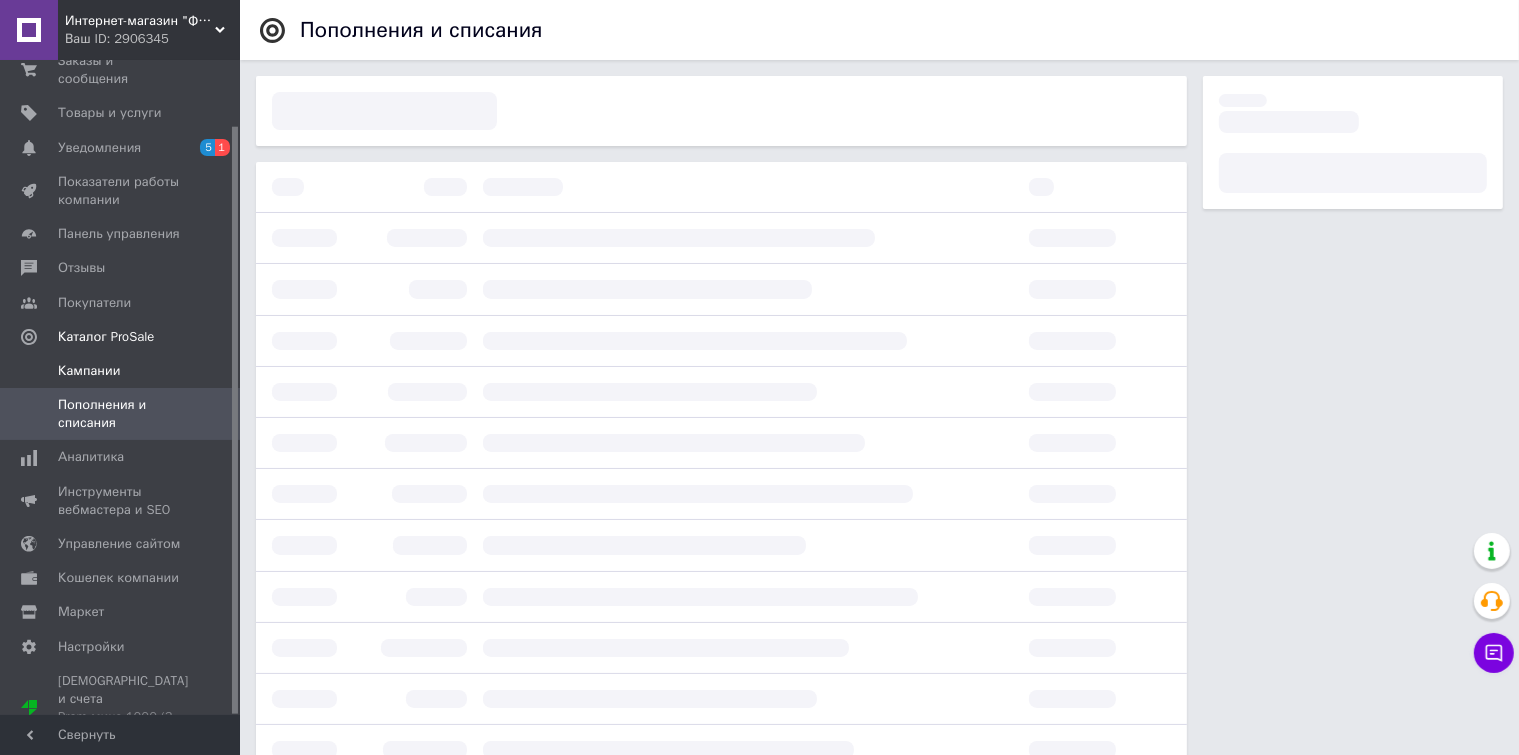 click on "Кампании" at bounding box center [89, 371] 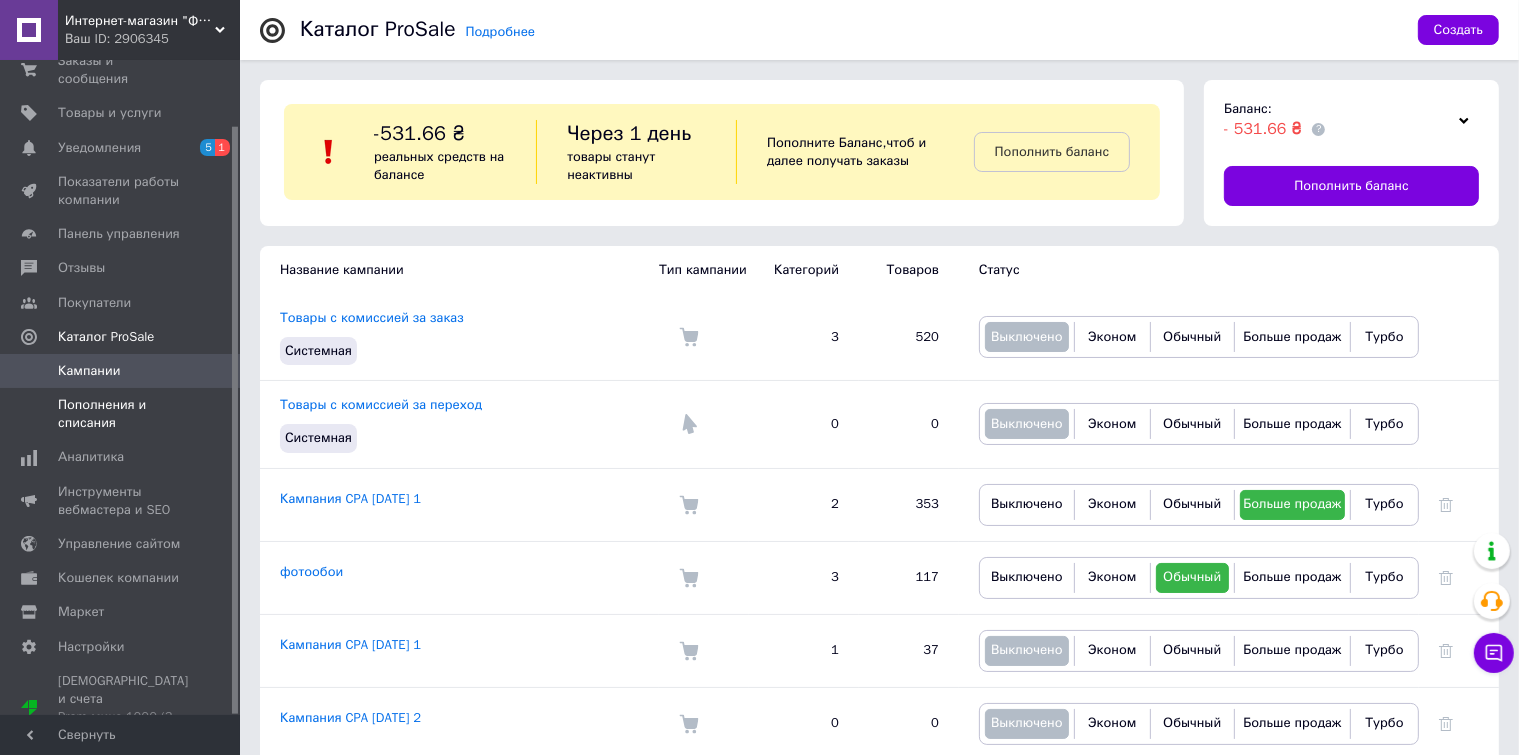 click on "Пополнения и списания" at bounding box center [121, 414] 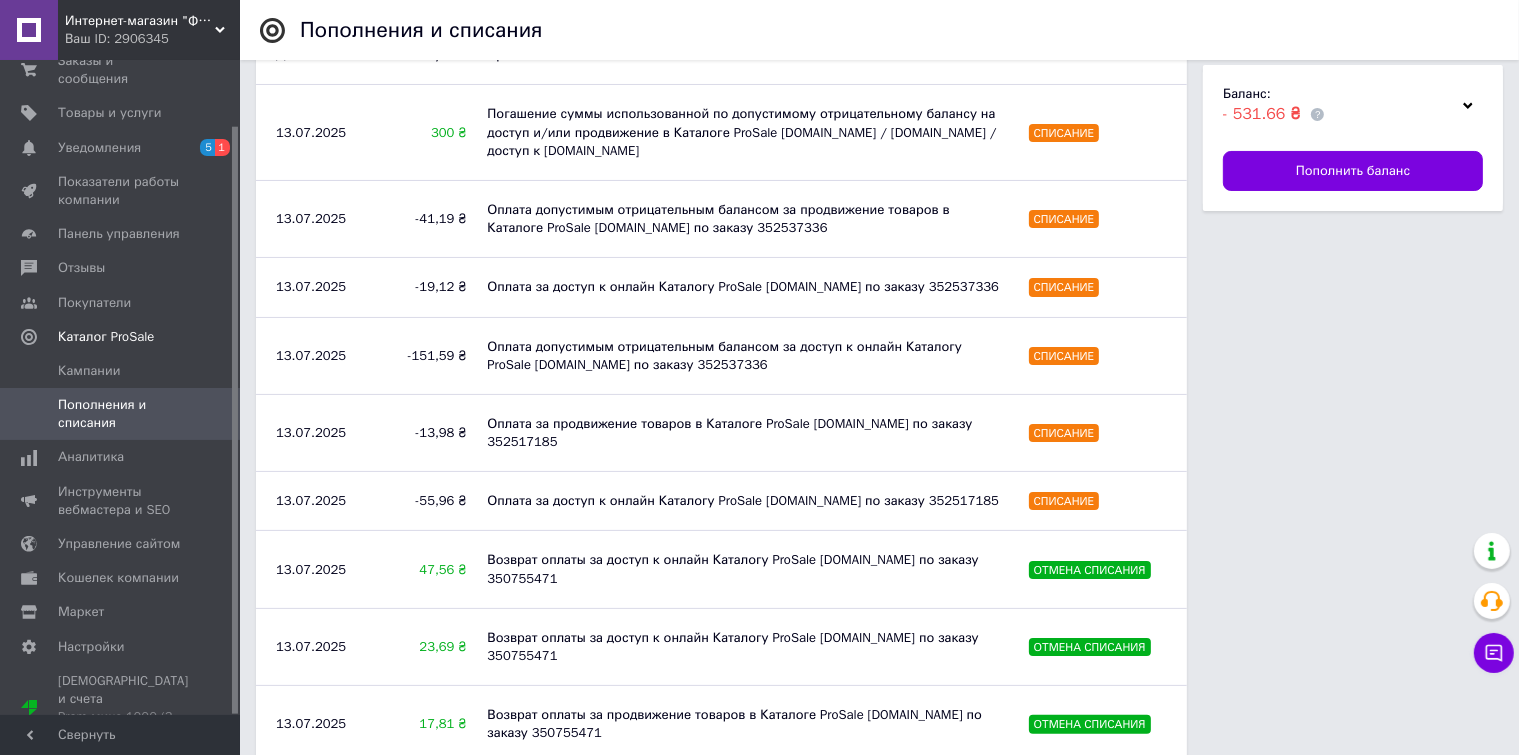 scroll, scrollTop: 0, scrollLeft: 0, axis: both 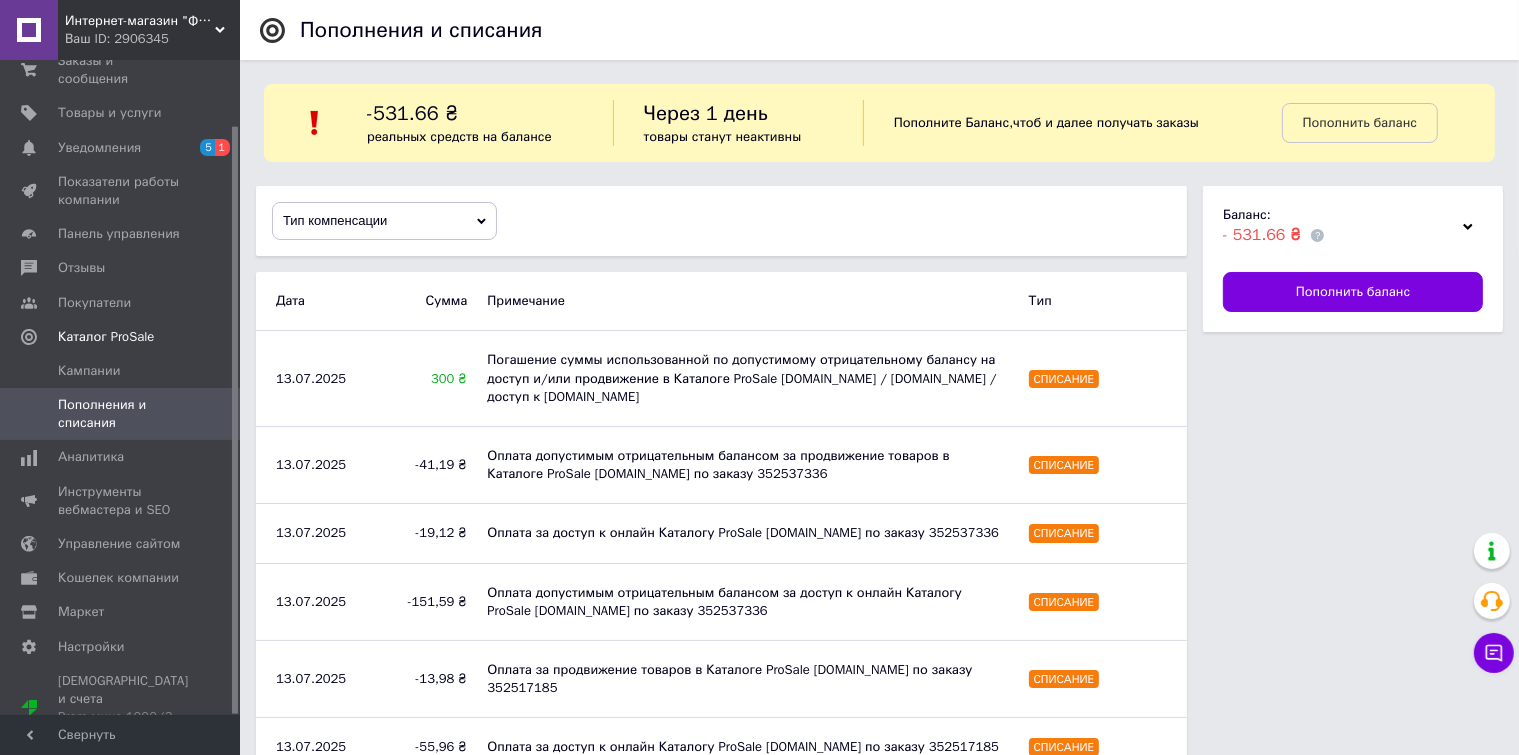 click 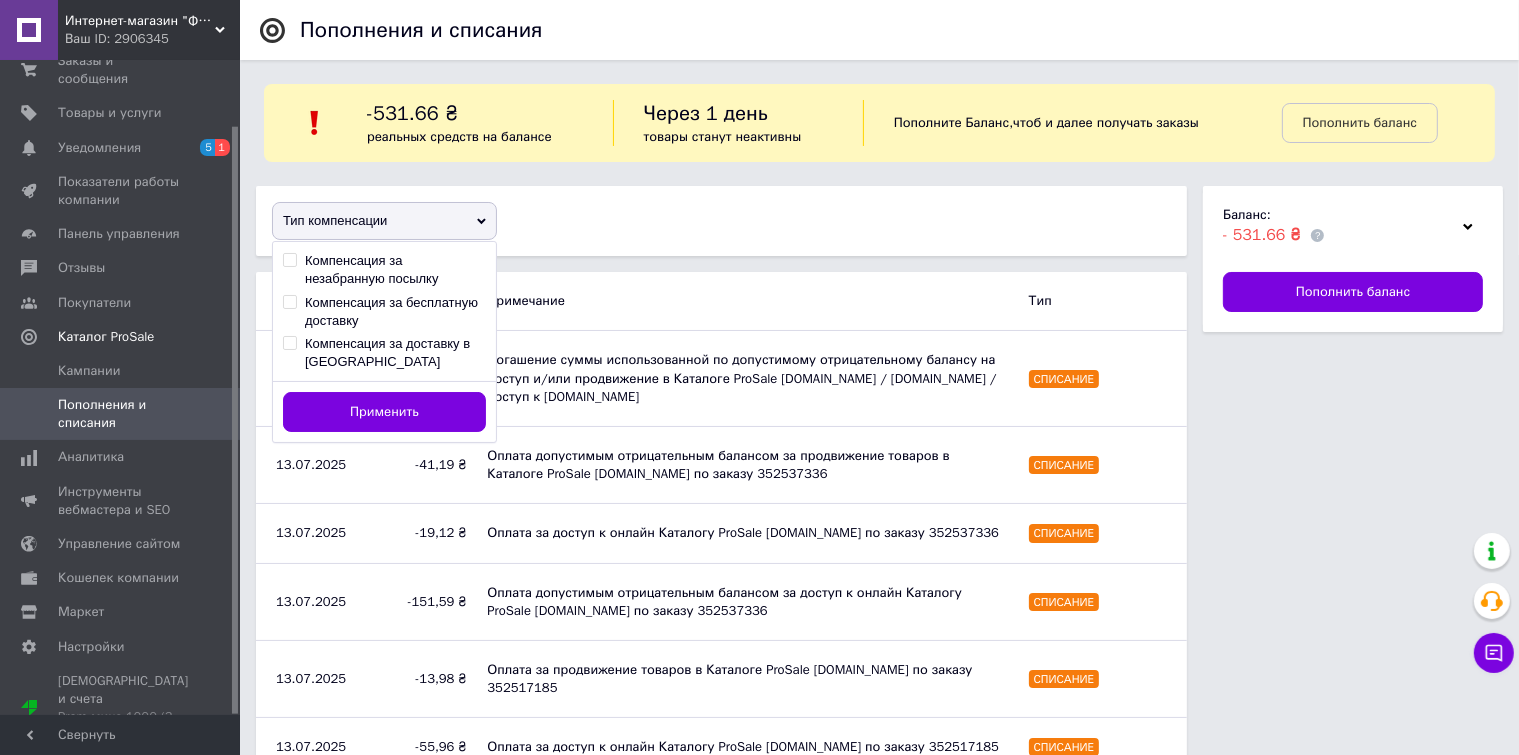 click on "Тип компенсации Компенсация за незабранную посылку Компенсация за бесплатную доставку Компенсация за доставку в Rozetka Применить" at bounding box center (721, 221) 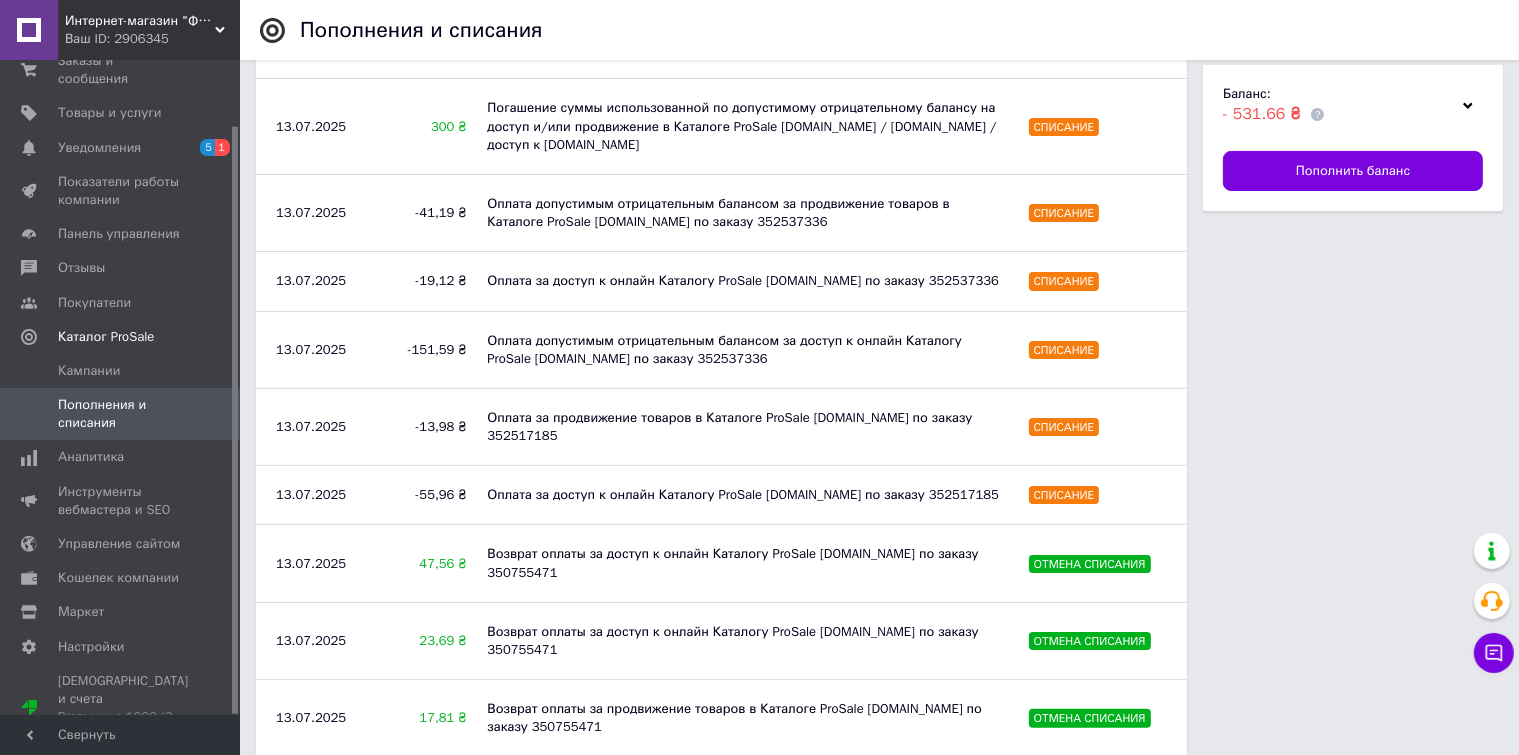 scroll, scrollTop: 0, scrollLeft: 0, axis: both 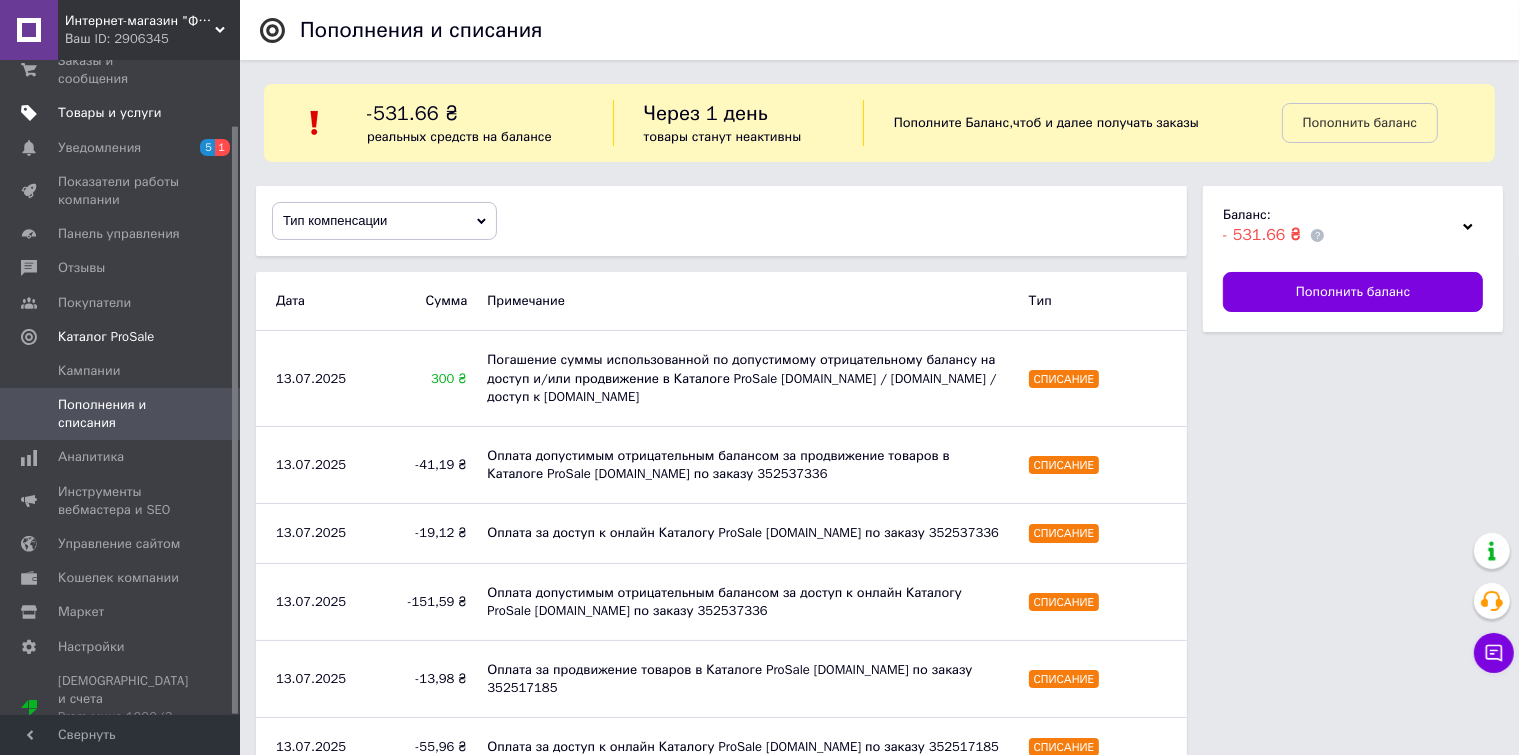 click on "Товары и услуги" at bounding box center [110, 113] 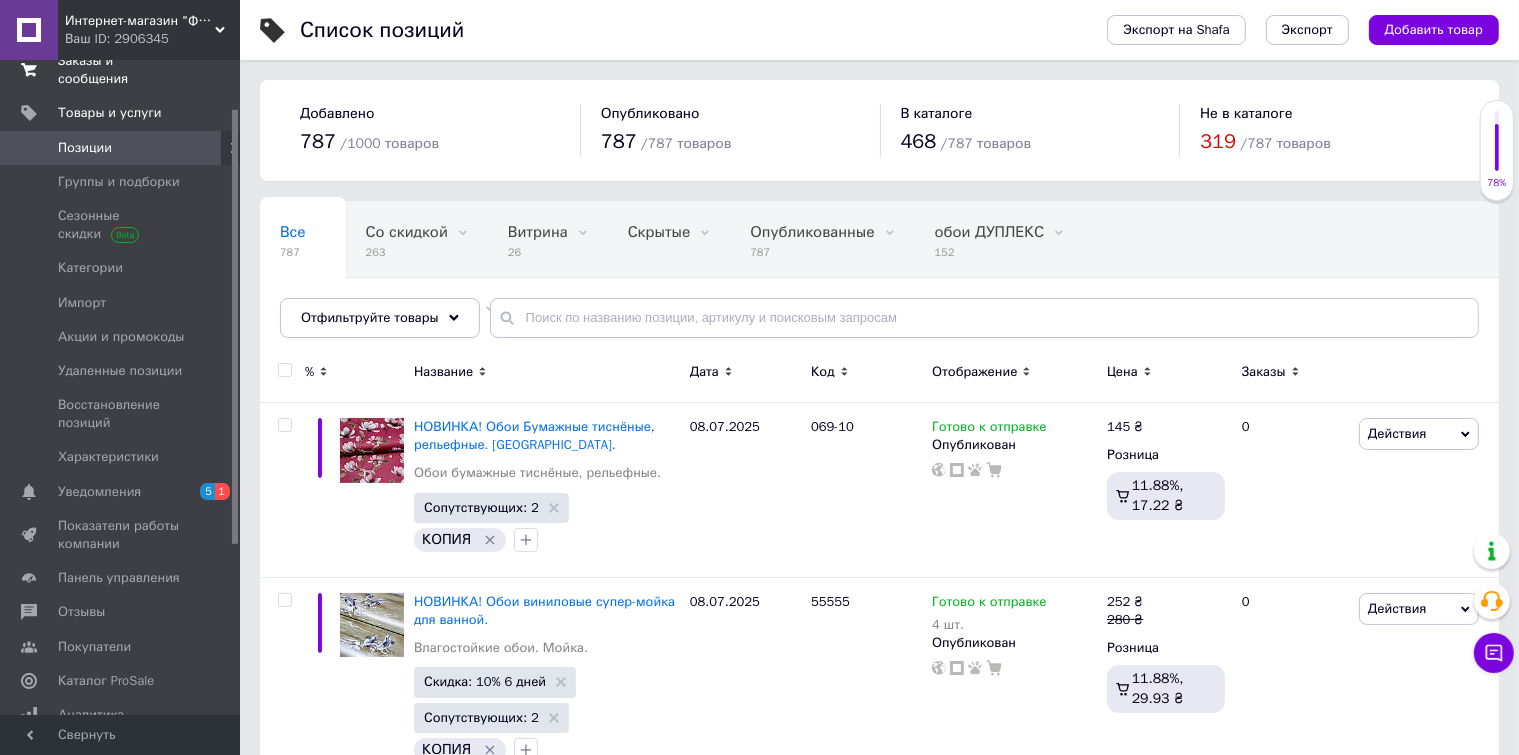 click on "Заказы и сообщения" at bounding box center [121, 70] 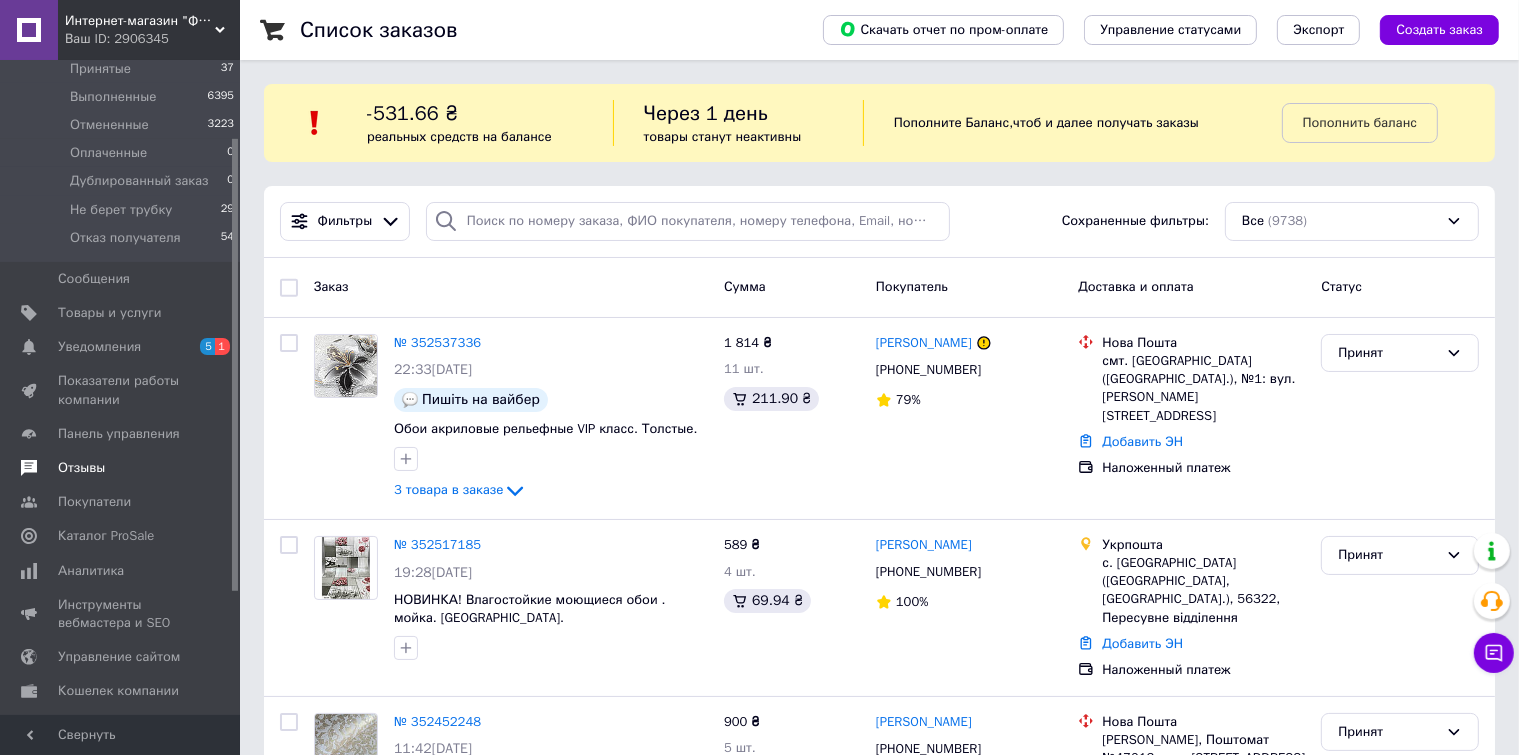 scroll, scrollTop: 0, scrollLeft: 0, axis: both 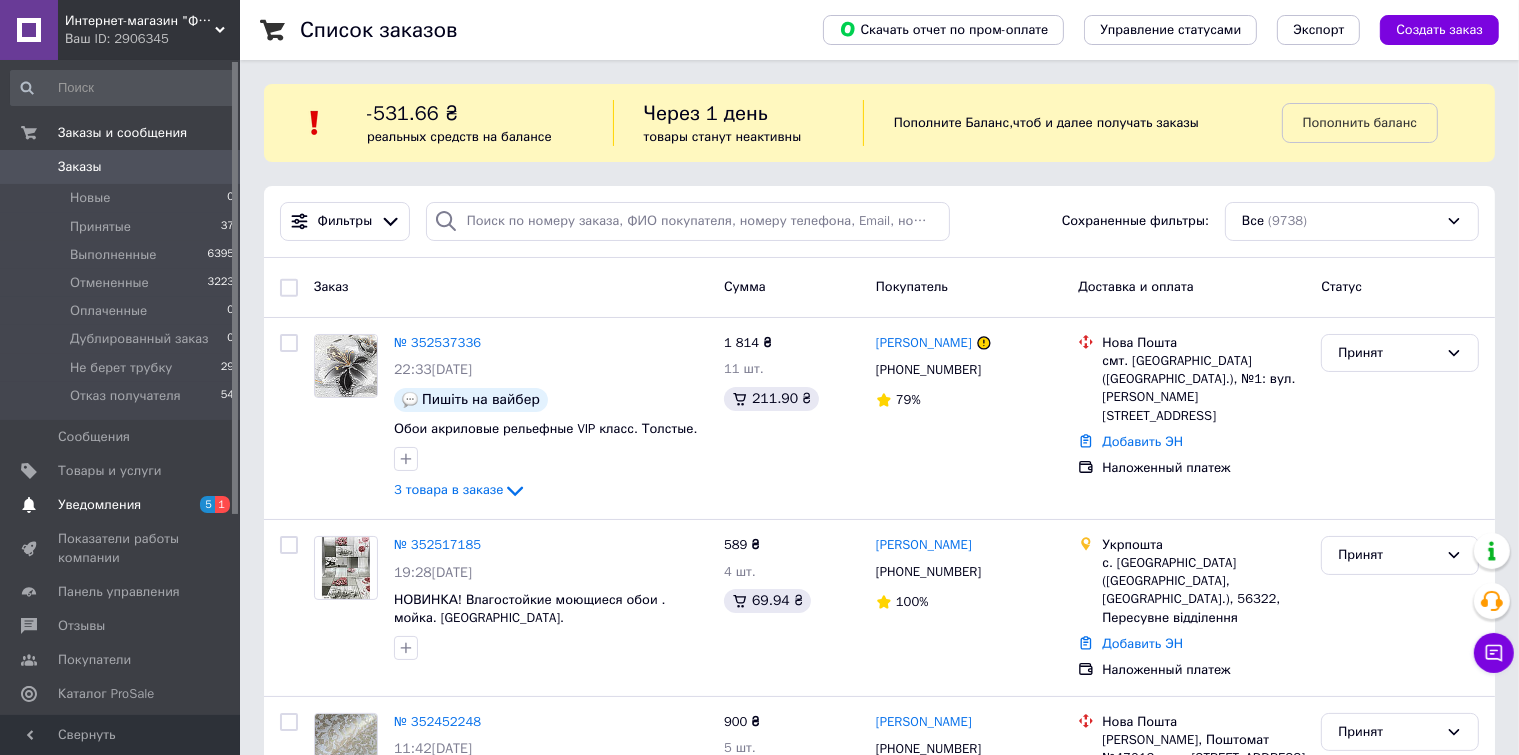 click on "Уведомления" at bounding box center (99, 505) 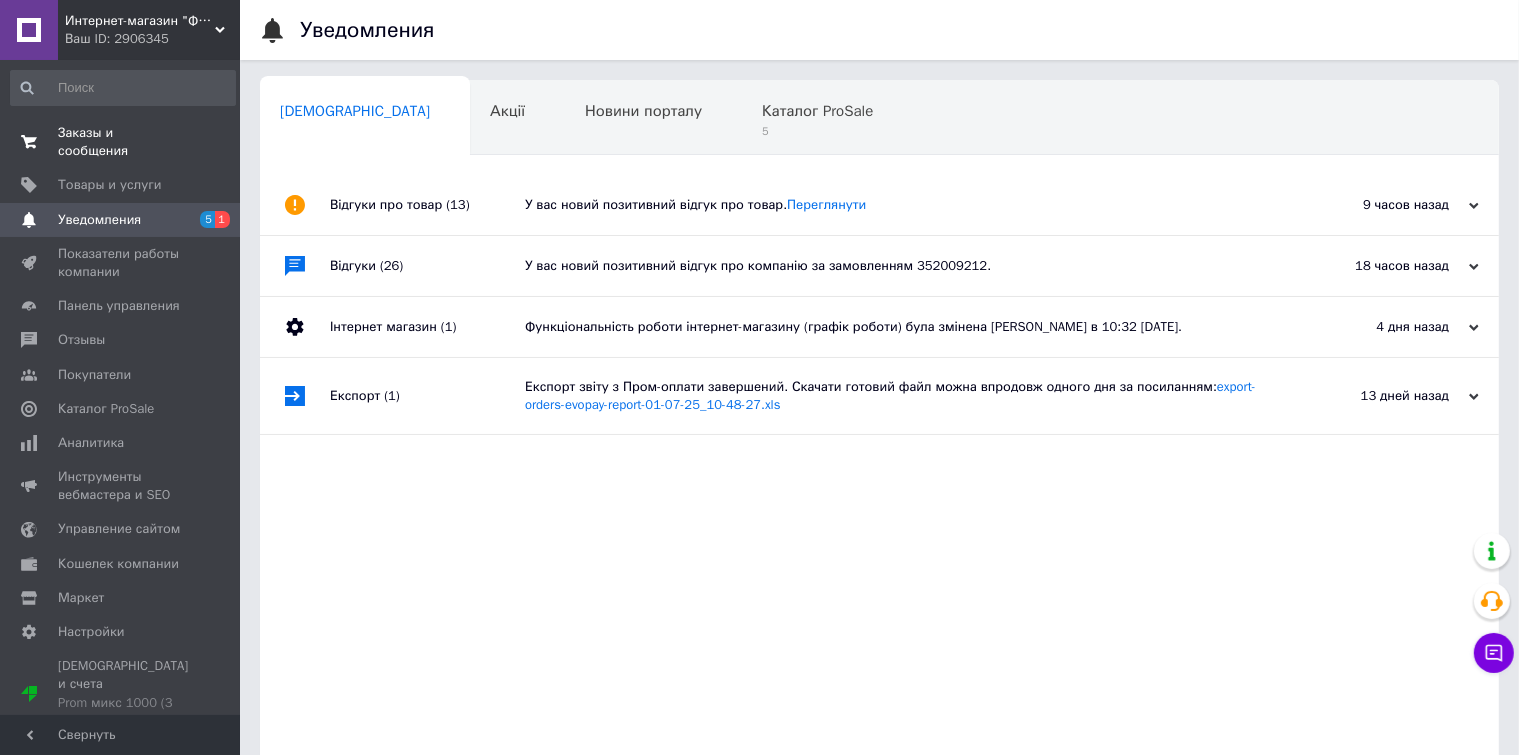 click on "Заказы и сообщения" at bounding box center (121, 142) 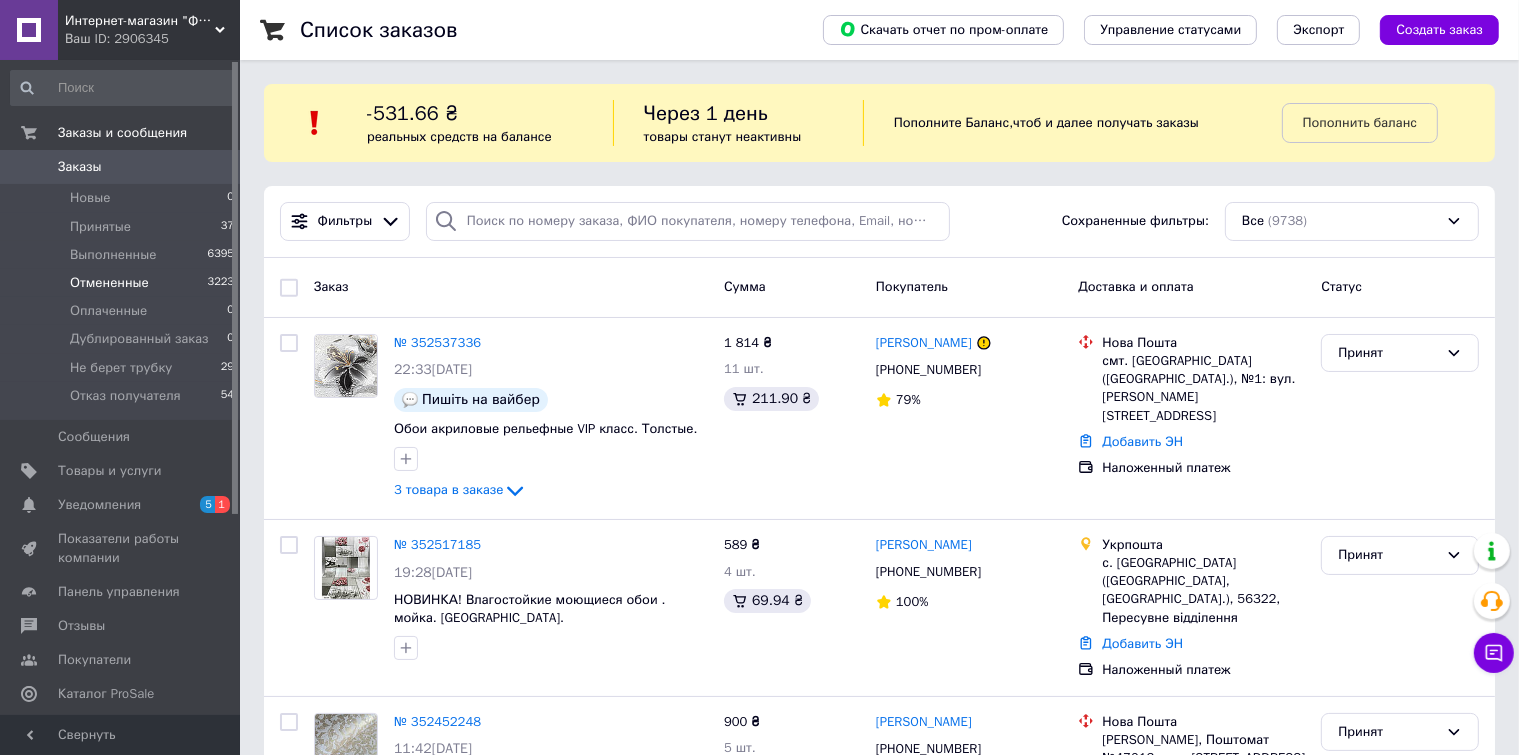 click on "Отмененные" at bounding box center [109, 283] 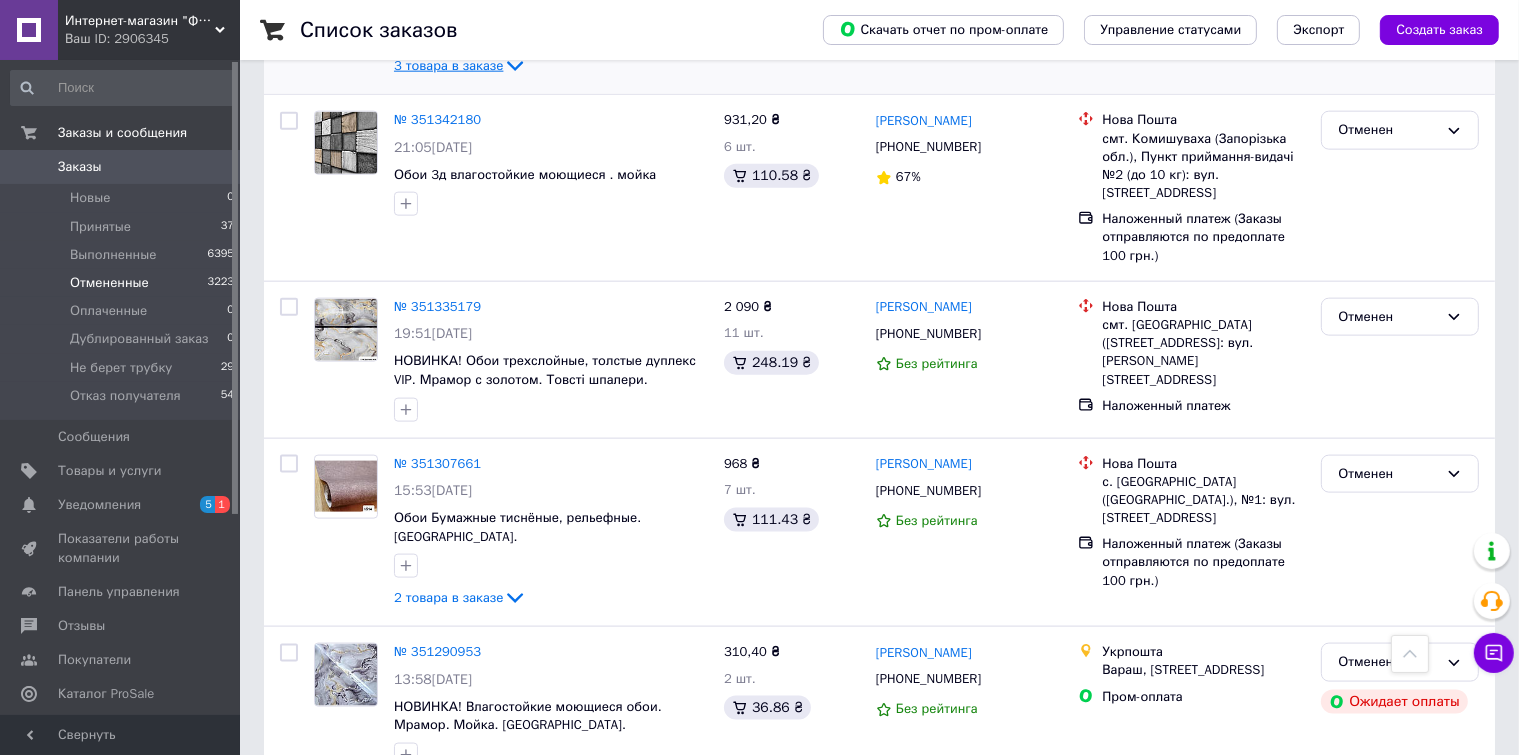 scroll, scrollTop: 2500, scrollLeft: 0, axis: vertical 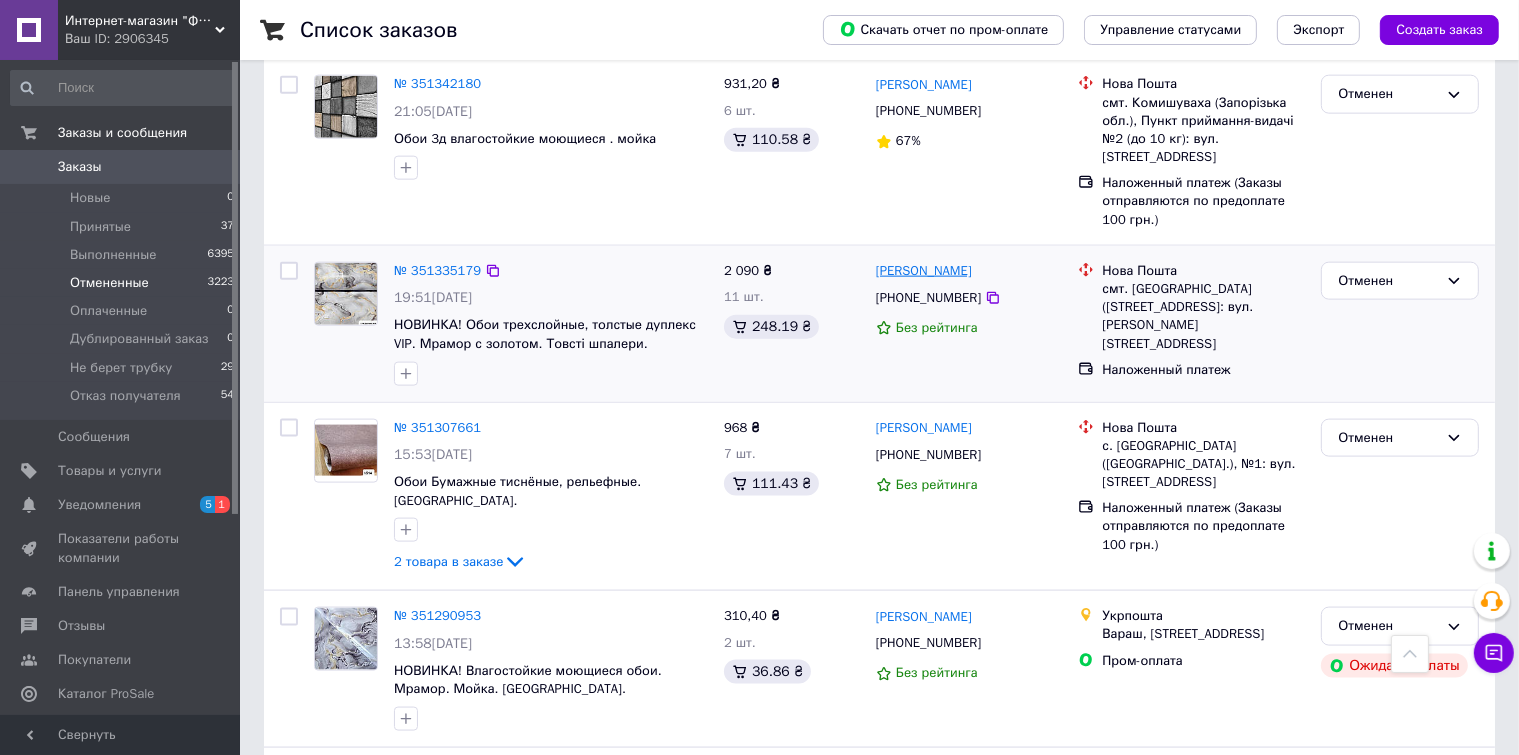 click on "Віктор Григоренко" at bounding box center (924, 271) 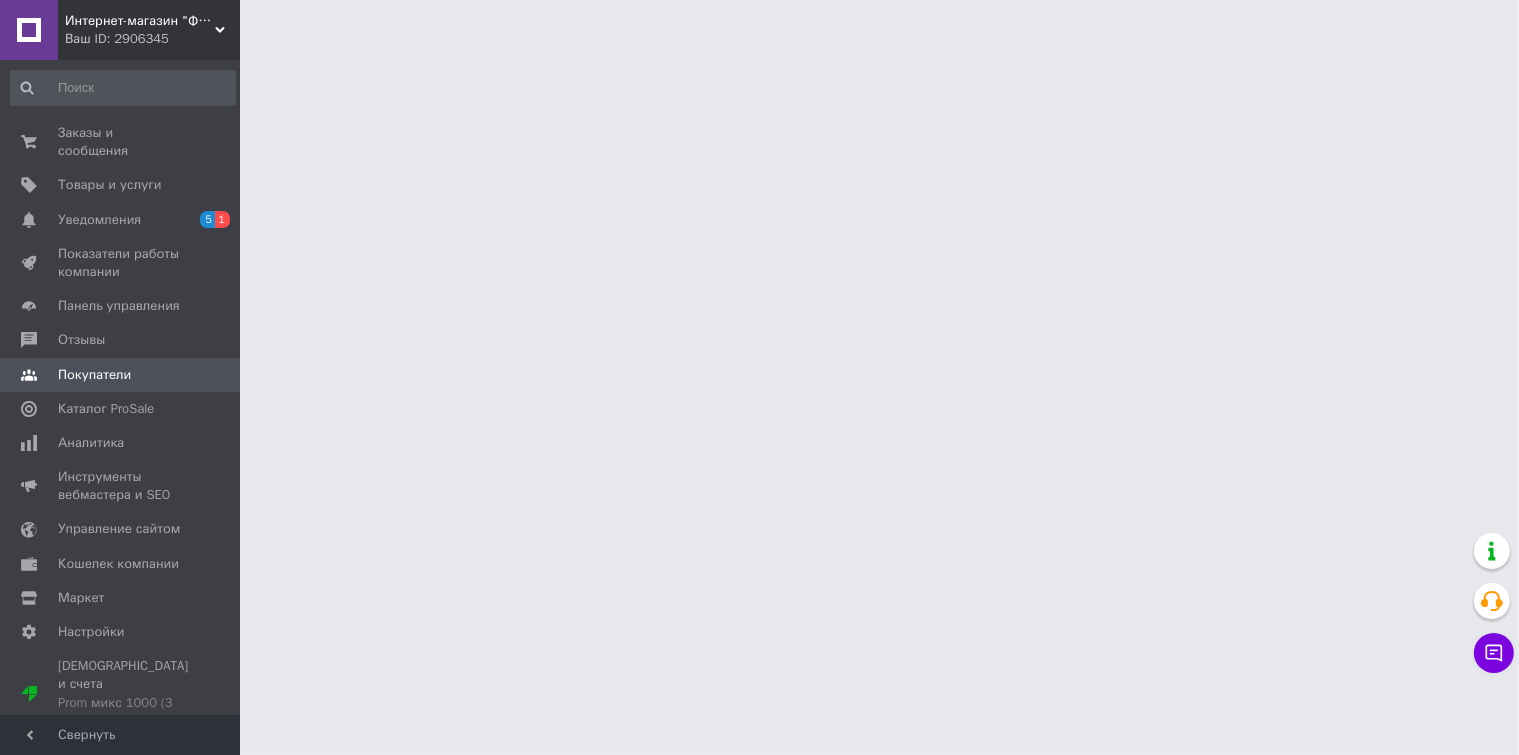 scroll, scrollTop: 0, scrollLeft: 0, axis: both 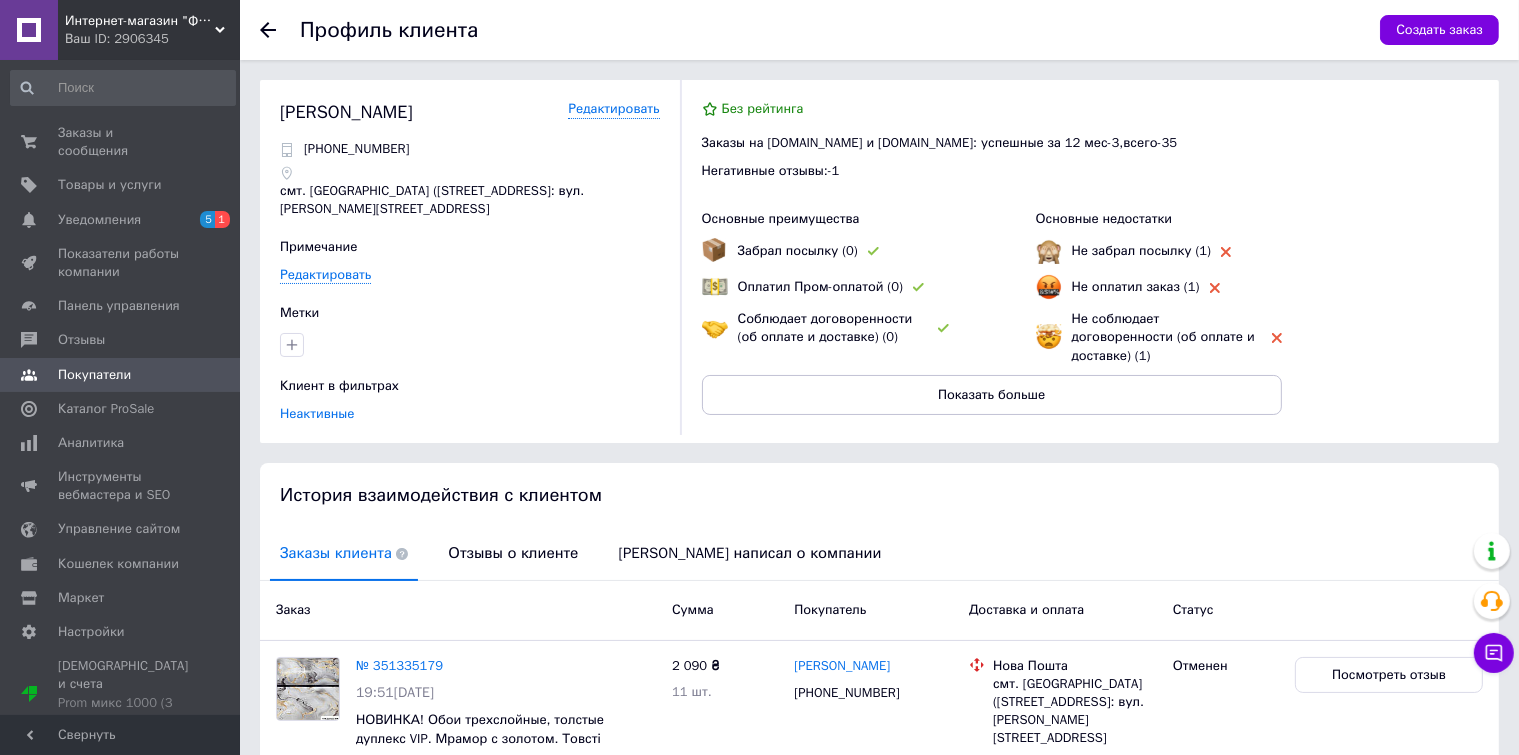 click 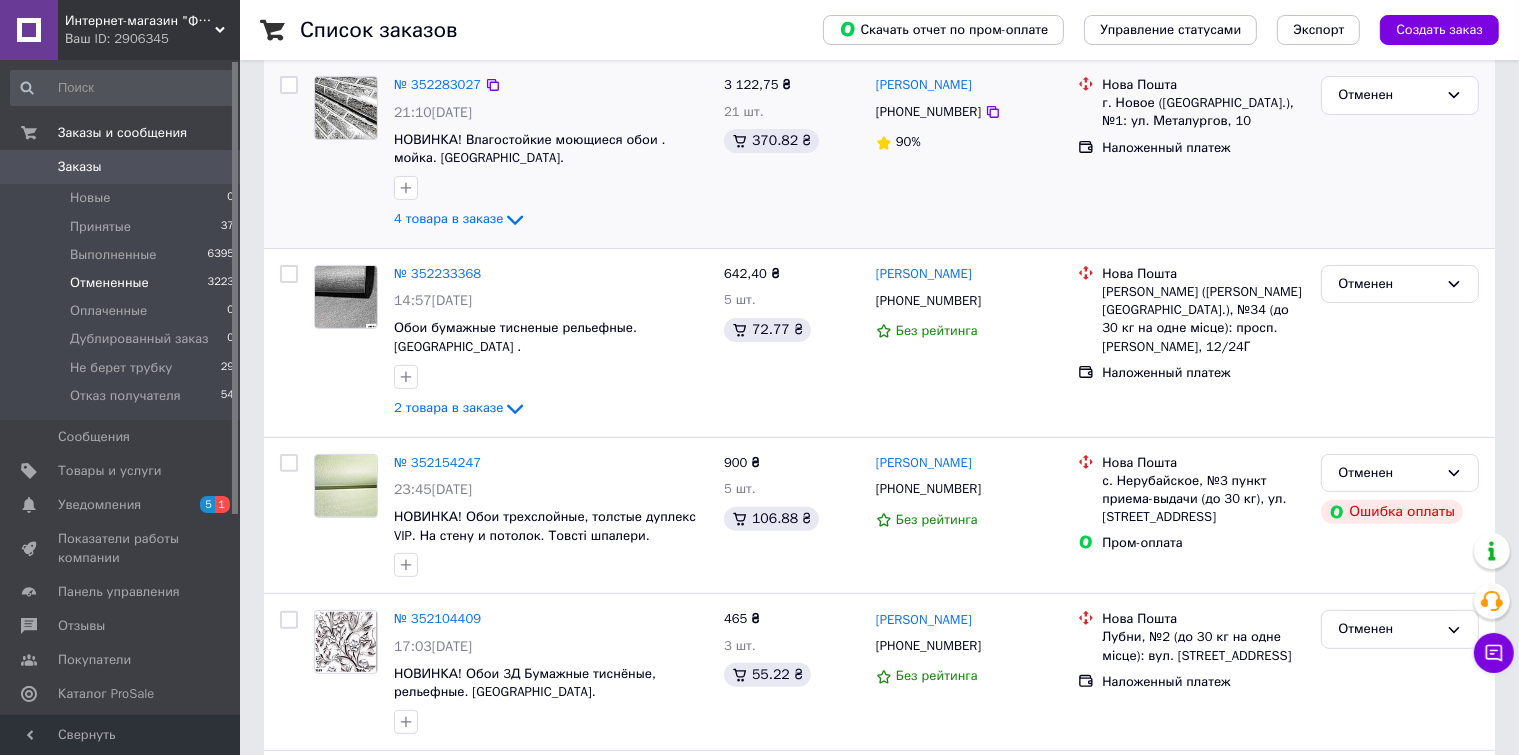 scroll, scrollTop: 500, scrollLeft: 0, axis: vertical 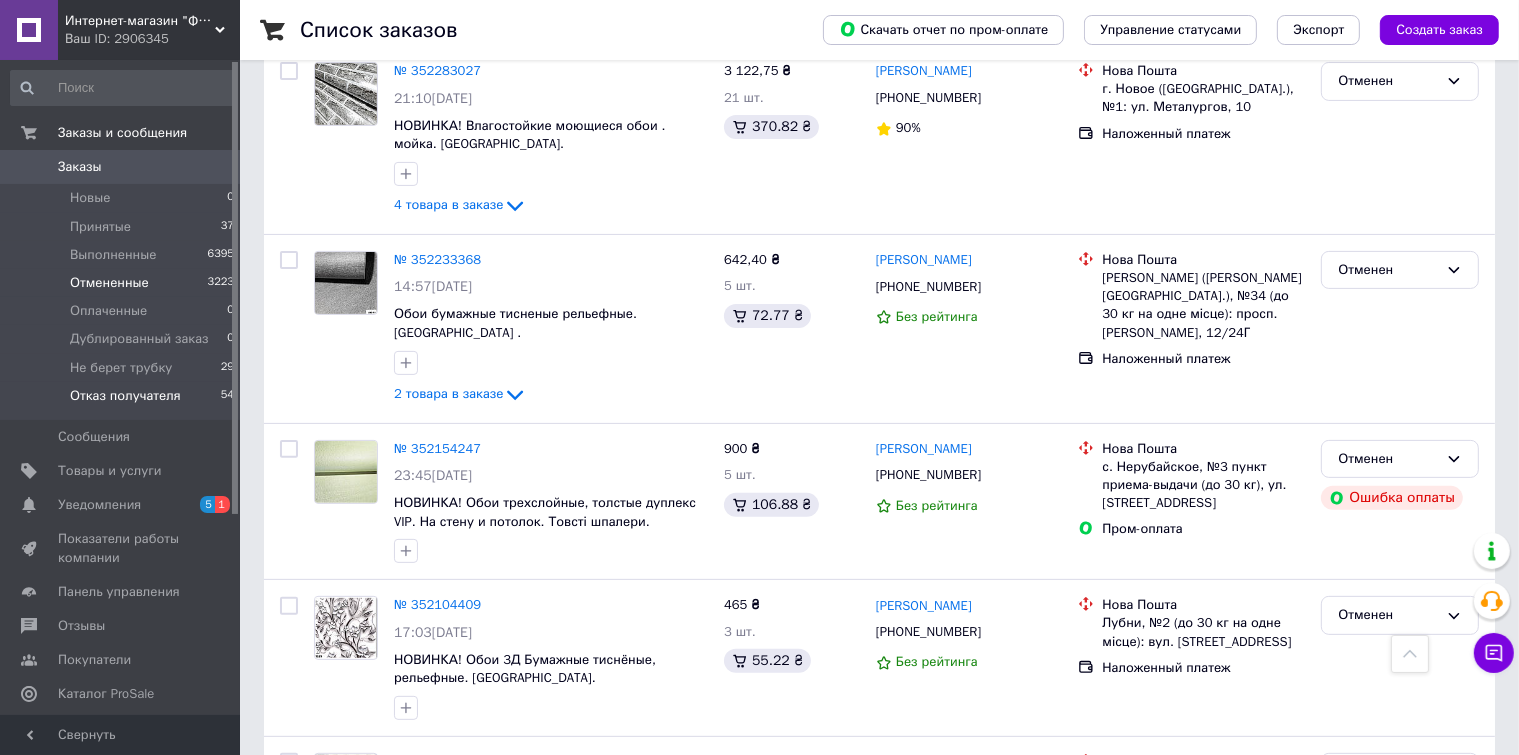 click on "Отказ получателя" at bounding box center (125, 396) 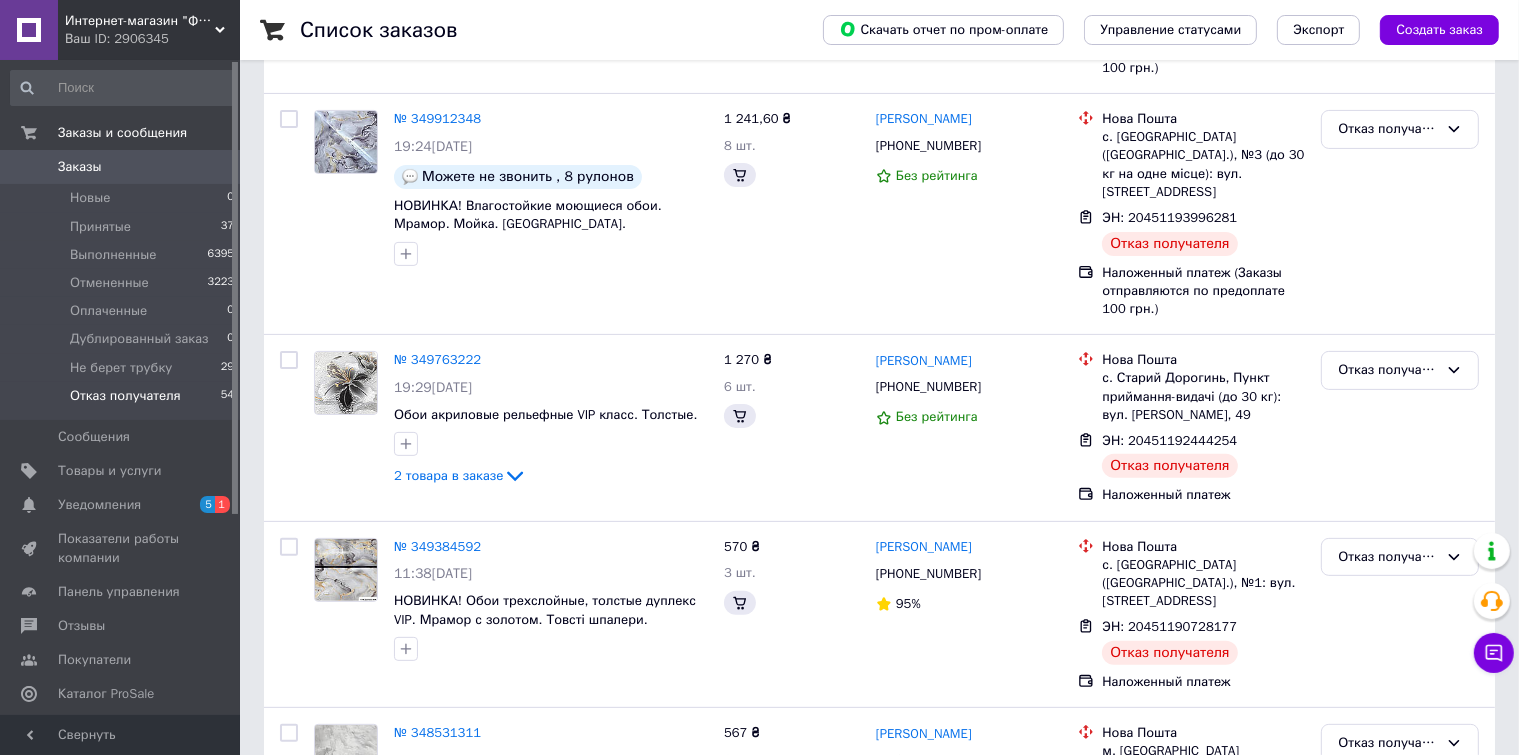 scroll, scrollTop: 0, scrollLeft: 0, axis: both 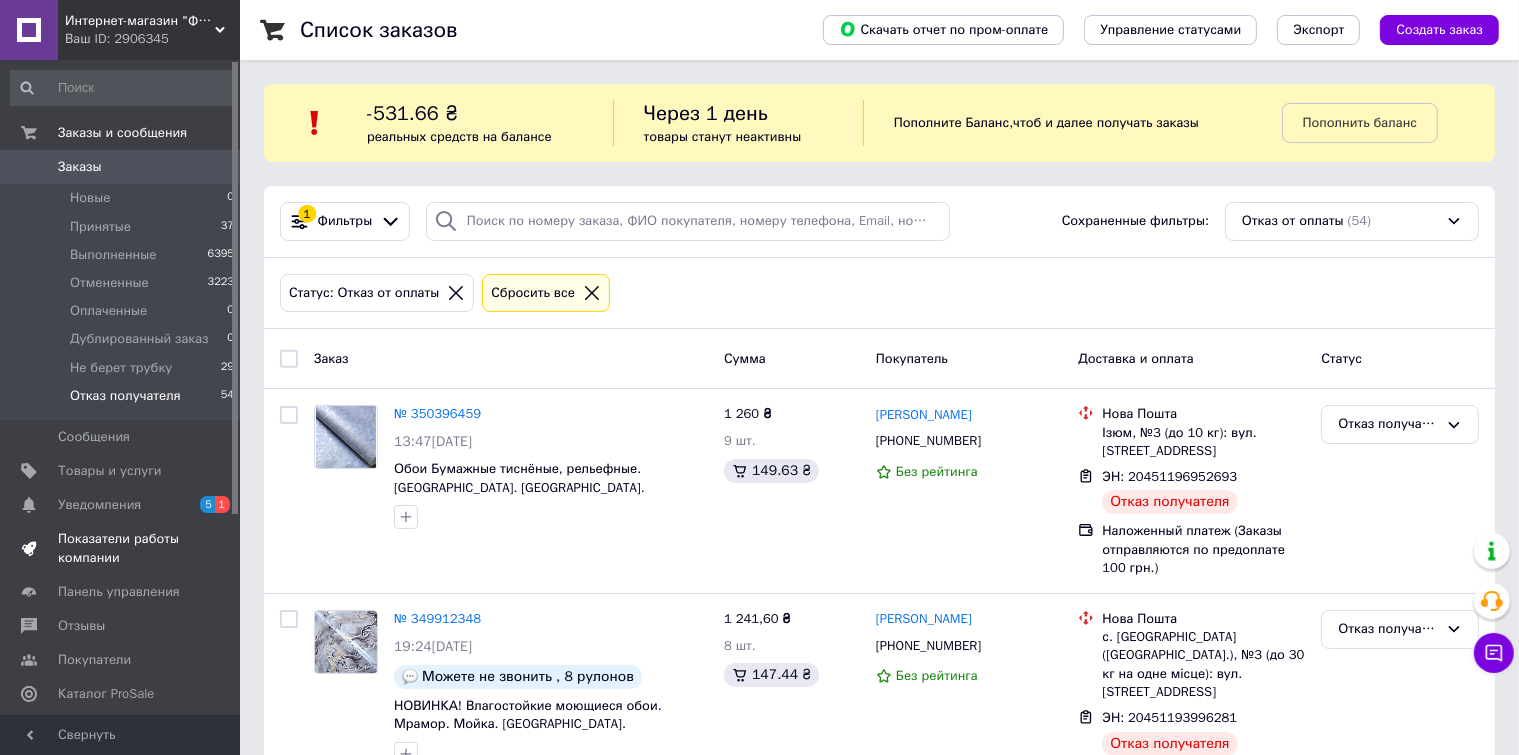 click on "Показатели работы компании" at bounding box center [121, 548] 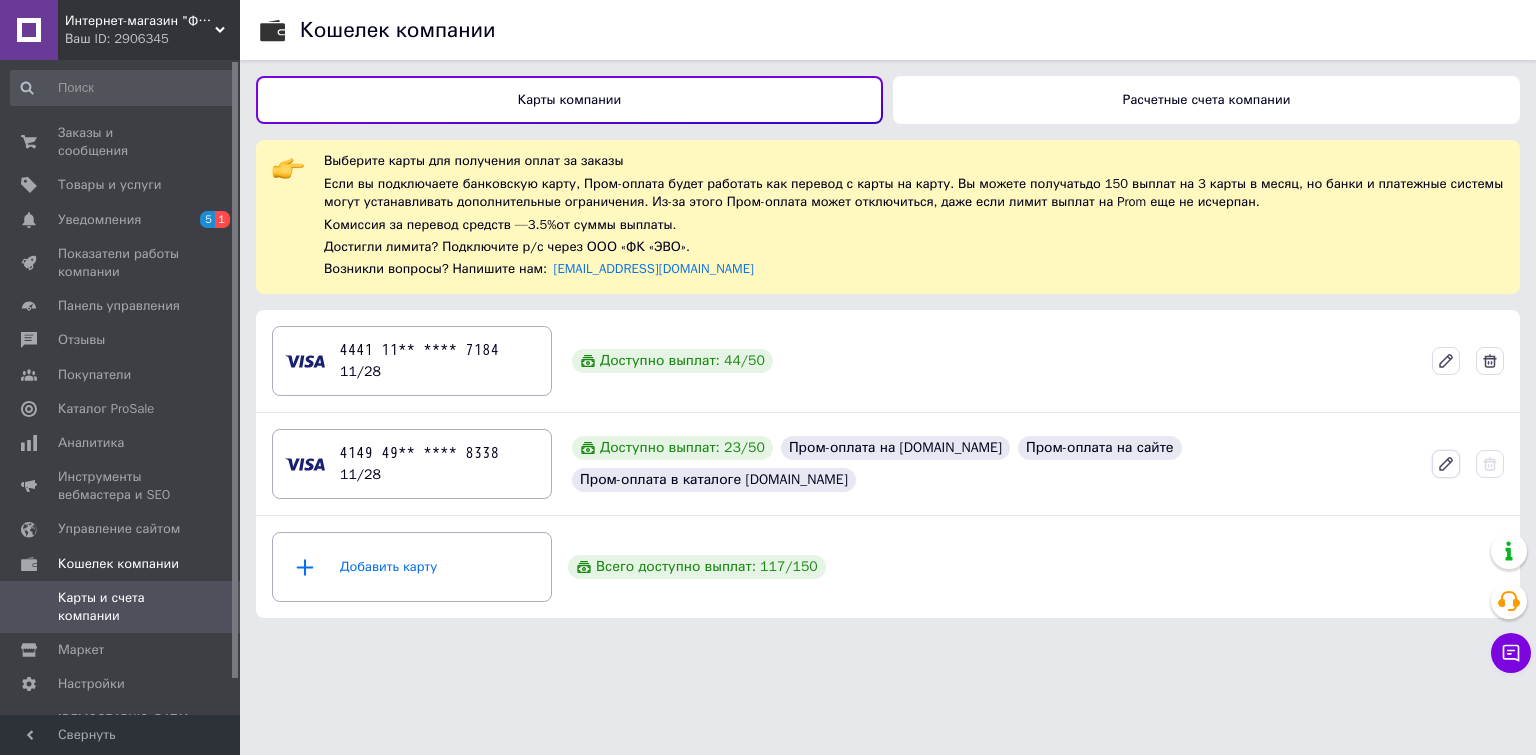 click 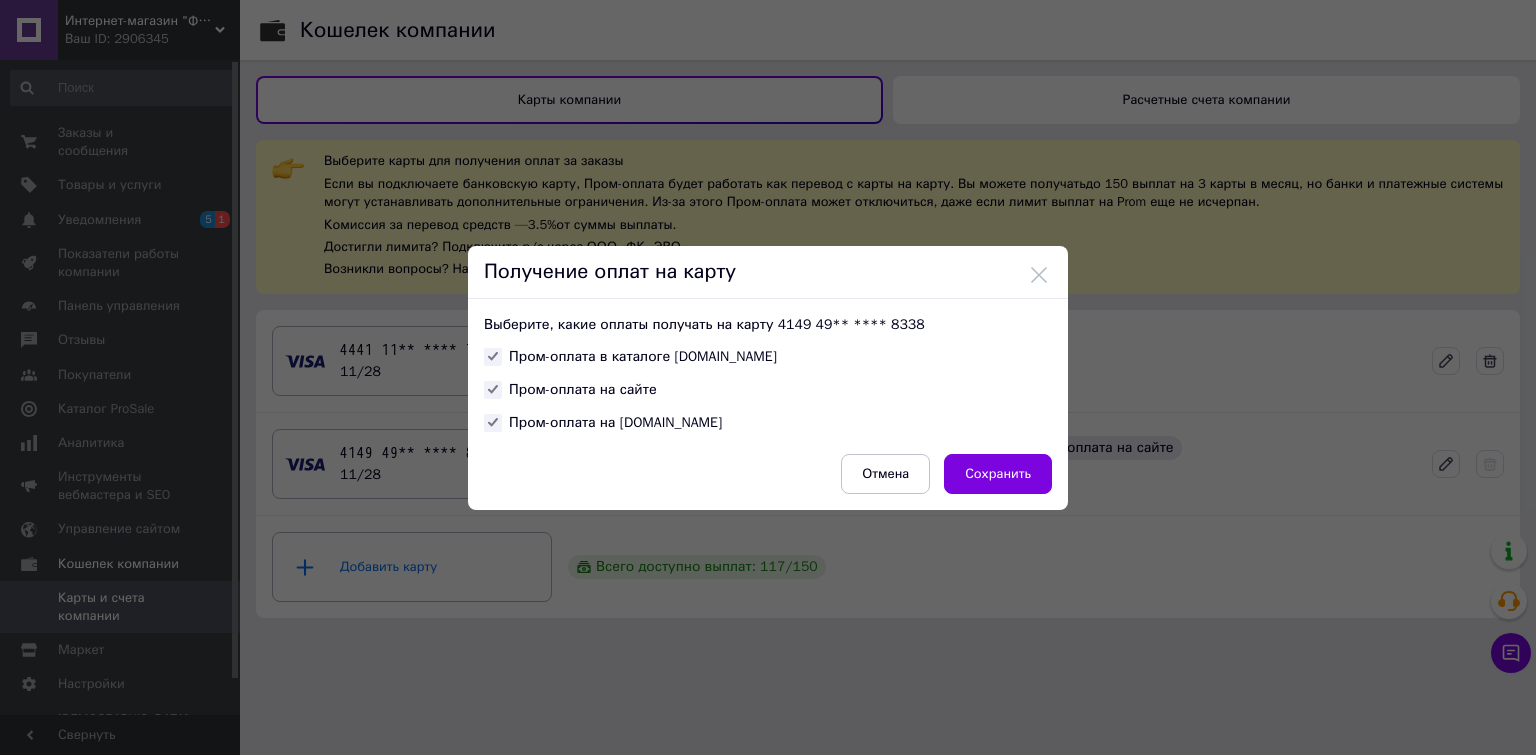 click on "Получение оплат на карту Выберите, какие оплаты получать на карту 4149 49** **** 8338   Пром-оплата в каталоге Prom.ua   Пром-оплата на сайте   Пром-оплата на Bigl.ua Отмена   Сохранить" at bounding box center [768, 377] 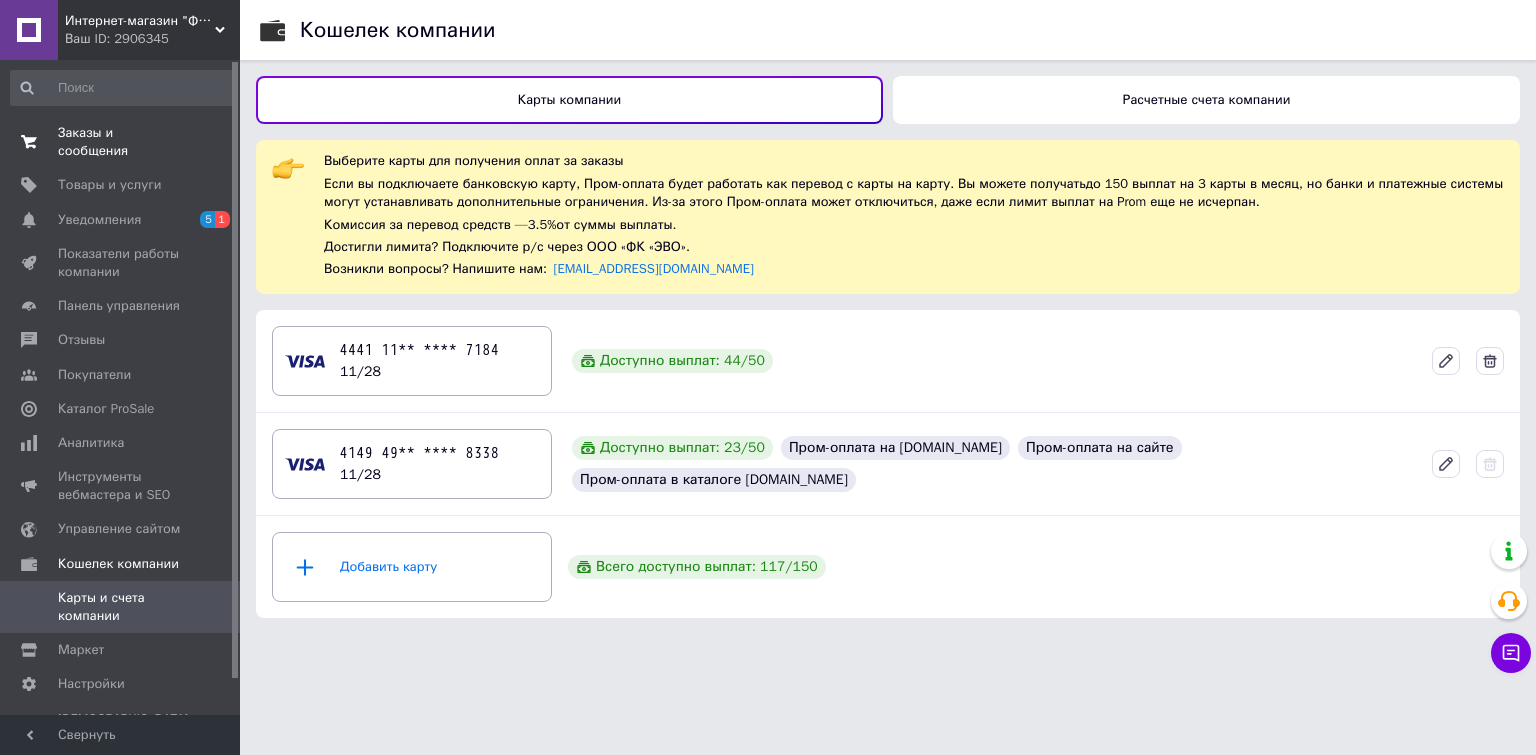 click on "Заказы и сообщения" at bounding box center (121, 142) 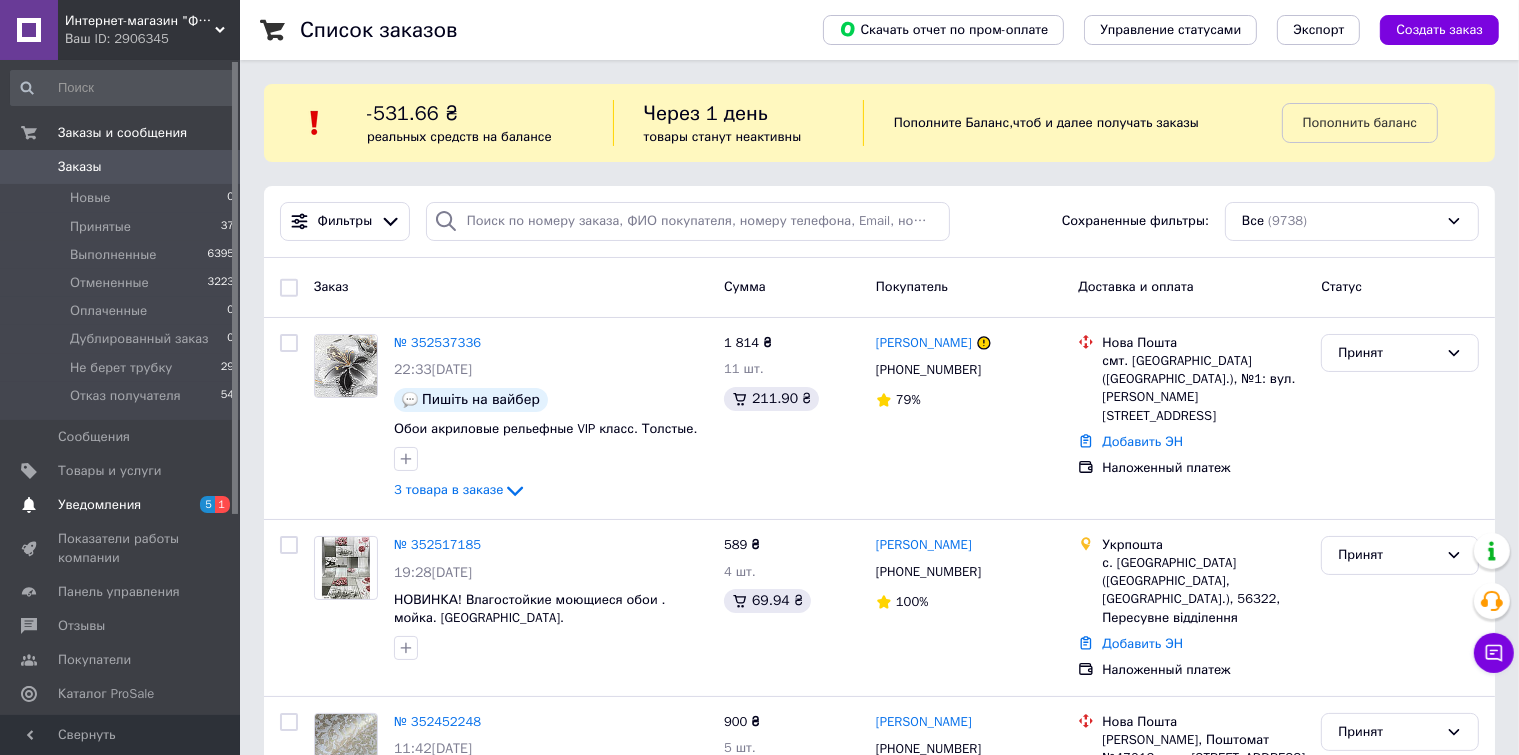 click on "Уведомления" at bounding box center [99, 505] 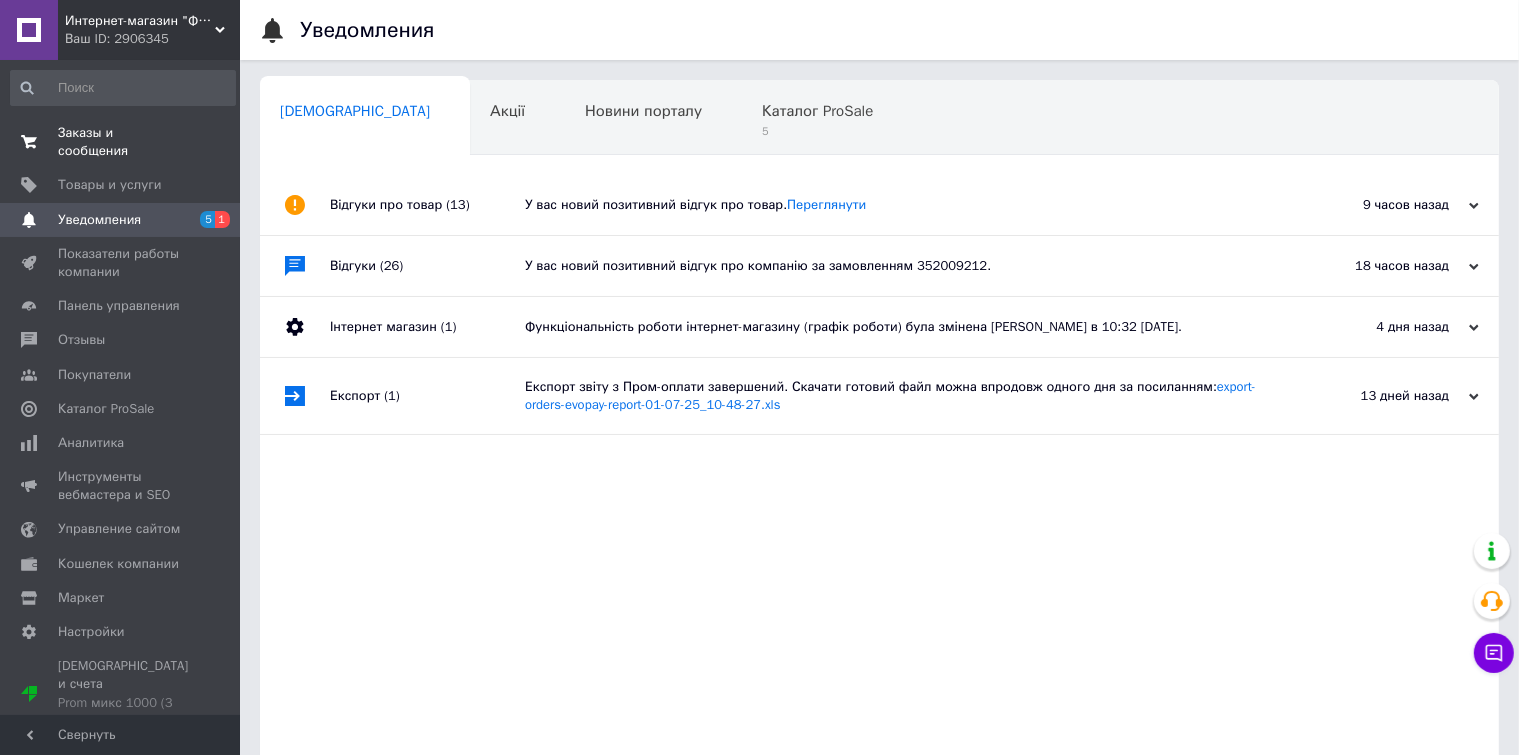 click on "Заказы и сообщения" at bounding box center (121, 142) 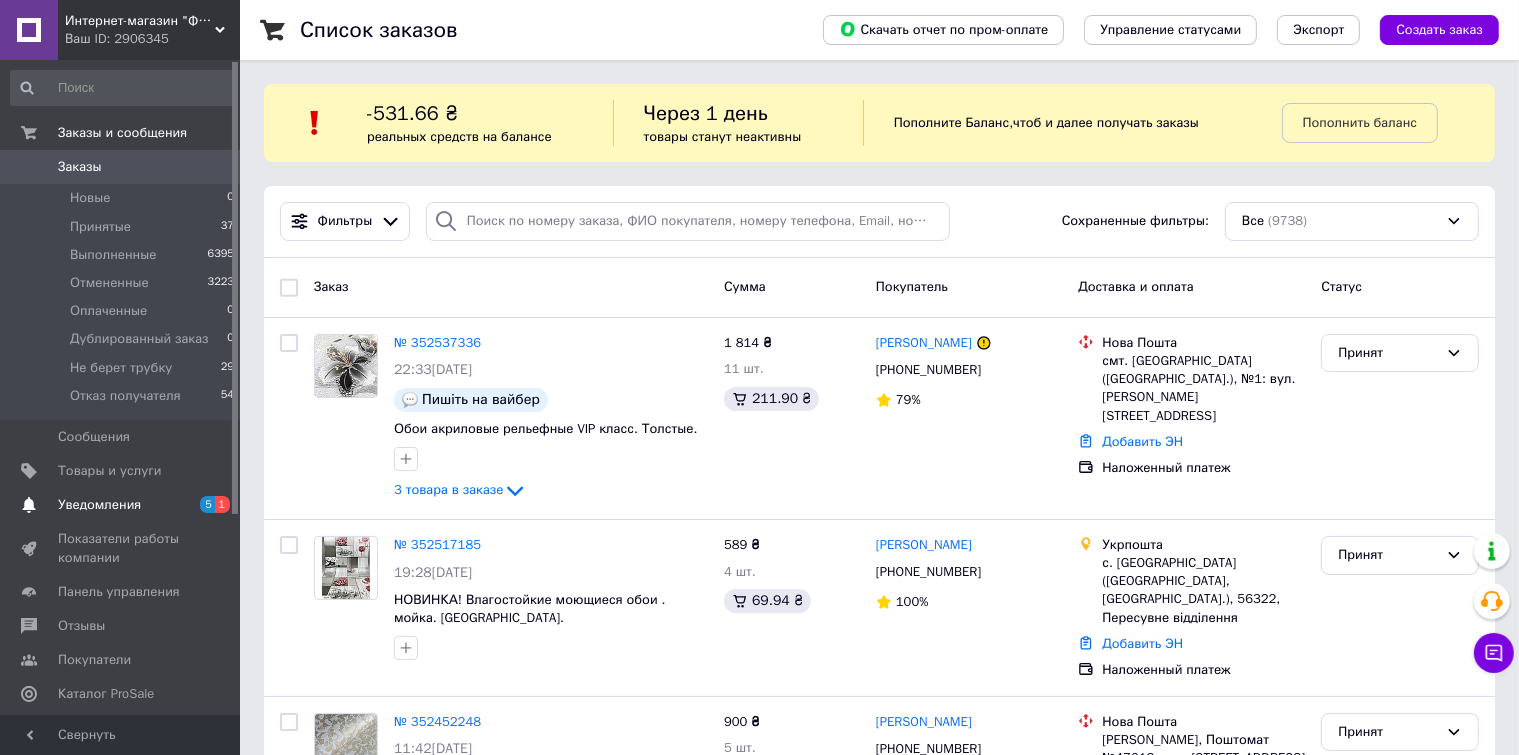 click on "Уведомления" at bounding box center [99, 505] 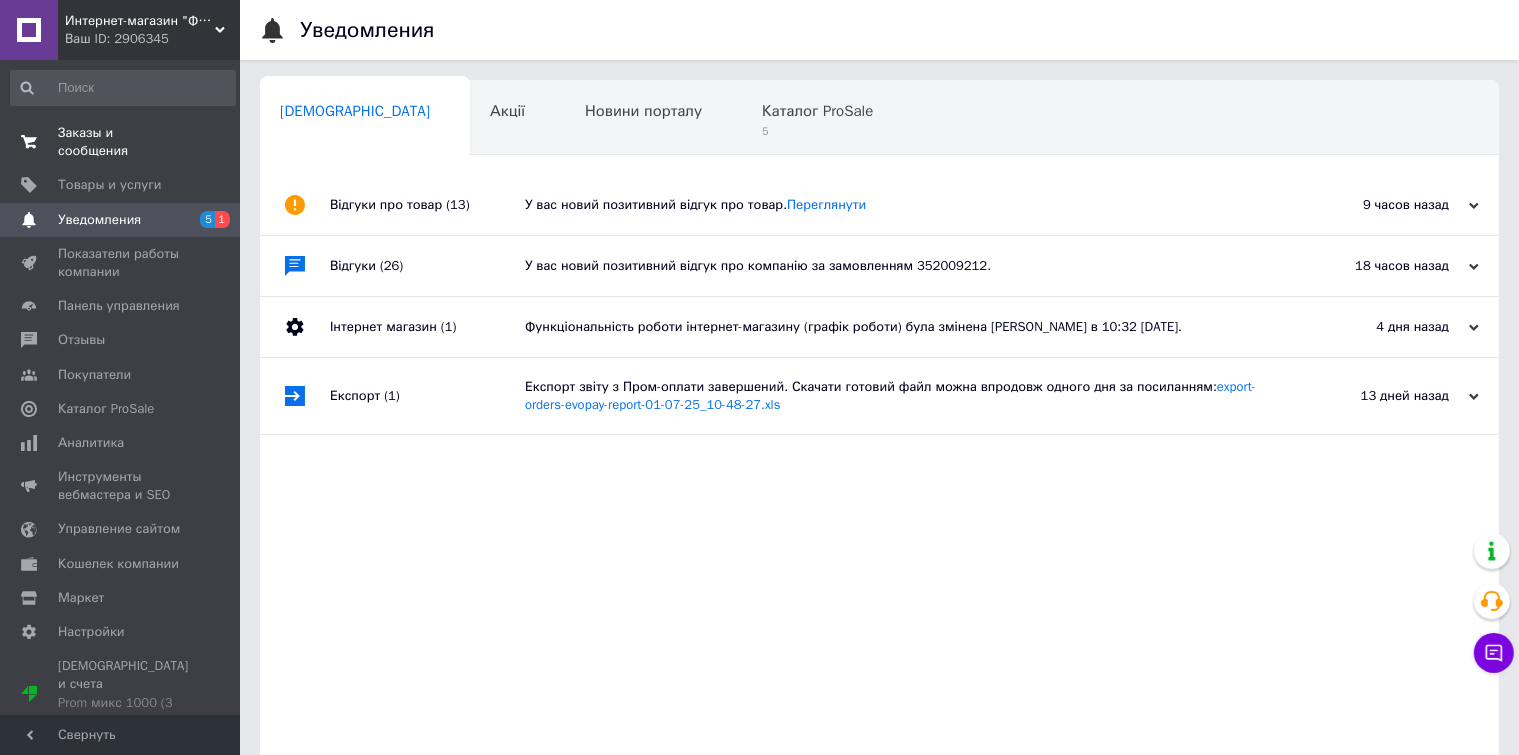 click on "Заказы и сообщения" at bounding box center (121, 142) 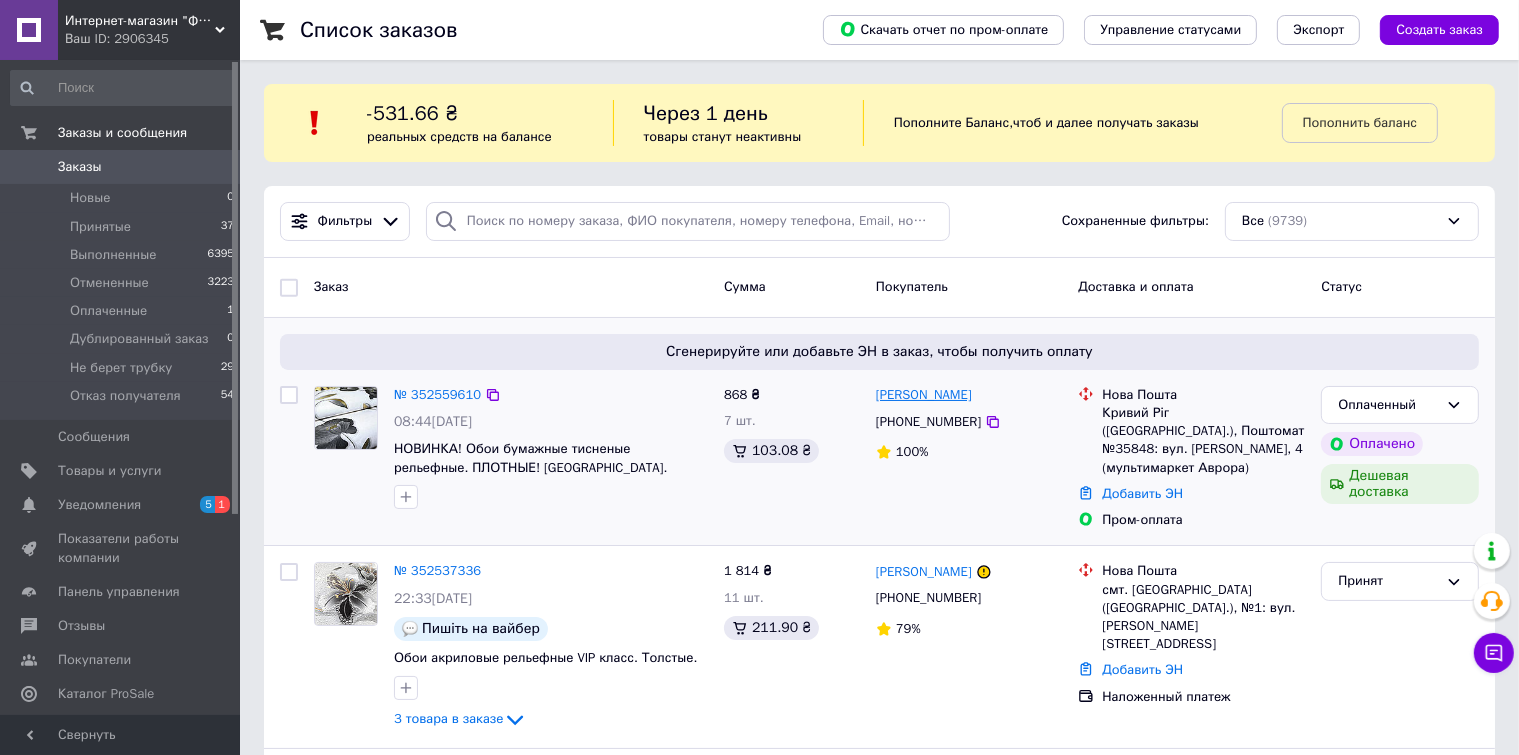 click on "Альвіна Призенко" at bounding box center [924, 395] 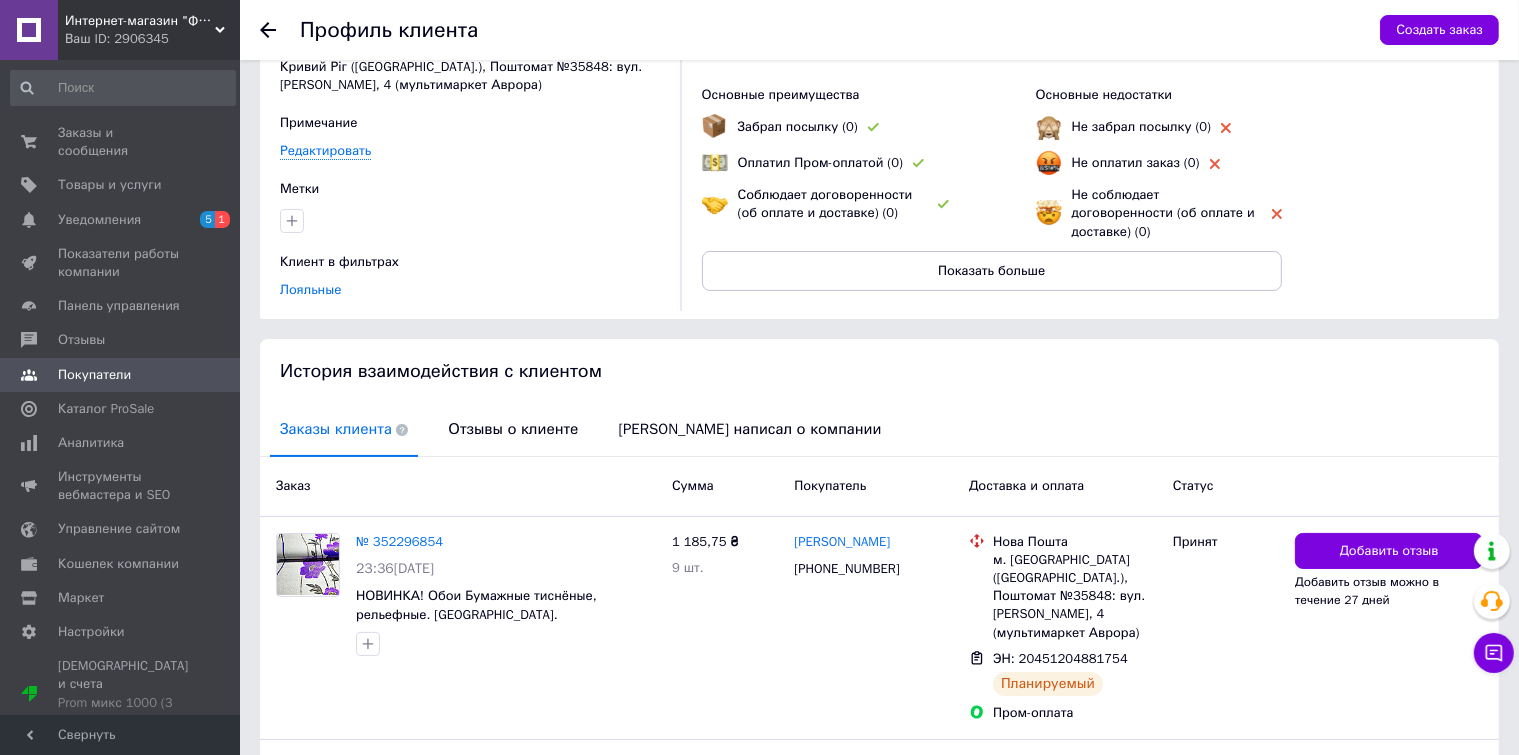 scroll, scrollTop: 381, scrollLeft: 0, axis: vertical 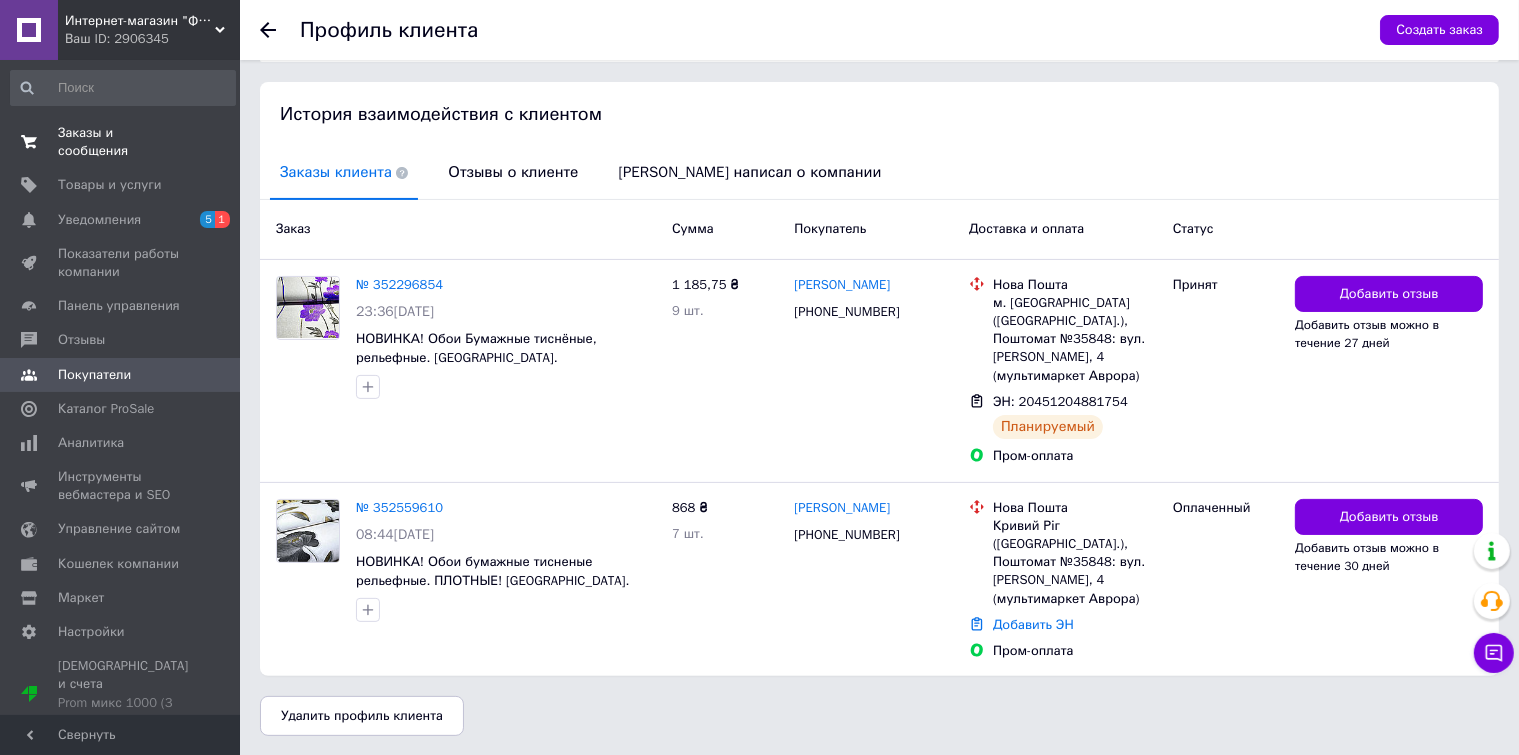 click on "Заказы и сообщения" at bounding box center [121, 142] 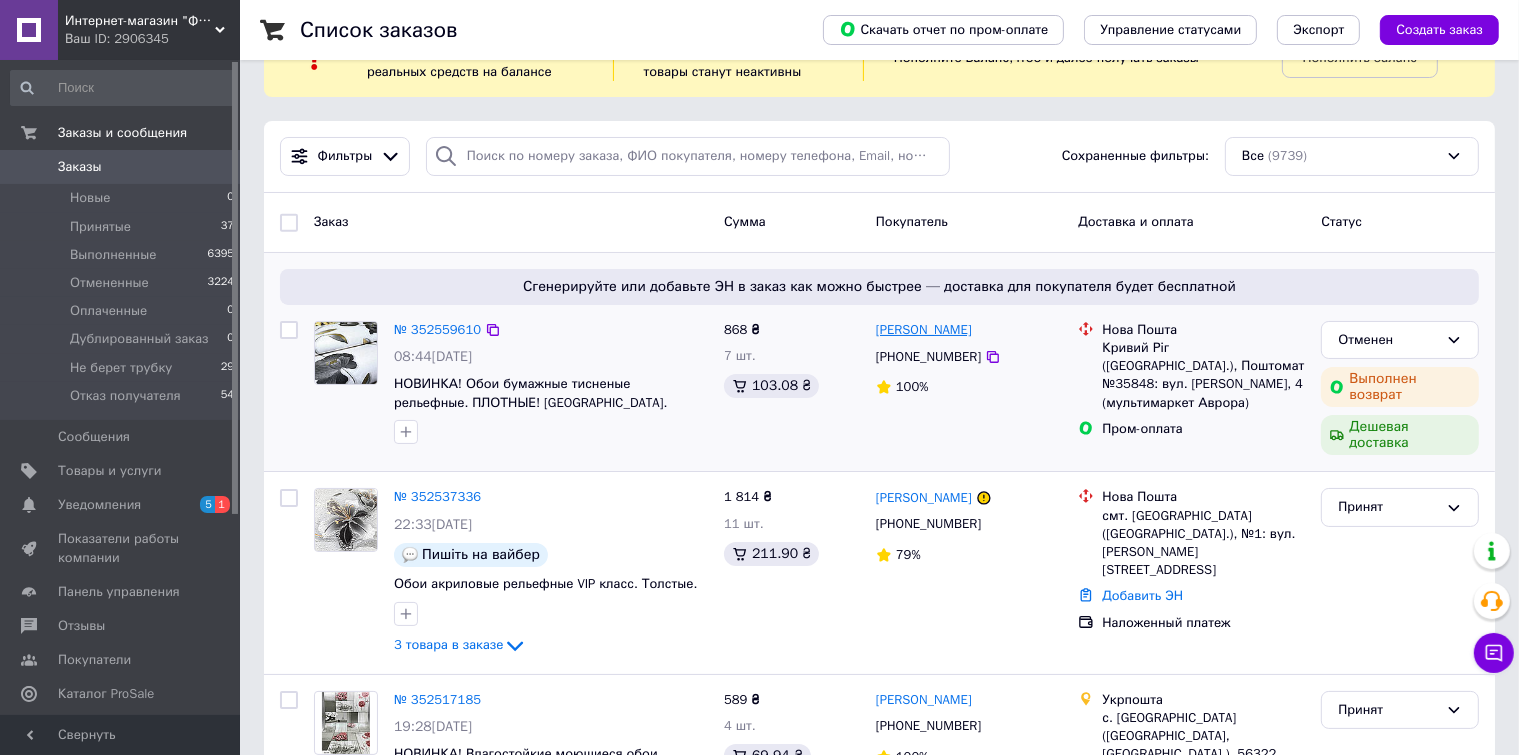 scroll, scrollTop: 100, scrollLeft: 0, axis: vertical 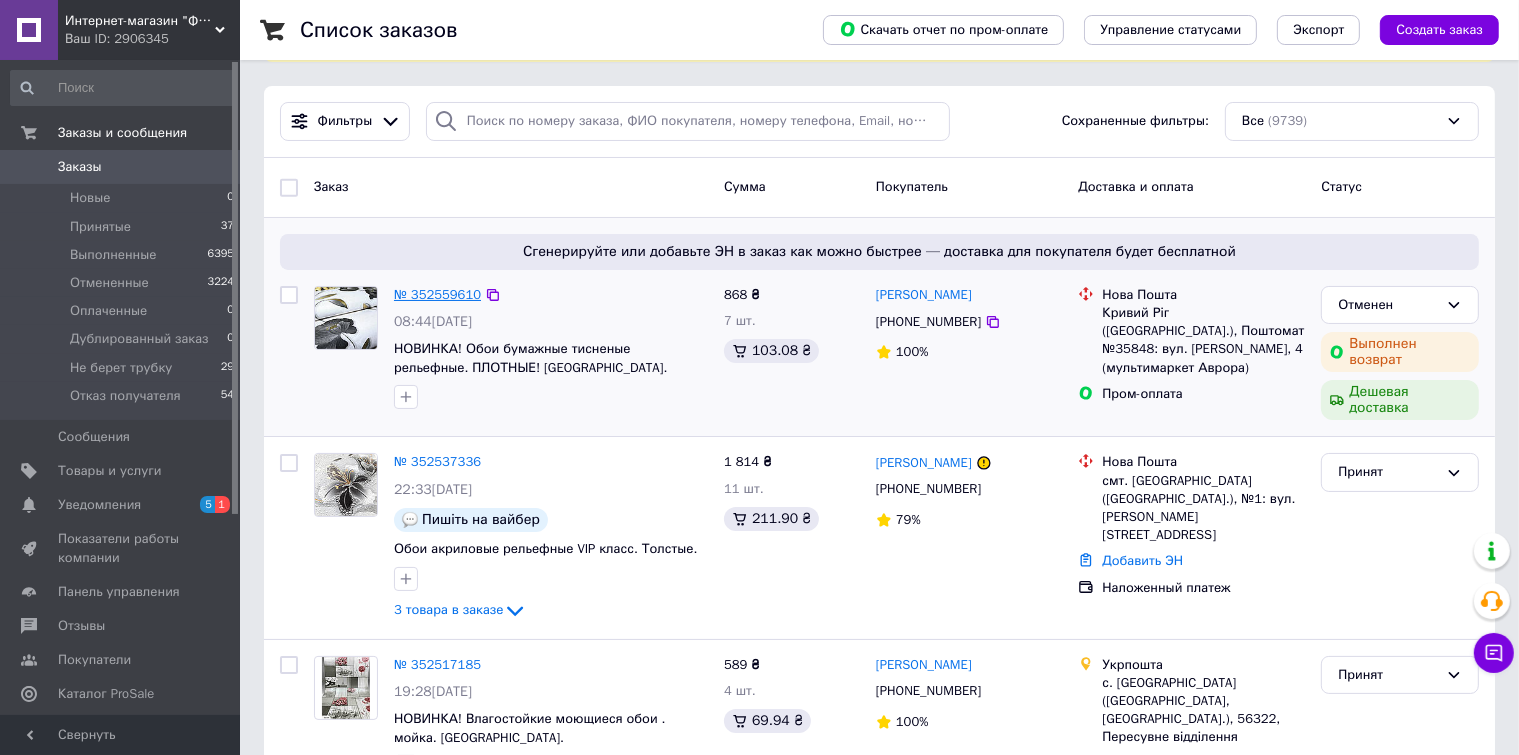 click on "№ 352559610" at bounding box center [437, 294] 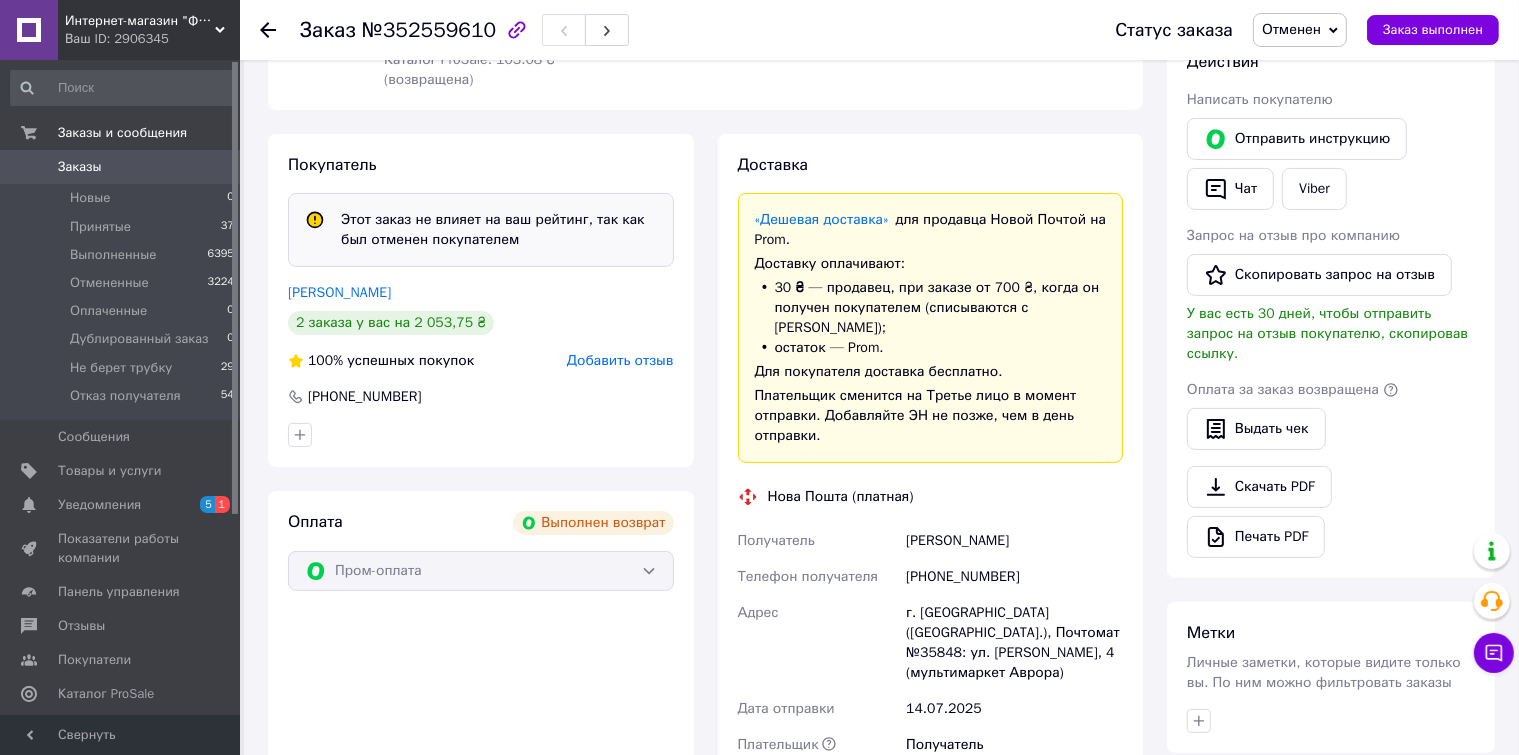 scroll, scrollTop: 400, scrollLeft: 0, axis: vertical 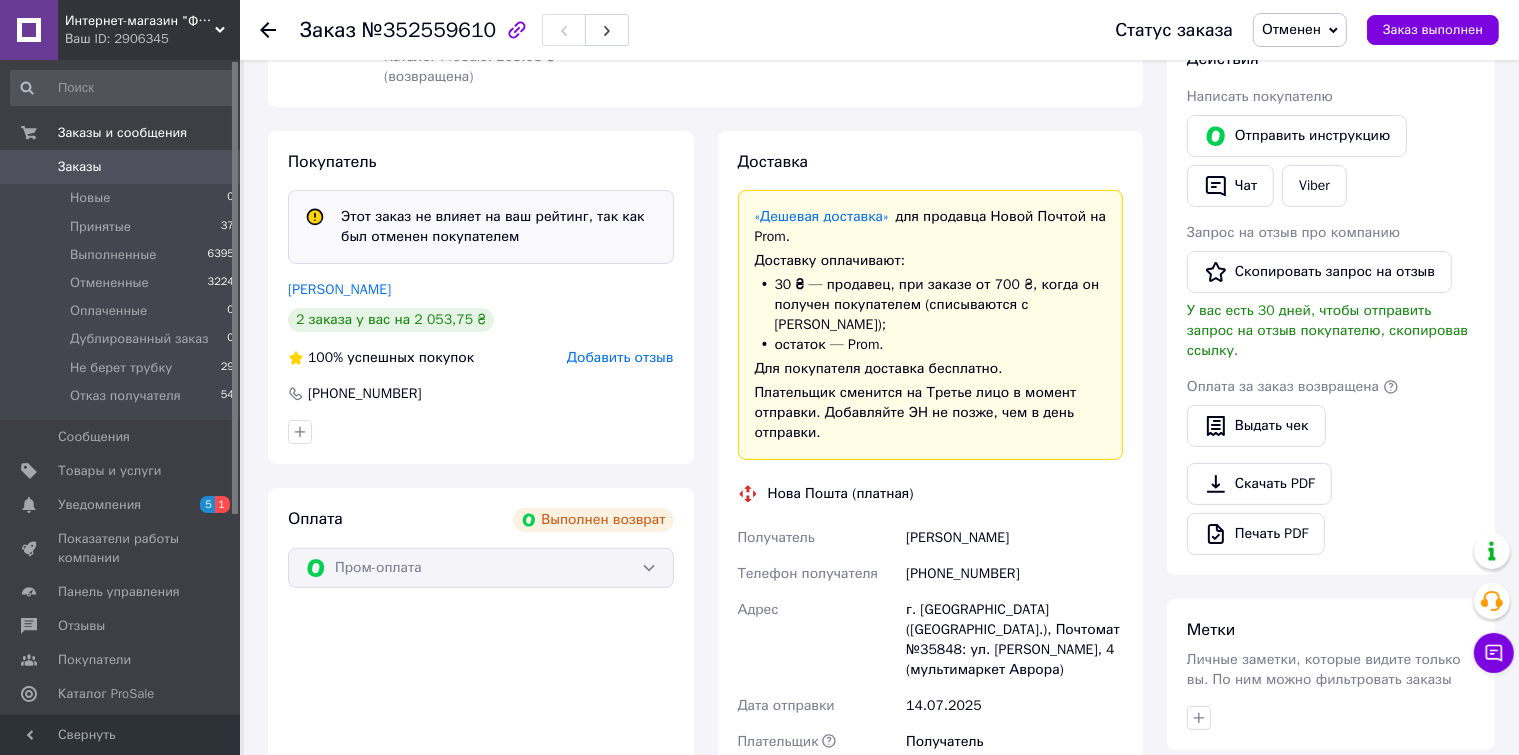 click 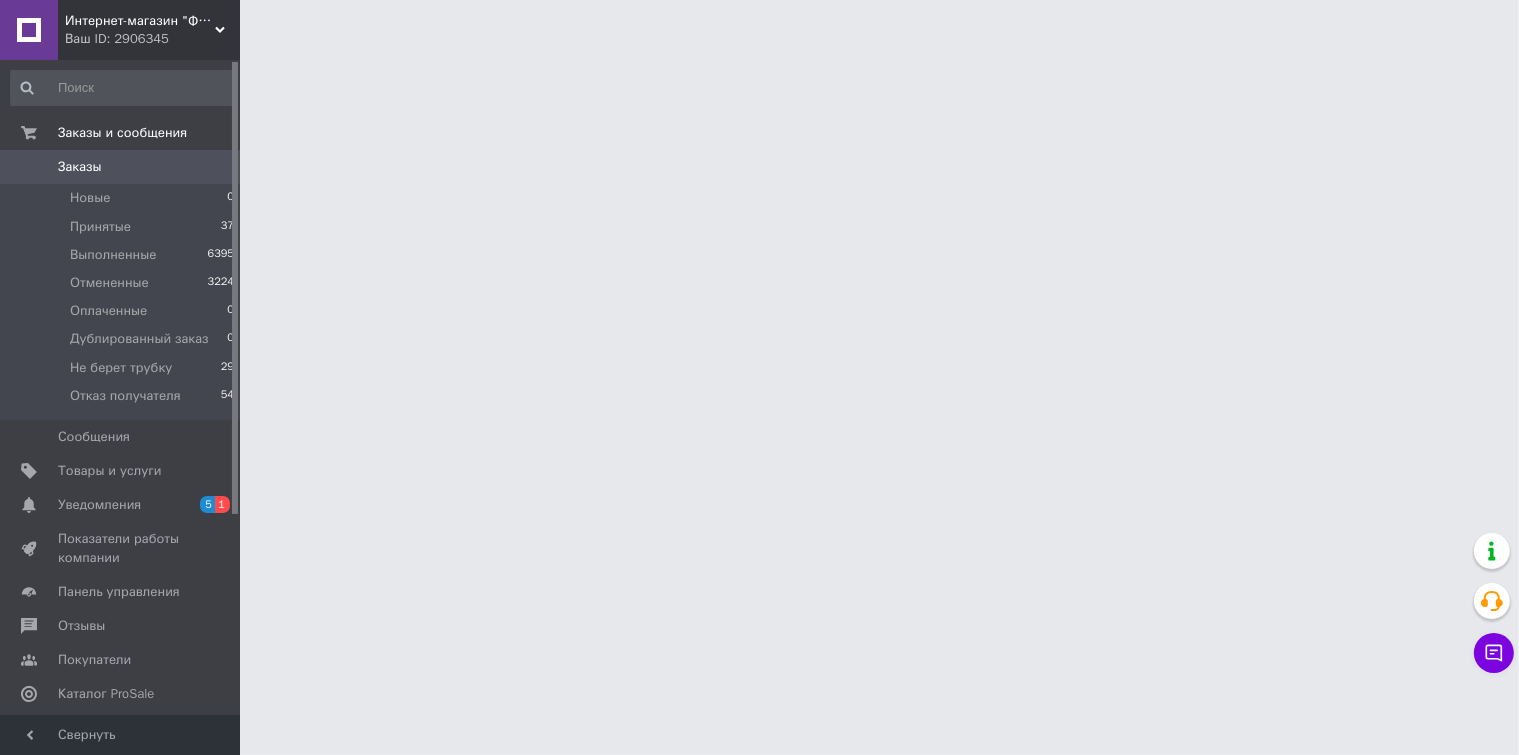 scroll, scrollTop: 0, scrollLeft: 0, axis: both 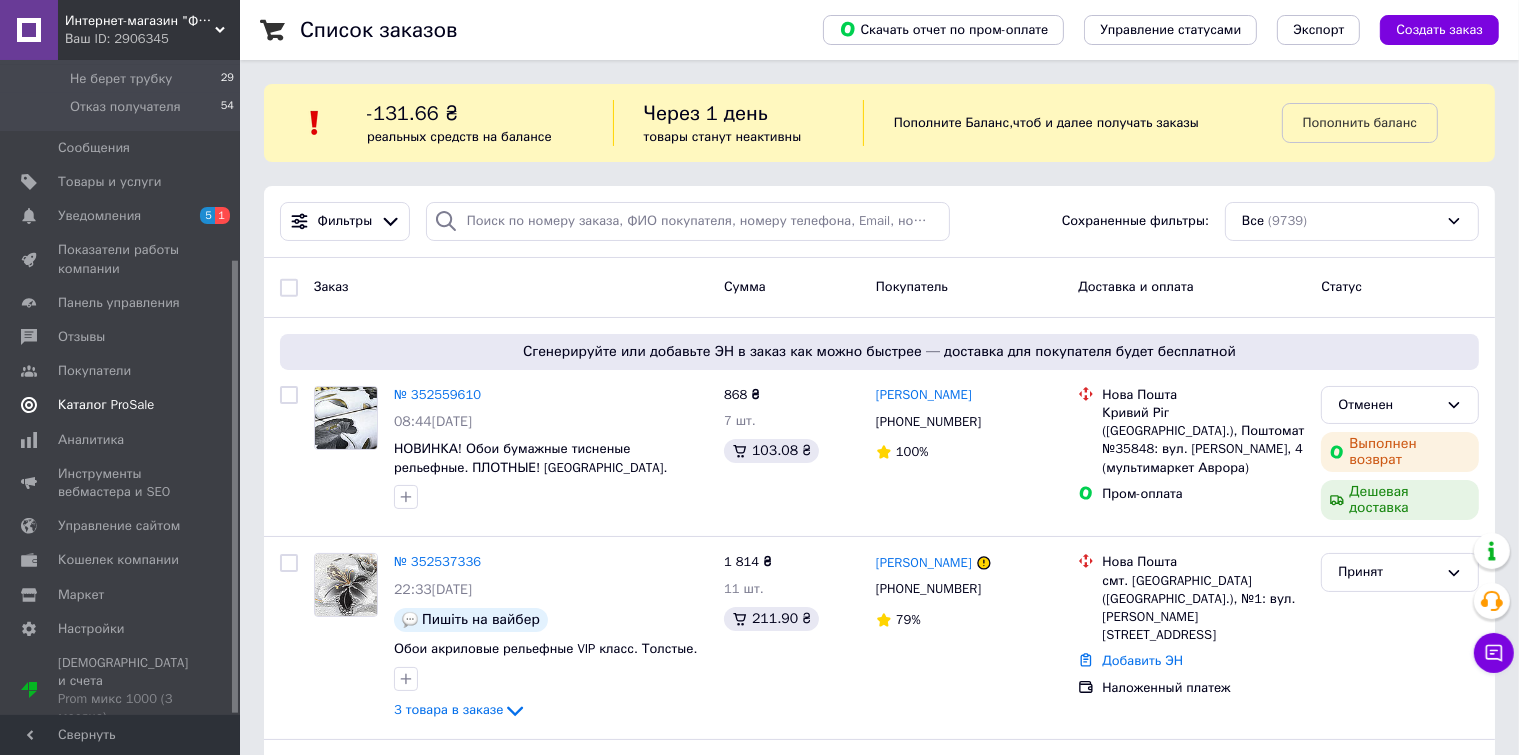 click on "Каталог ProSale" at bounding box center (106, 405) 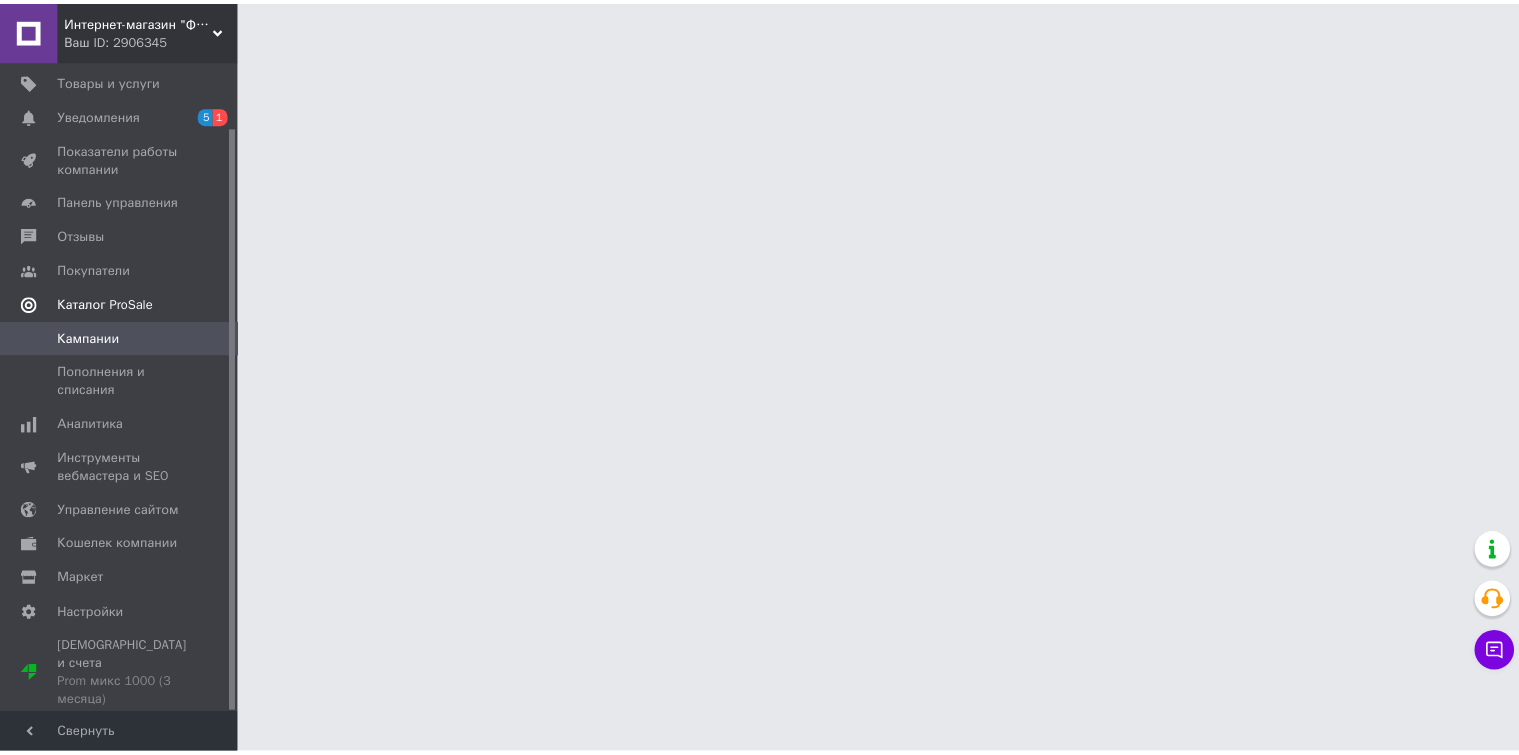 scroll, scrollTop: 72, scrollLeft: 0, axis: vertical 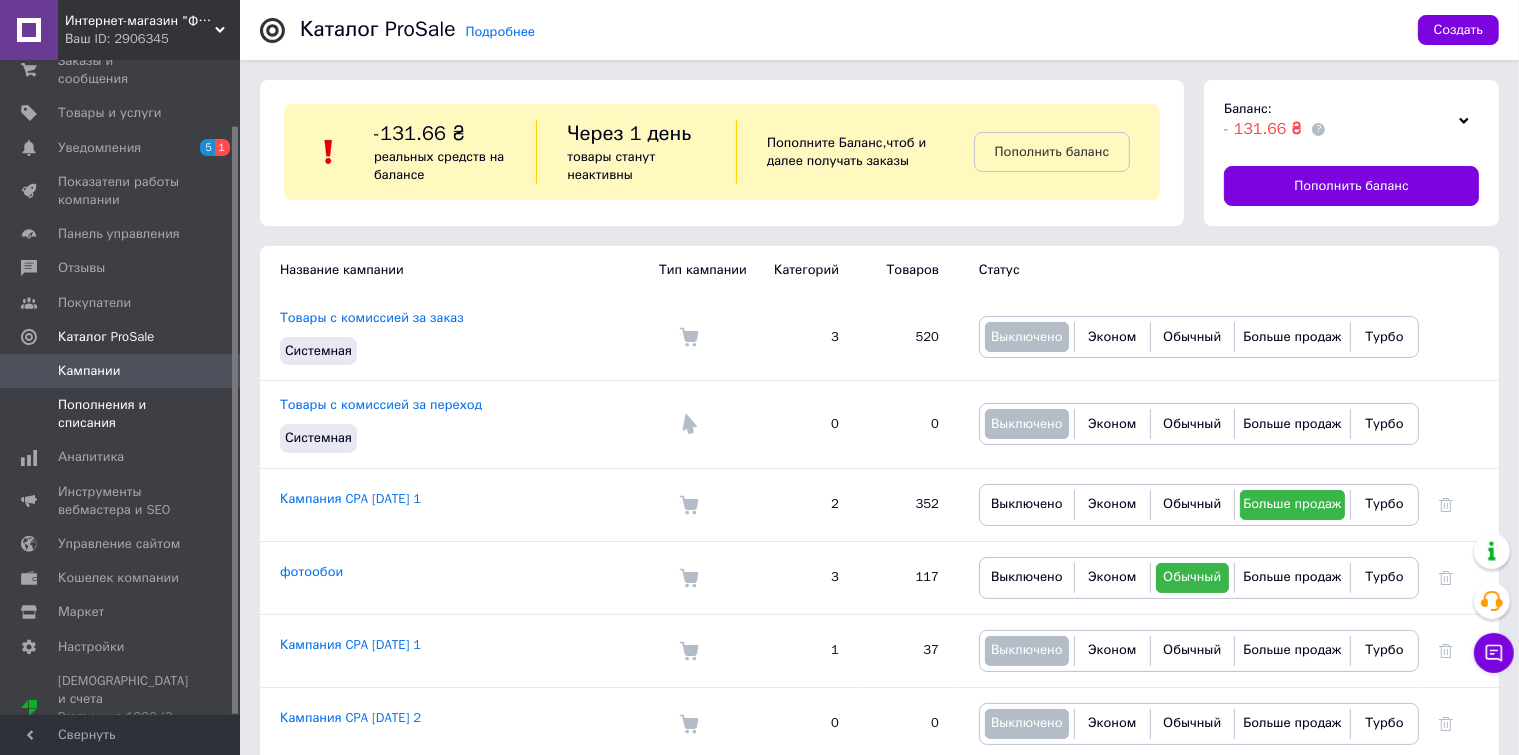 click on "Пополнения и списания" at bounding box center (121, 414) 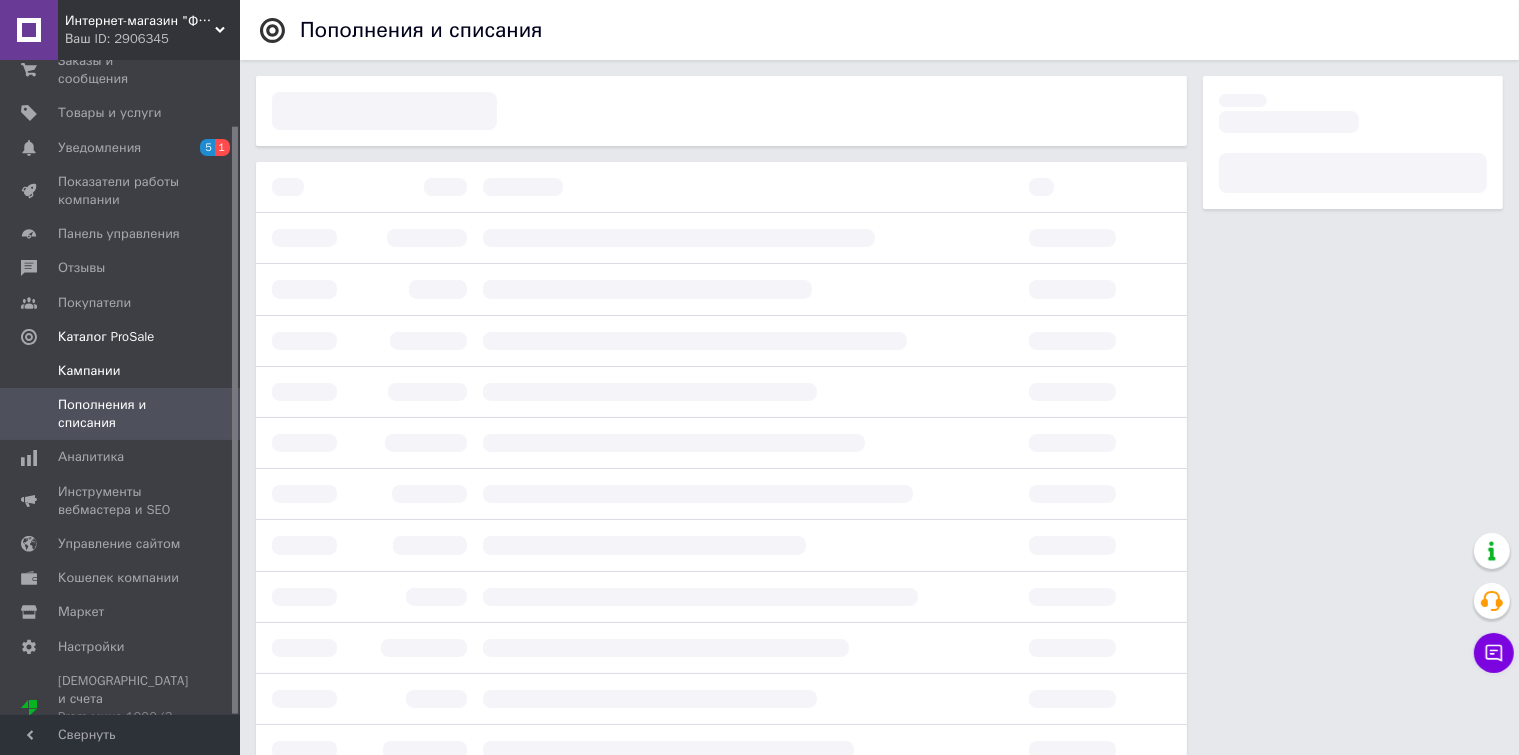 click on "Кампании" at bounding box center (89, 371) 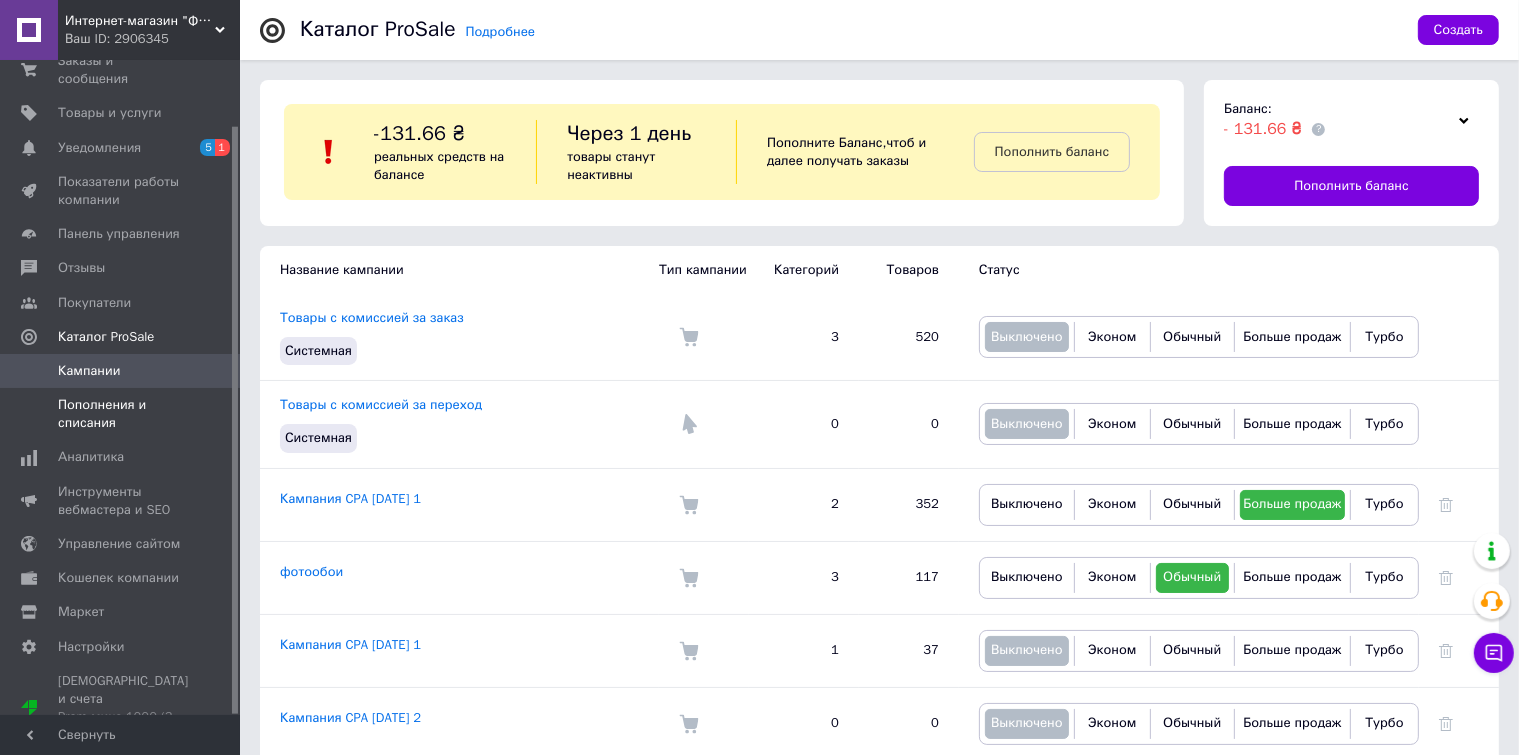 click on "Пополнения и списания" at bounding box center [121, 414] 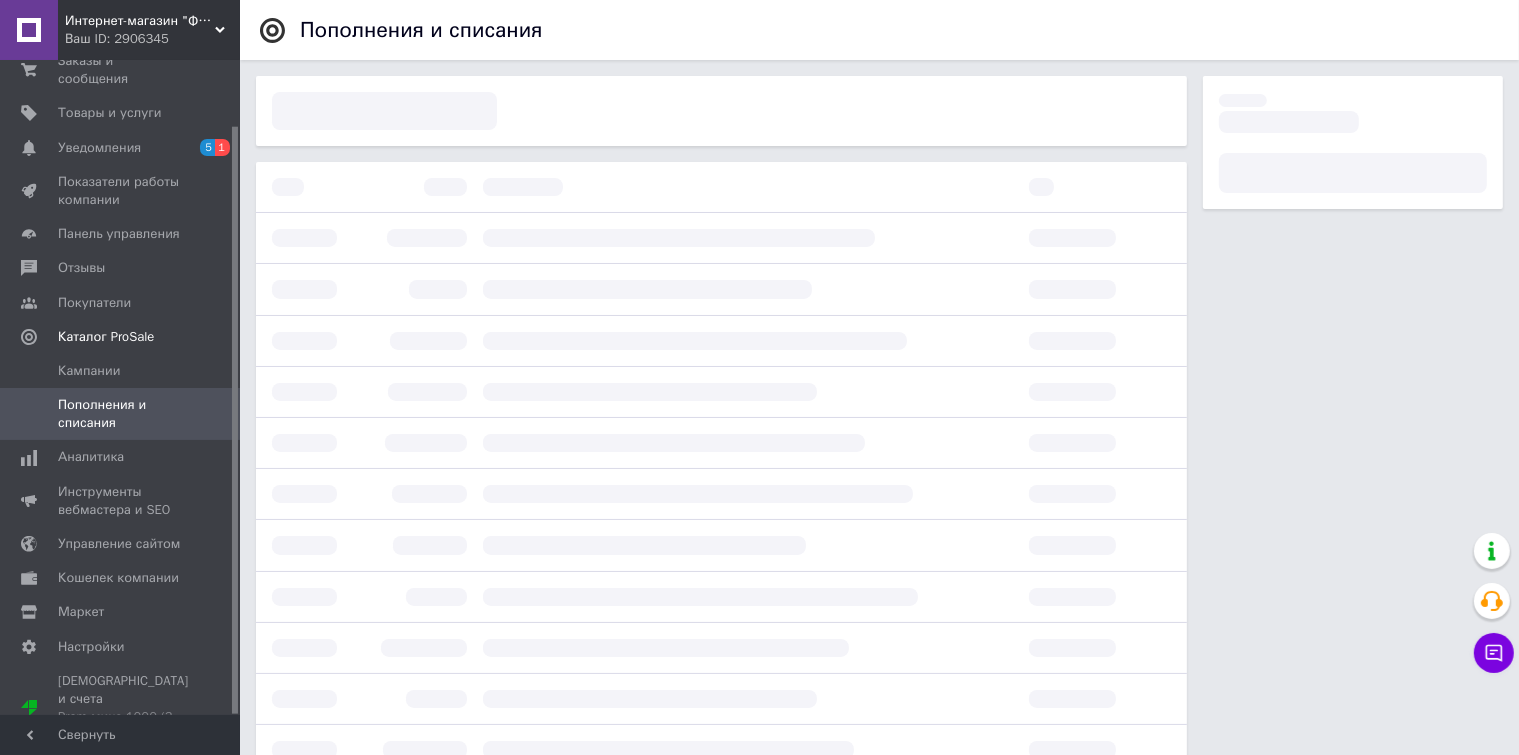 click on "Пополнения и списания" at bounding box center [121, 414] 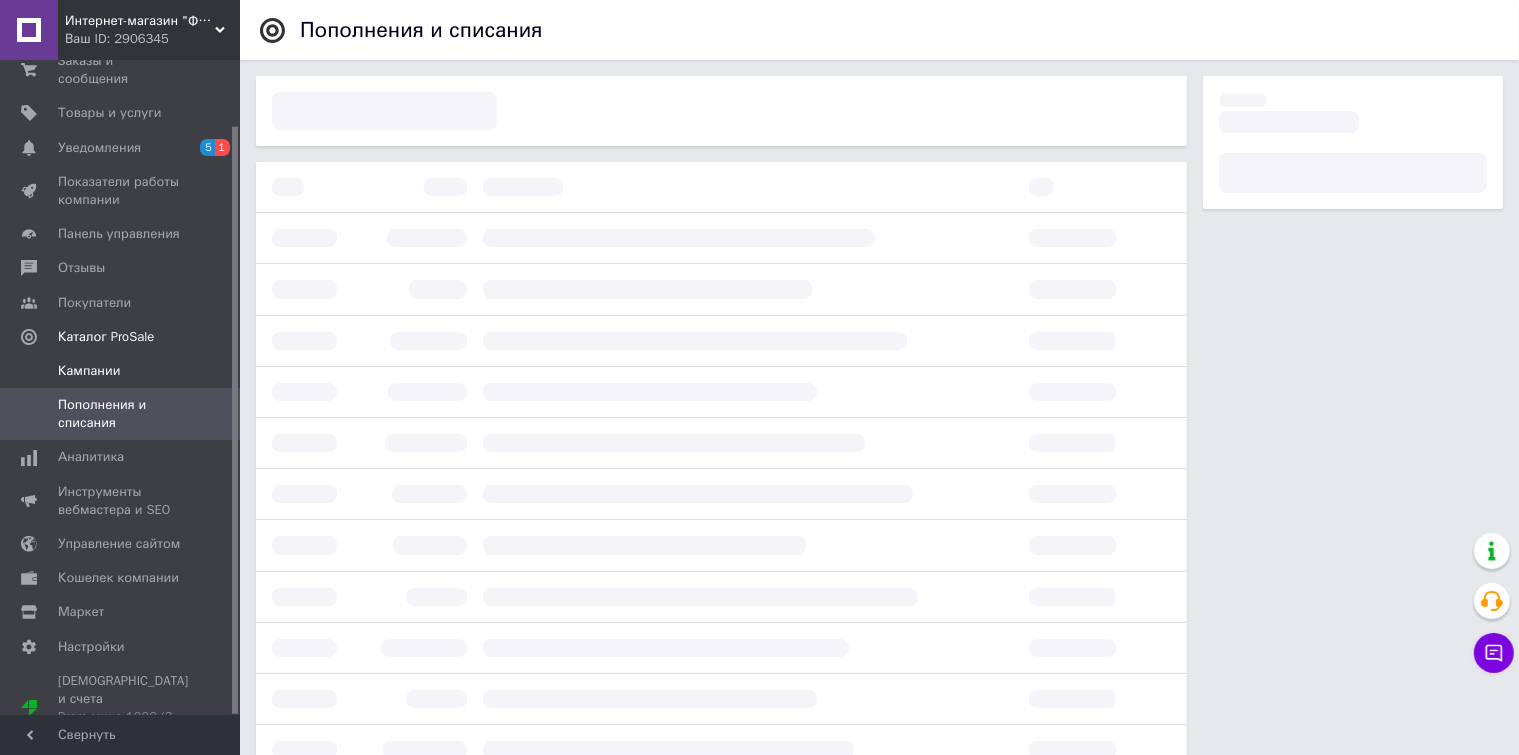 click on "Кампании" at bounding box center [89, 371] 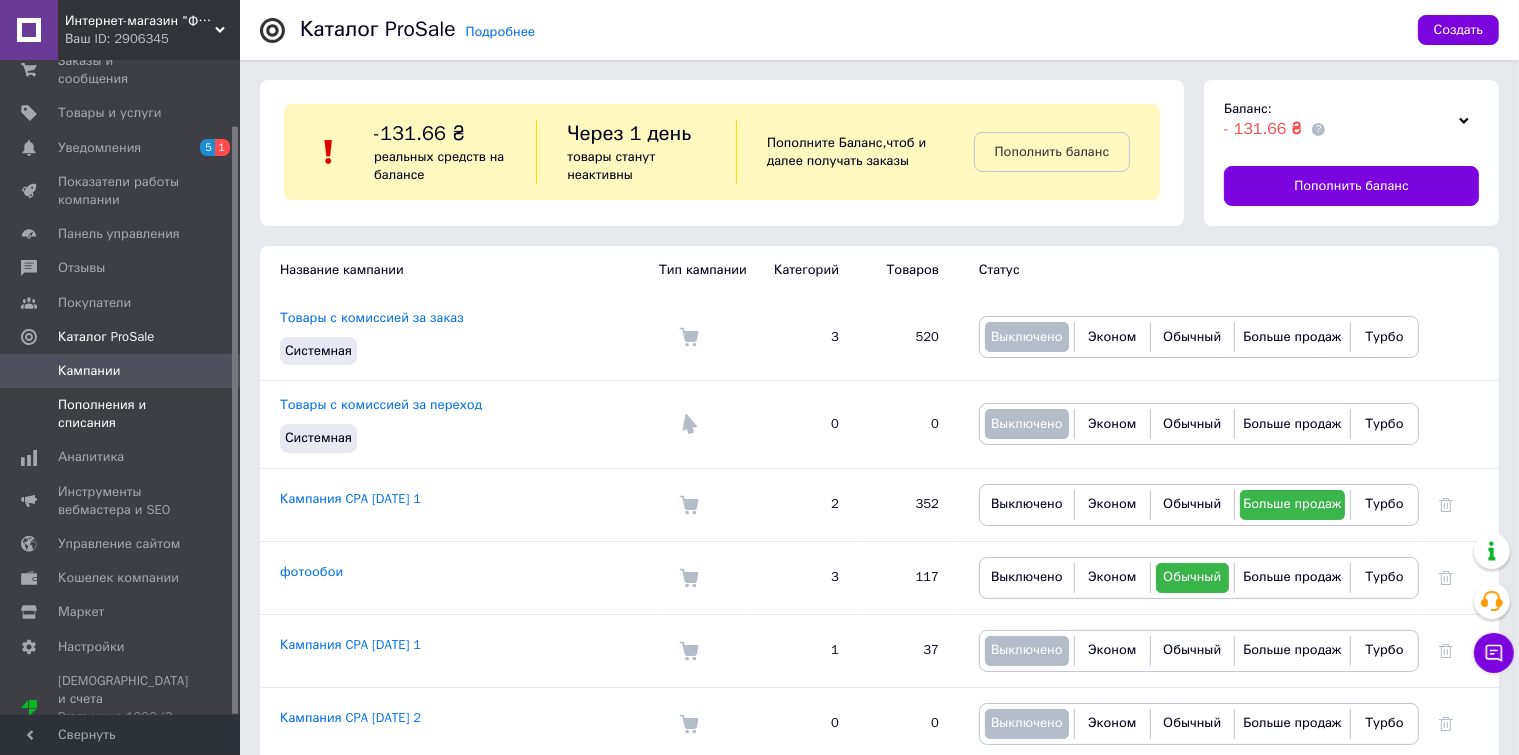 click on "Пополнения и списания" at bounding box center [121, 414] 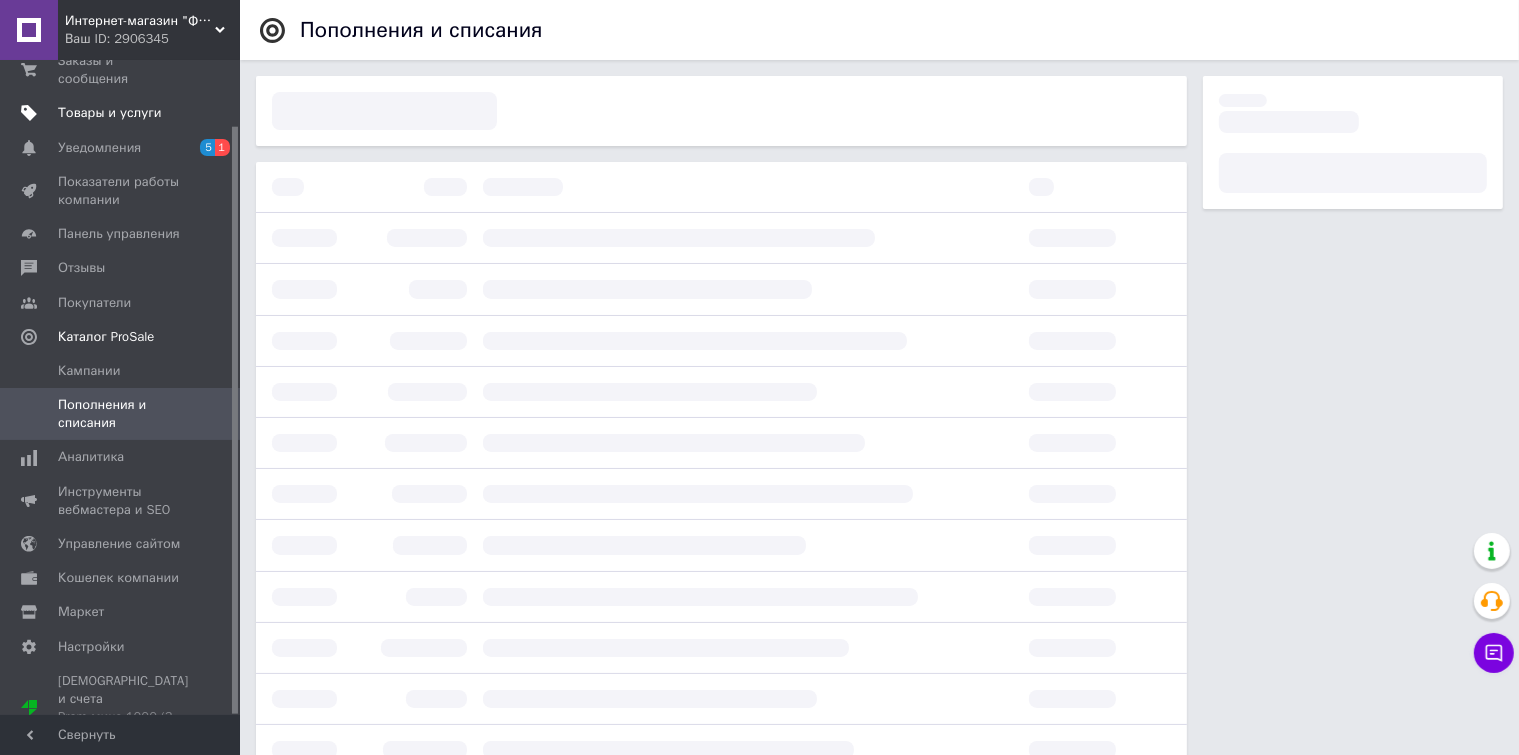 click on "Товары и услуги" at bounding box center [110, 113] 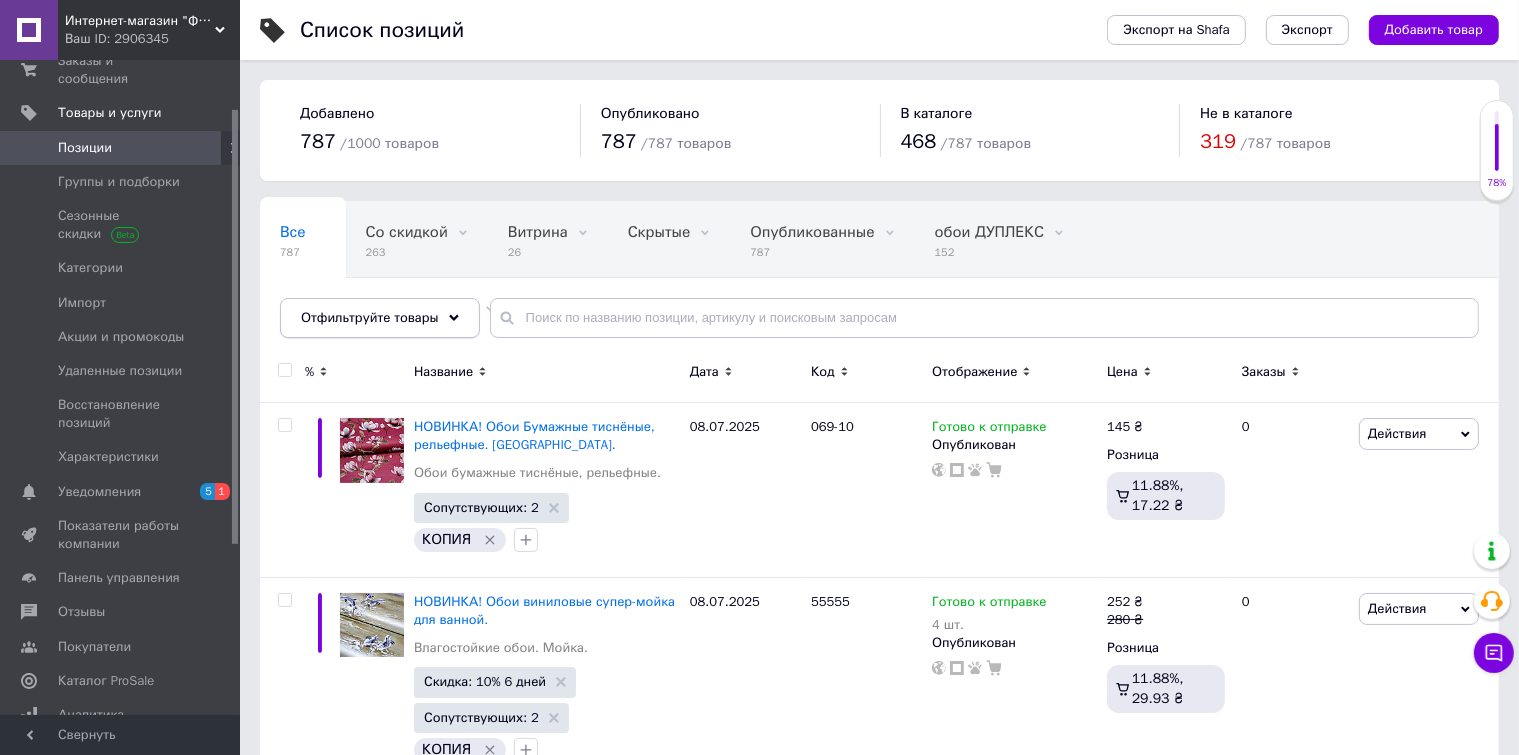 click 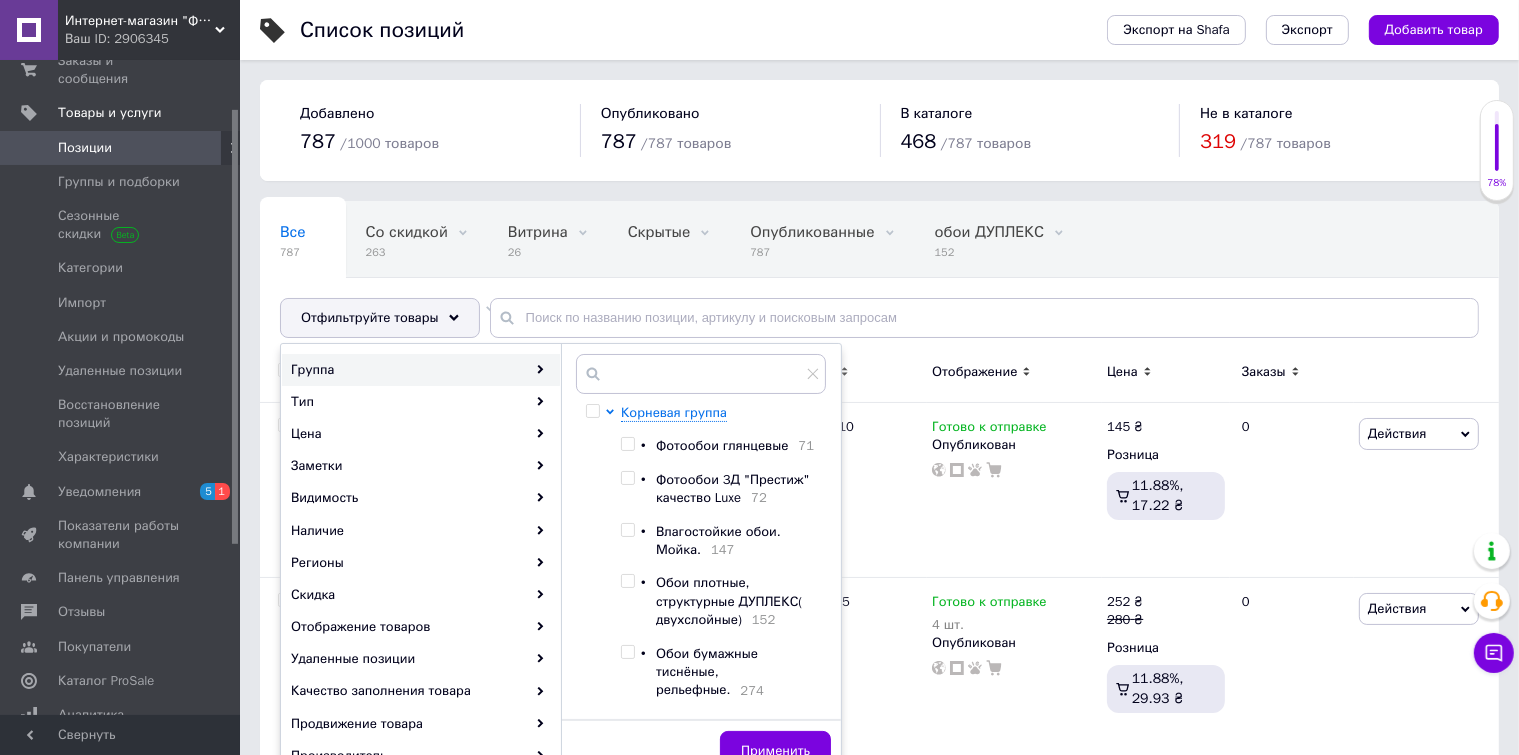 click at bounding box center [627, 530] 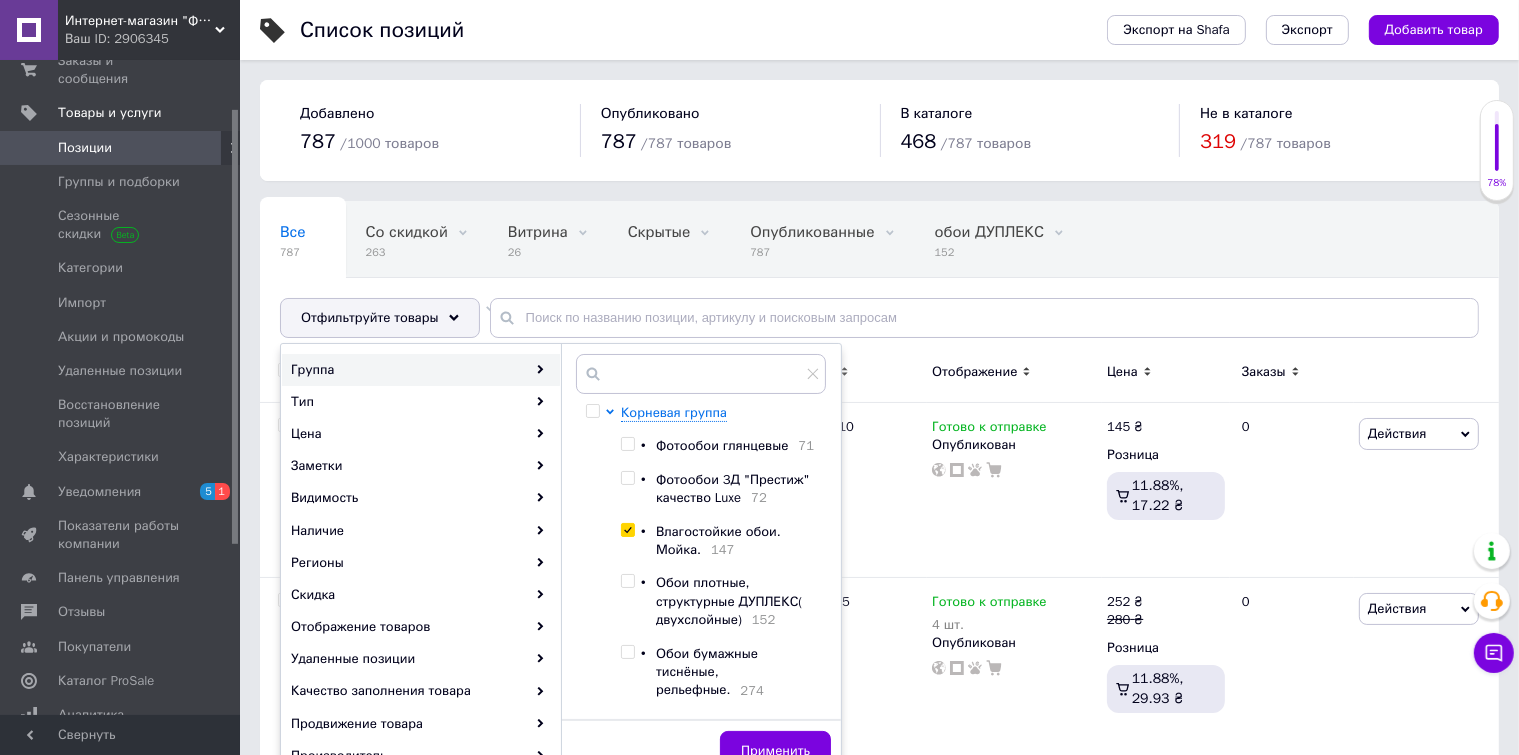 checkbox on "true" 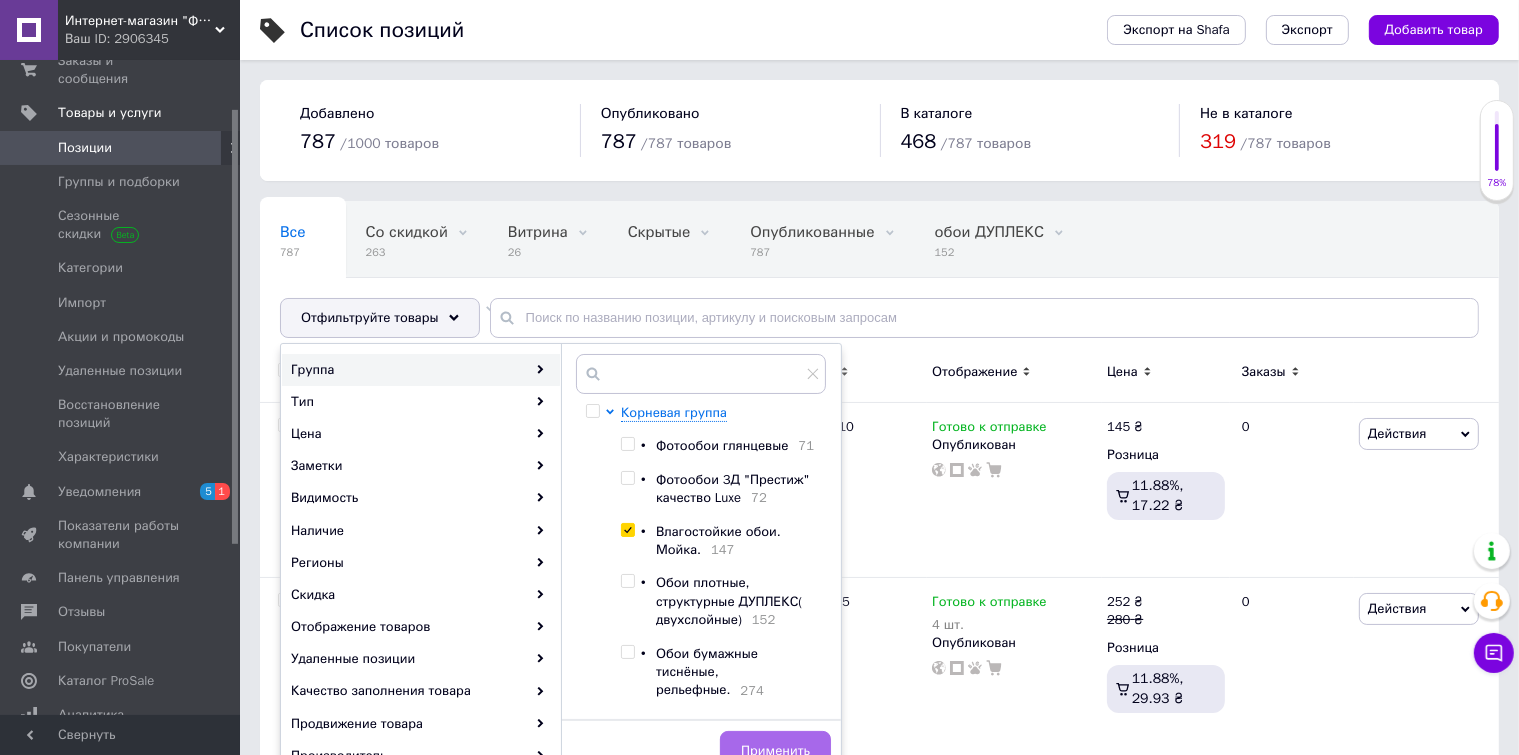 click on "Применить" at bounding box center (775, 751) 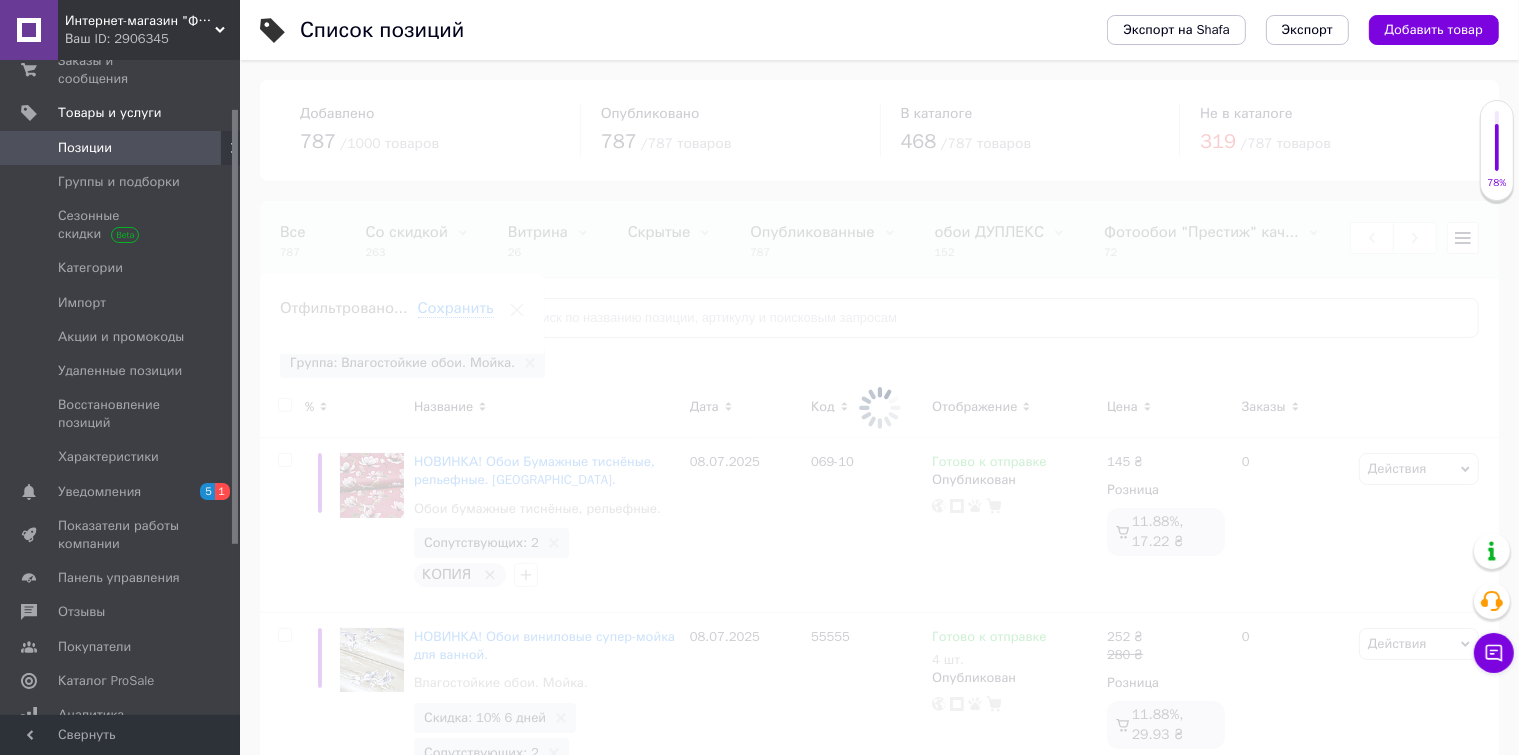 scroll, scrollTop: 0, scrollLeft: 260, axis: horizontal 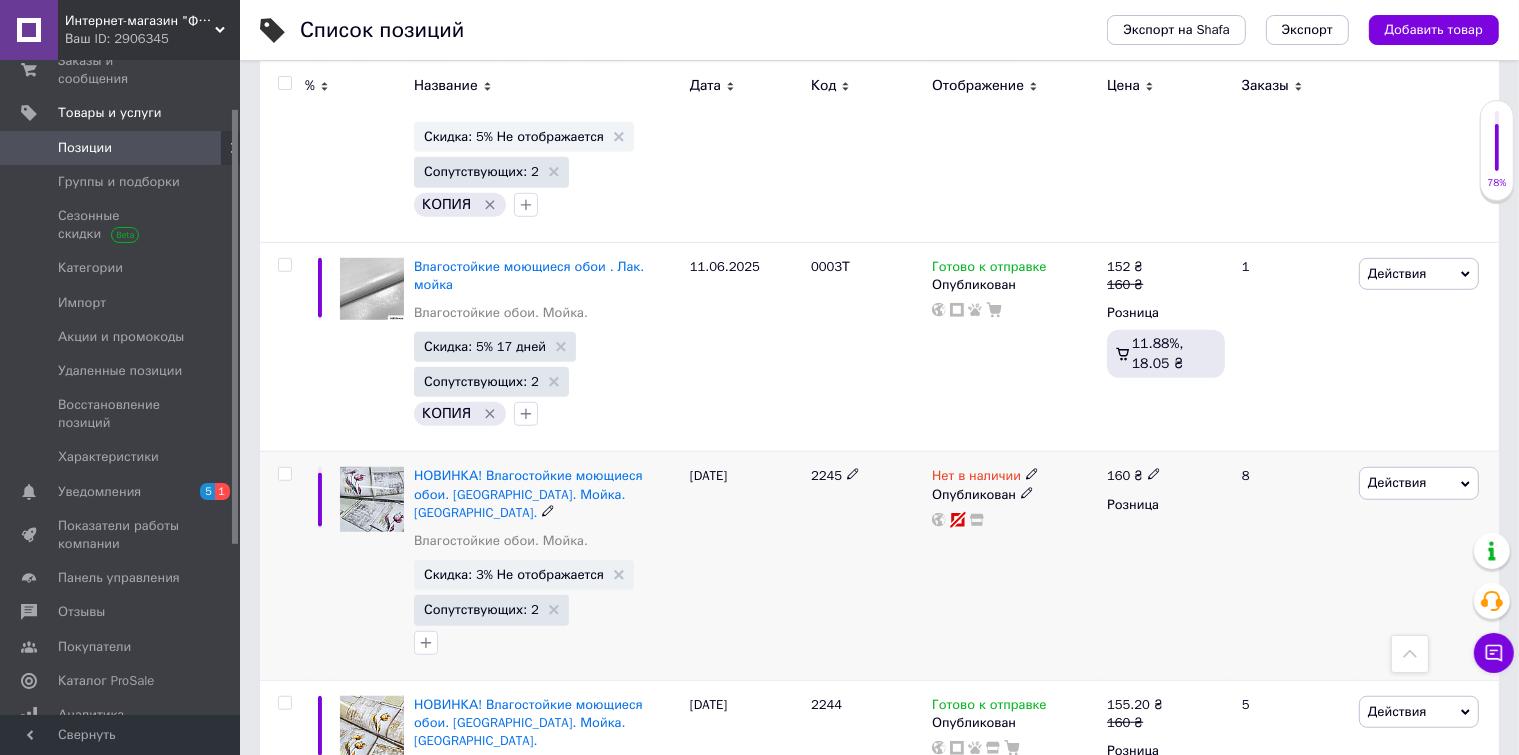 click 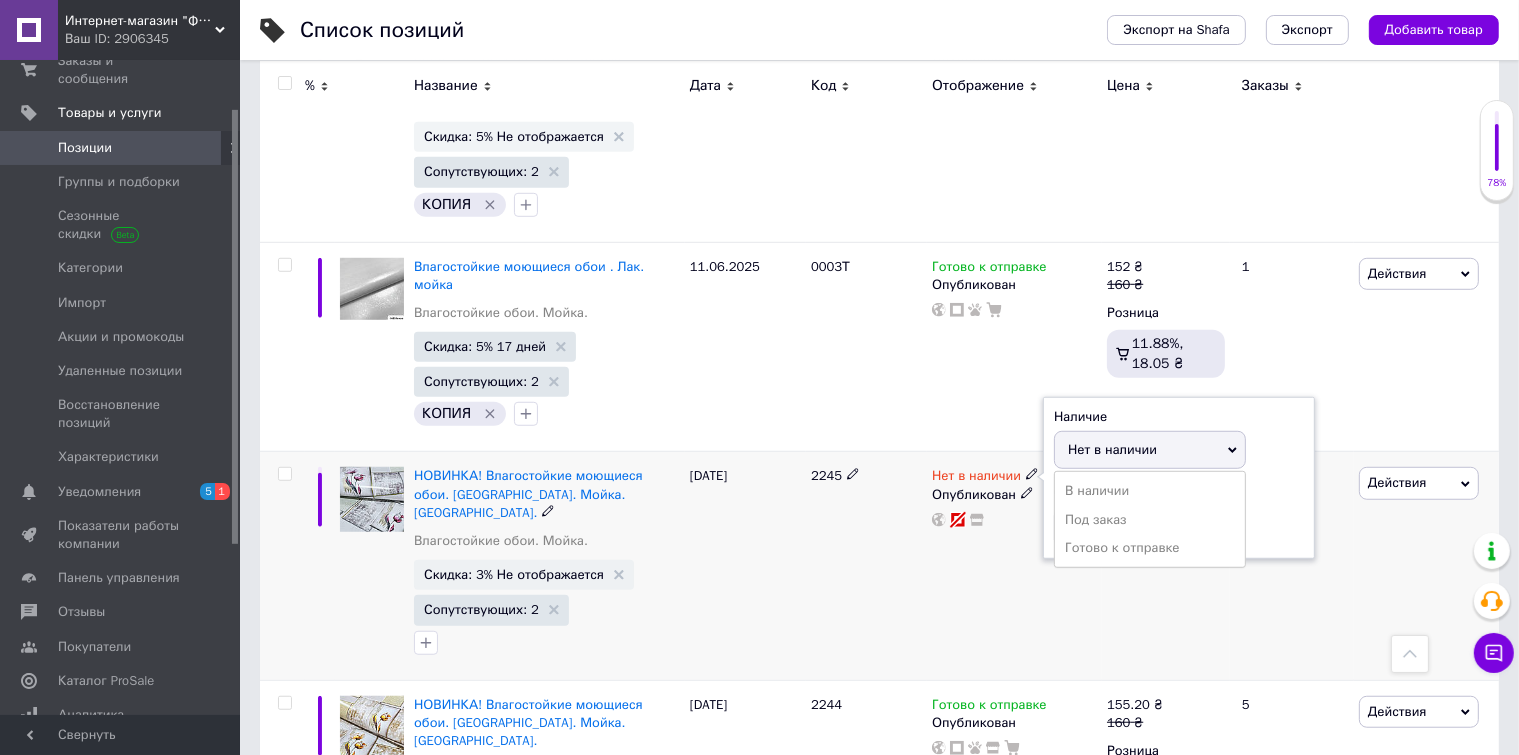 click on "Нет в наличии" at bounding box center (1112, 449) 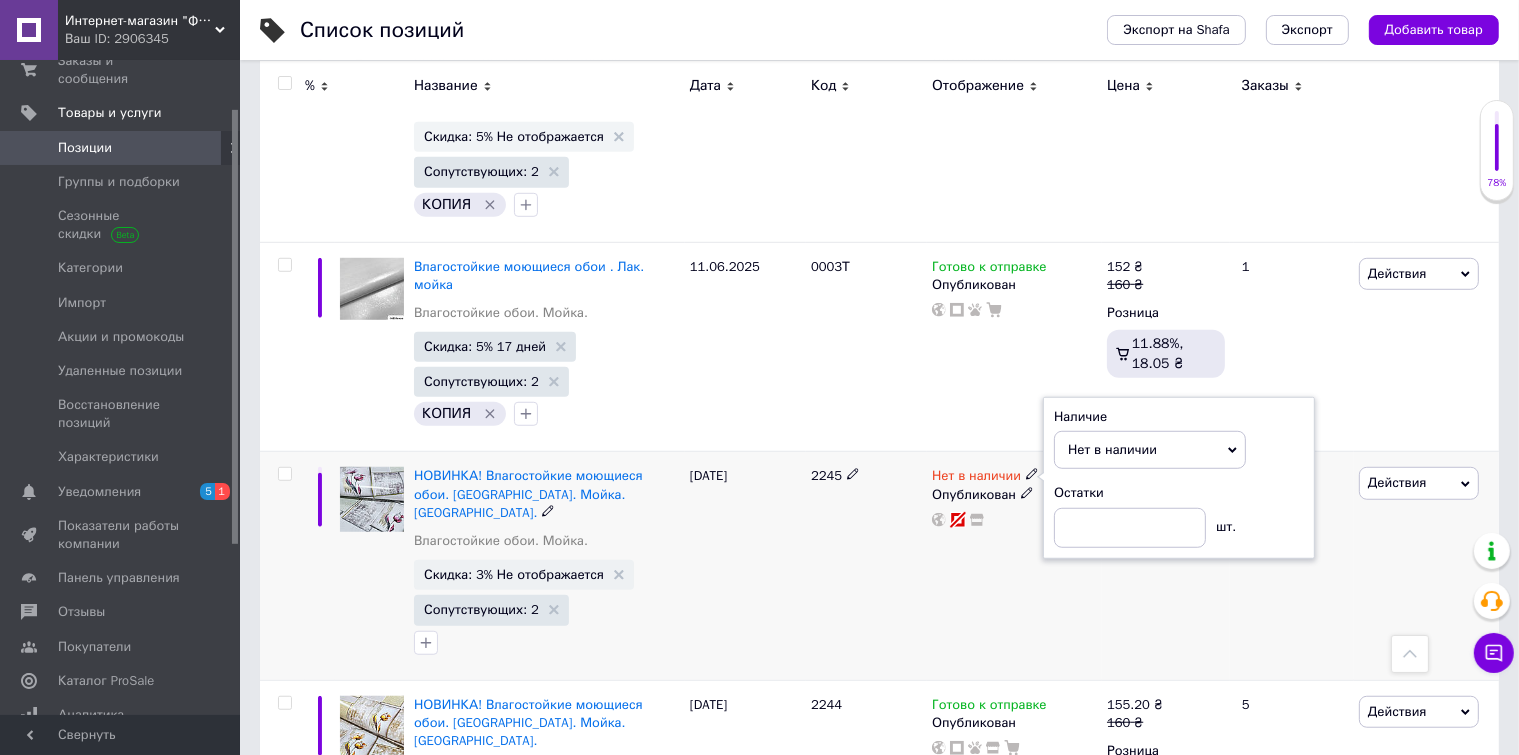 click on "Нет в наличии" at bounding box center (1150, 450) 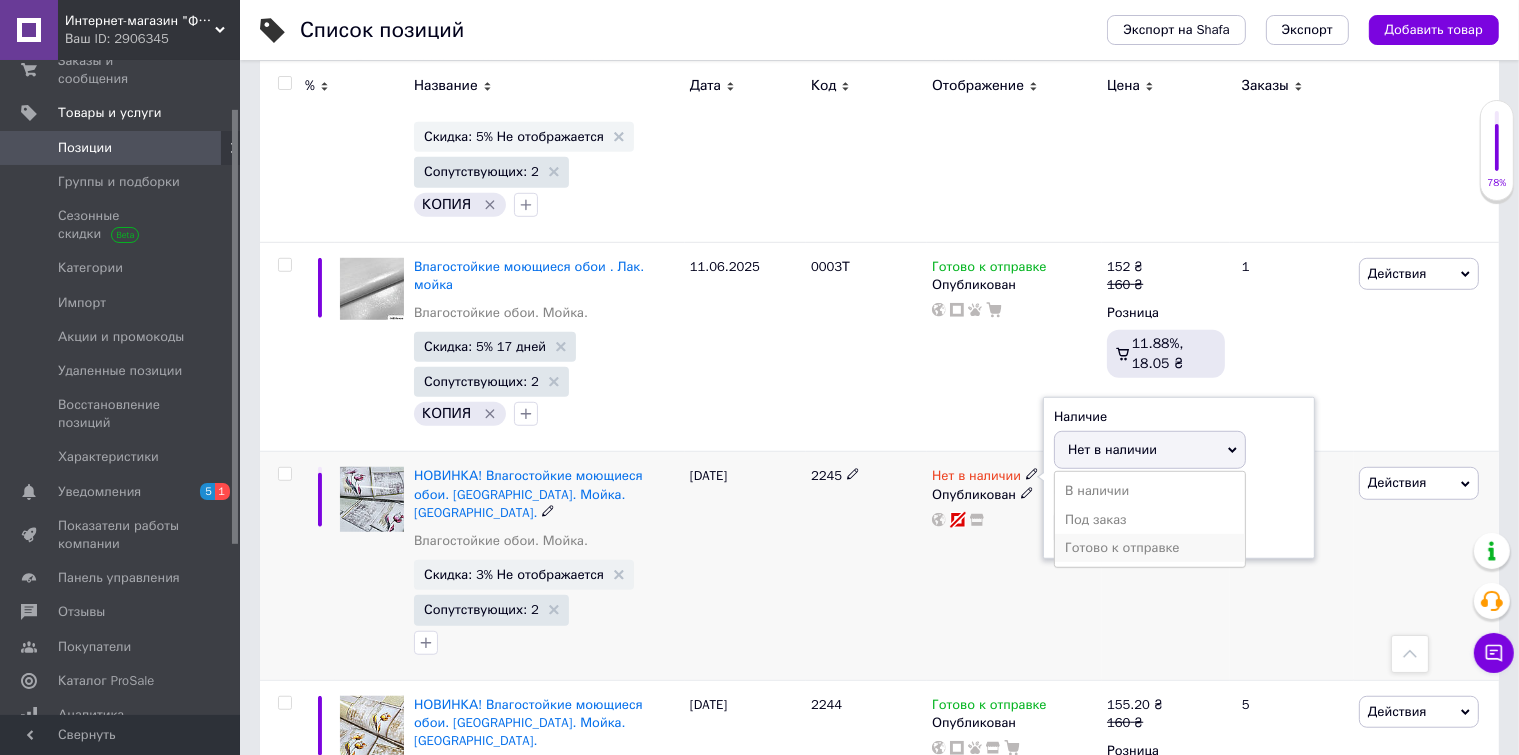 click on "Готово к отправке" at bounding box center (1150, 548) 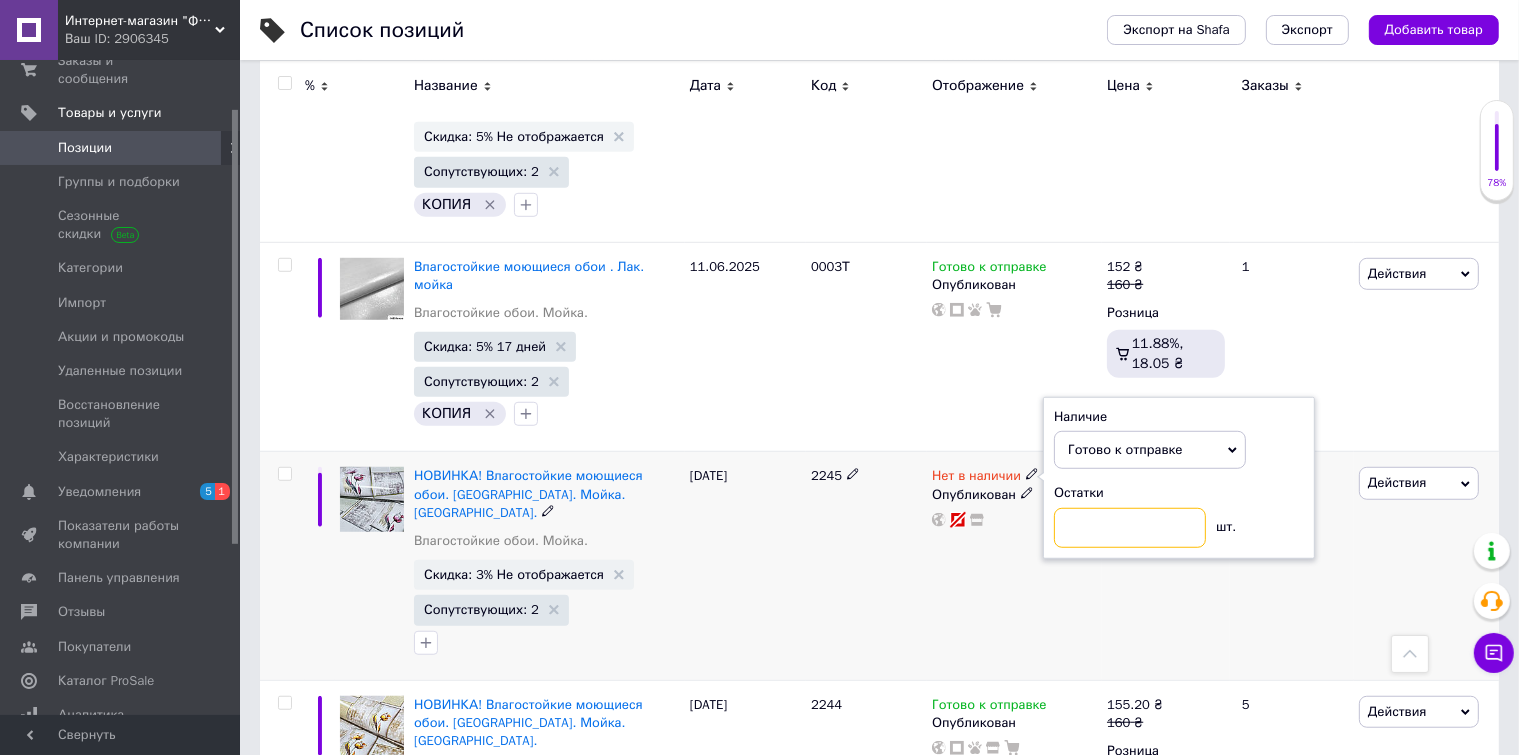 click at bounding box center [1130, 528] 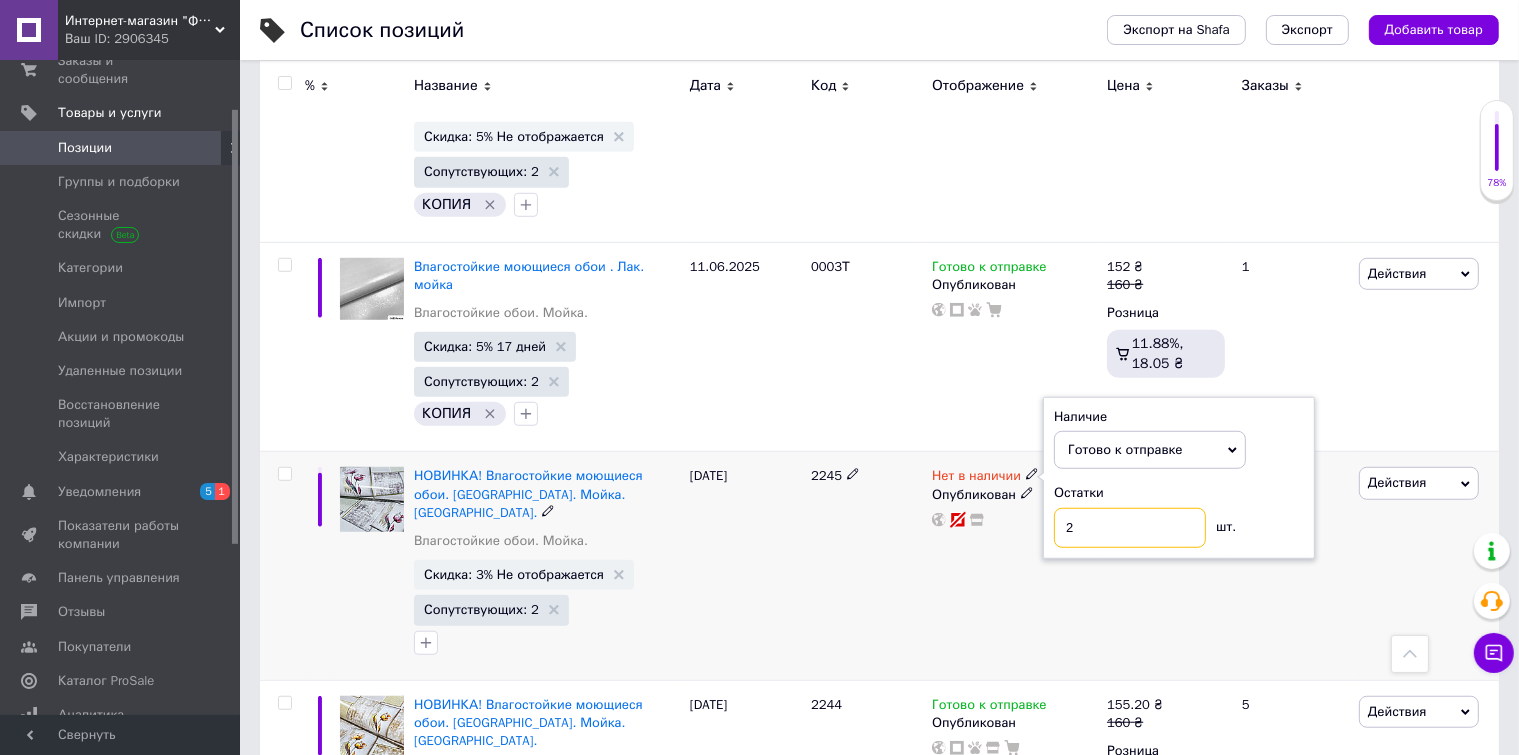 type on "2" 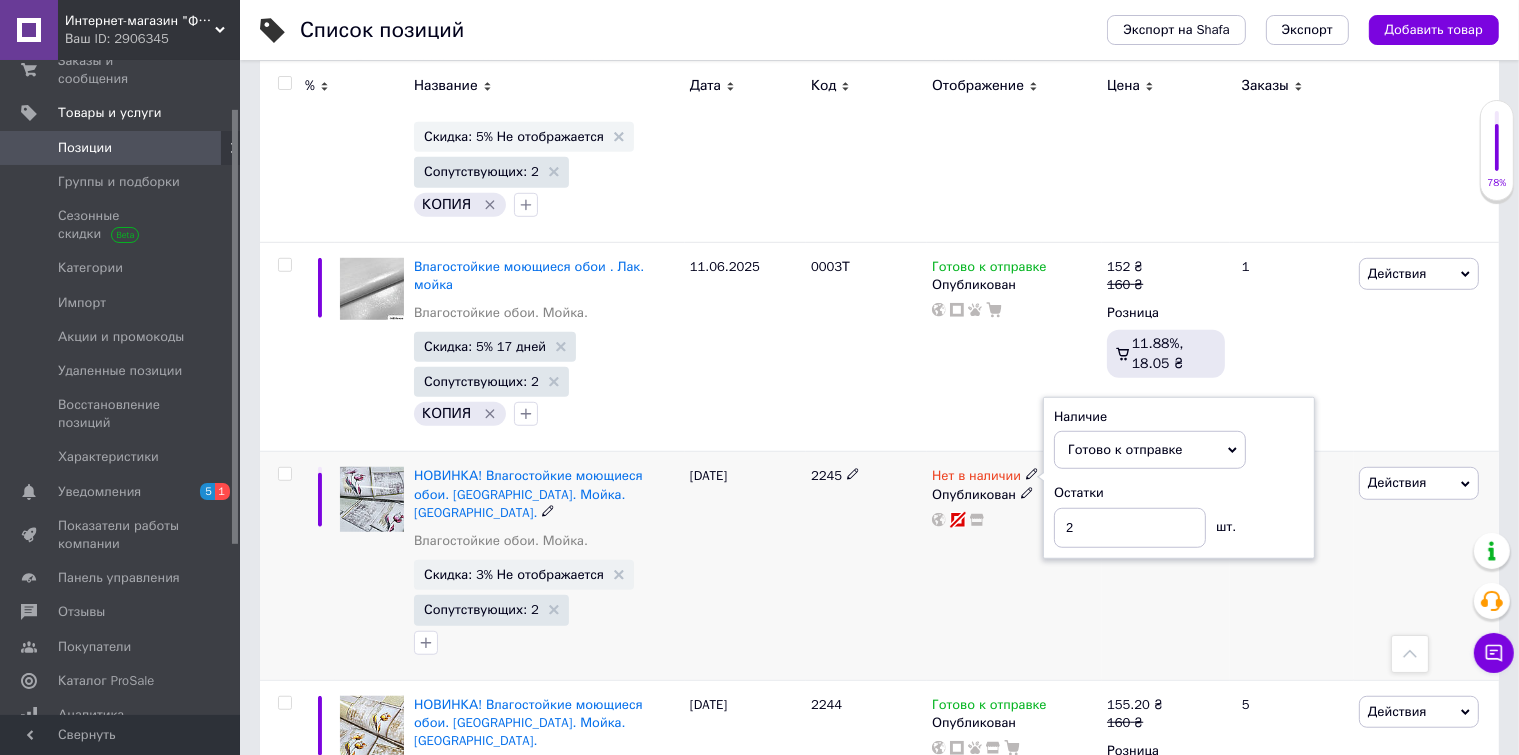 click on "Нет в наличии Наличие Готово к отправке В наличии Нет в наличии Под заказ Остатки 2 шт. Опубликован" at bounding box center (1014, 566) 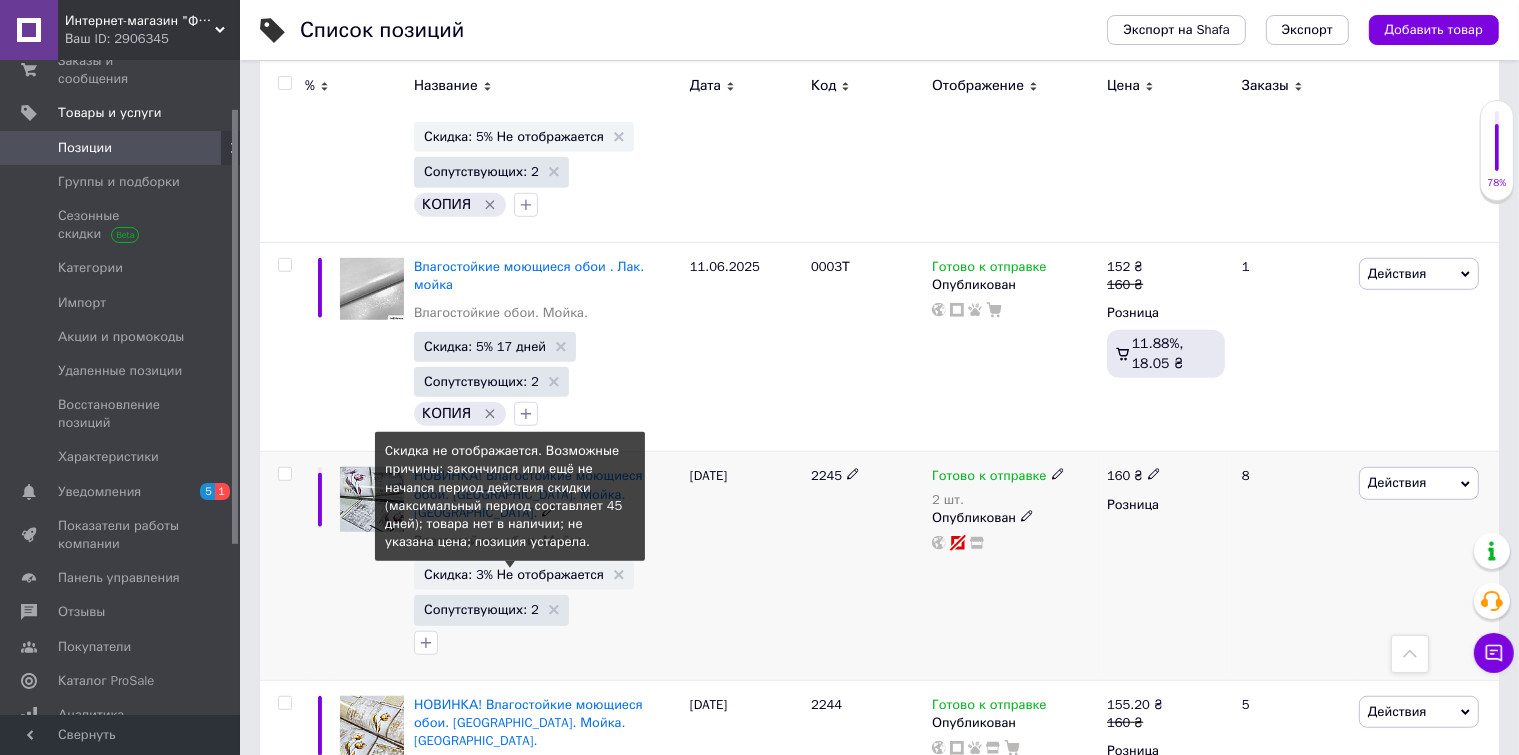click on "Скидка: 3% Не отображается" at bounding box center [514, 574] 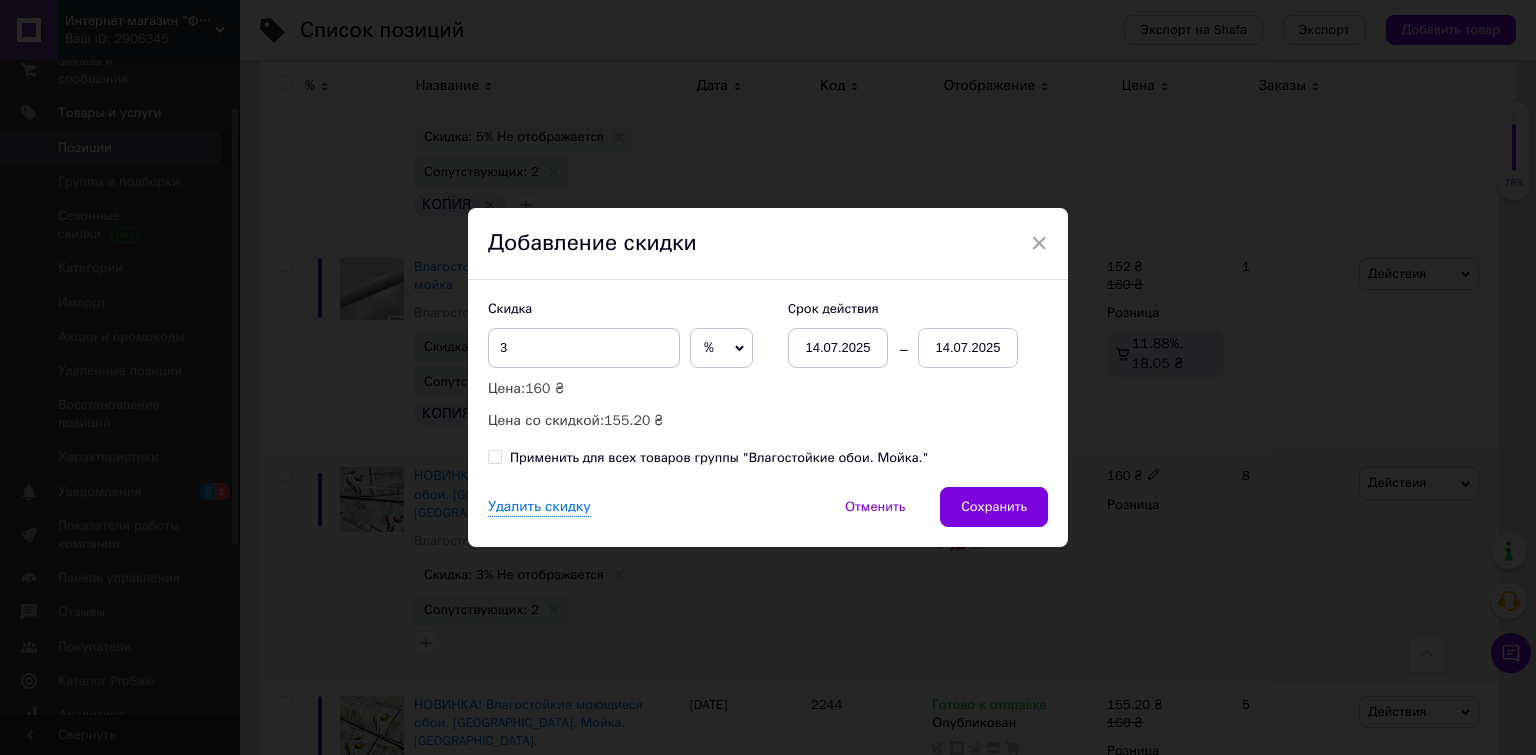 click on "14.07.2025" at bounding box center (968, 348) 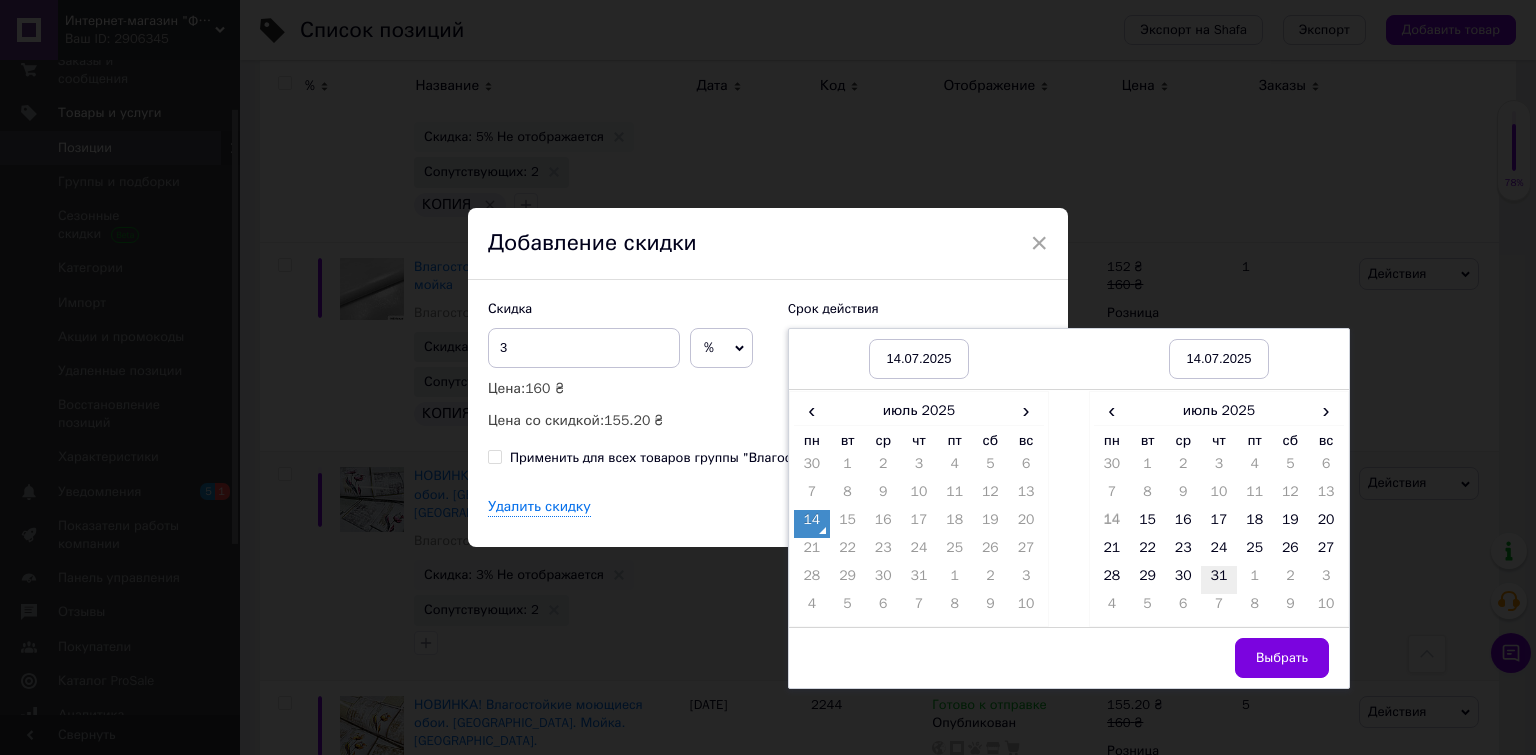 click on "31" at bounding box center [1219, 580] 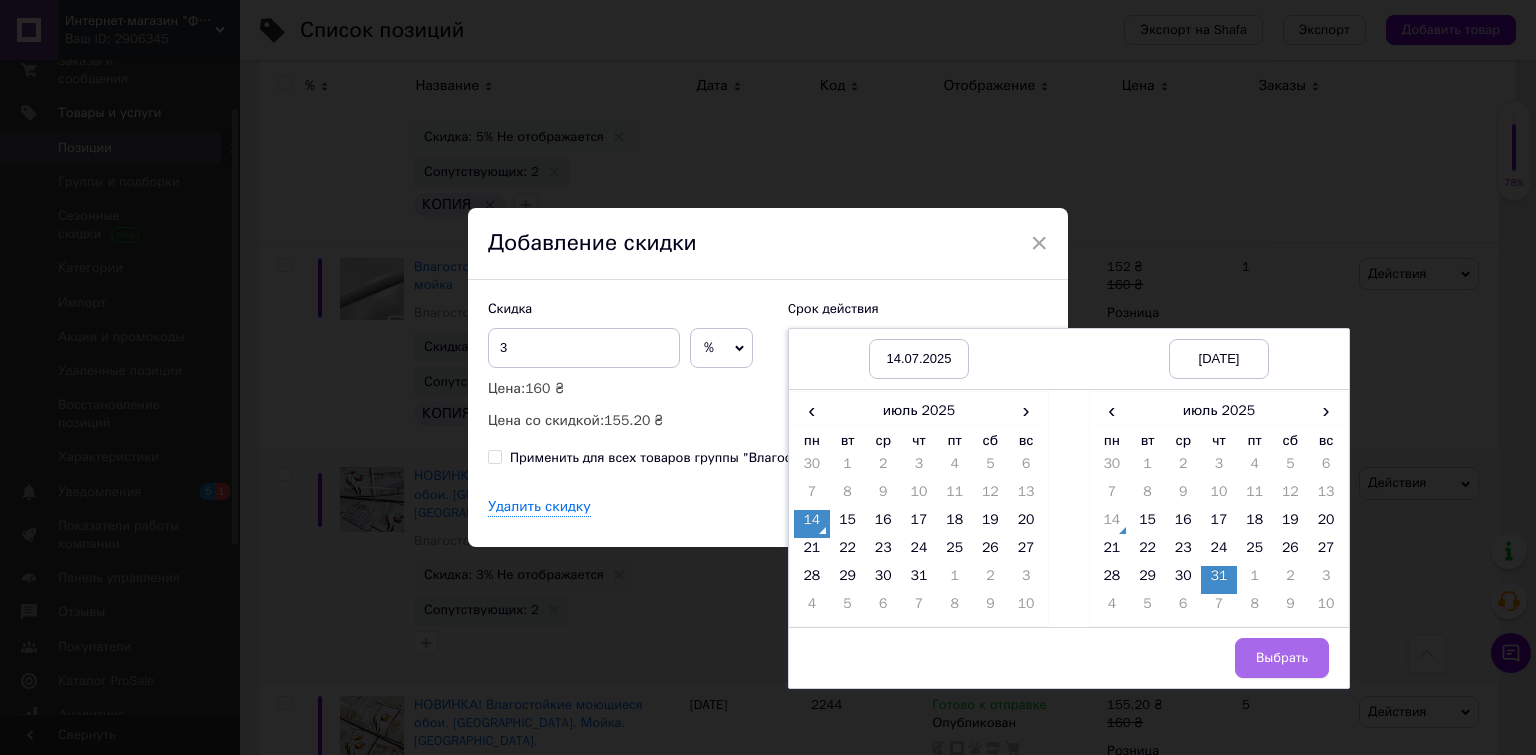 click on "Выбрать" at bounding box center (1282, 658) 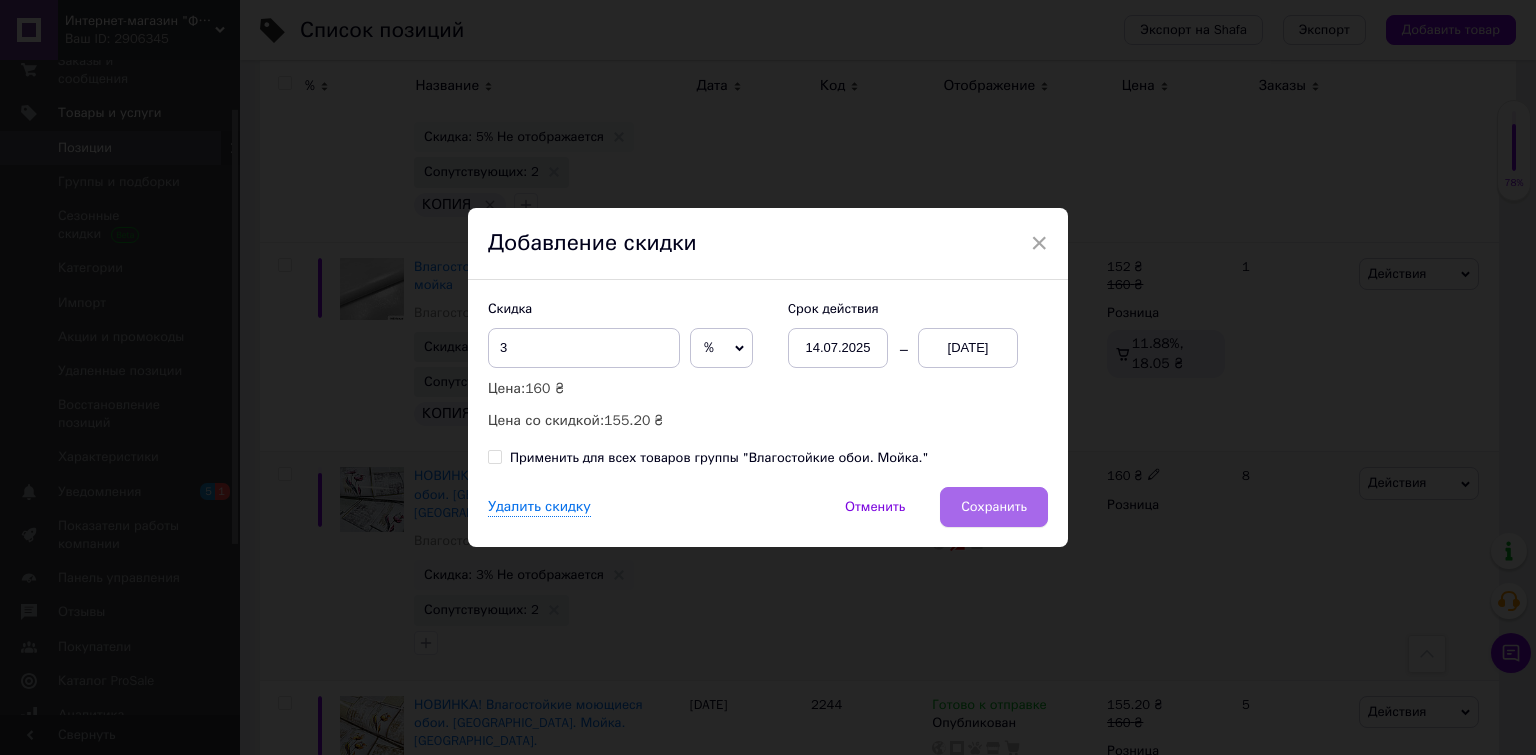 click on "Сохранить" at bounding box center [994, 507] 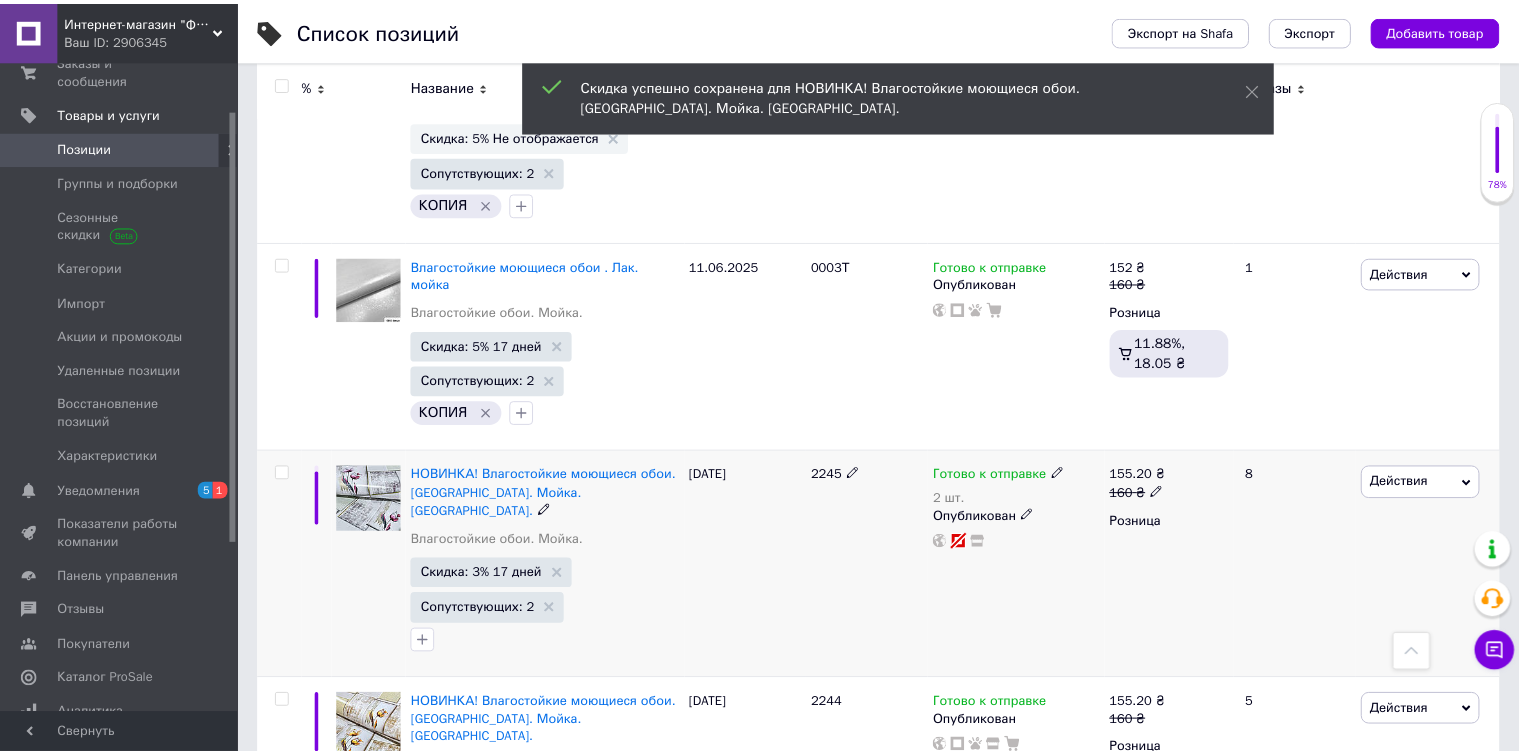 scroll, scrollTop: 0, scrollLeft: 260, axis: horizontal 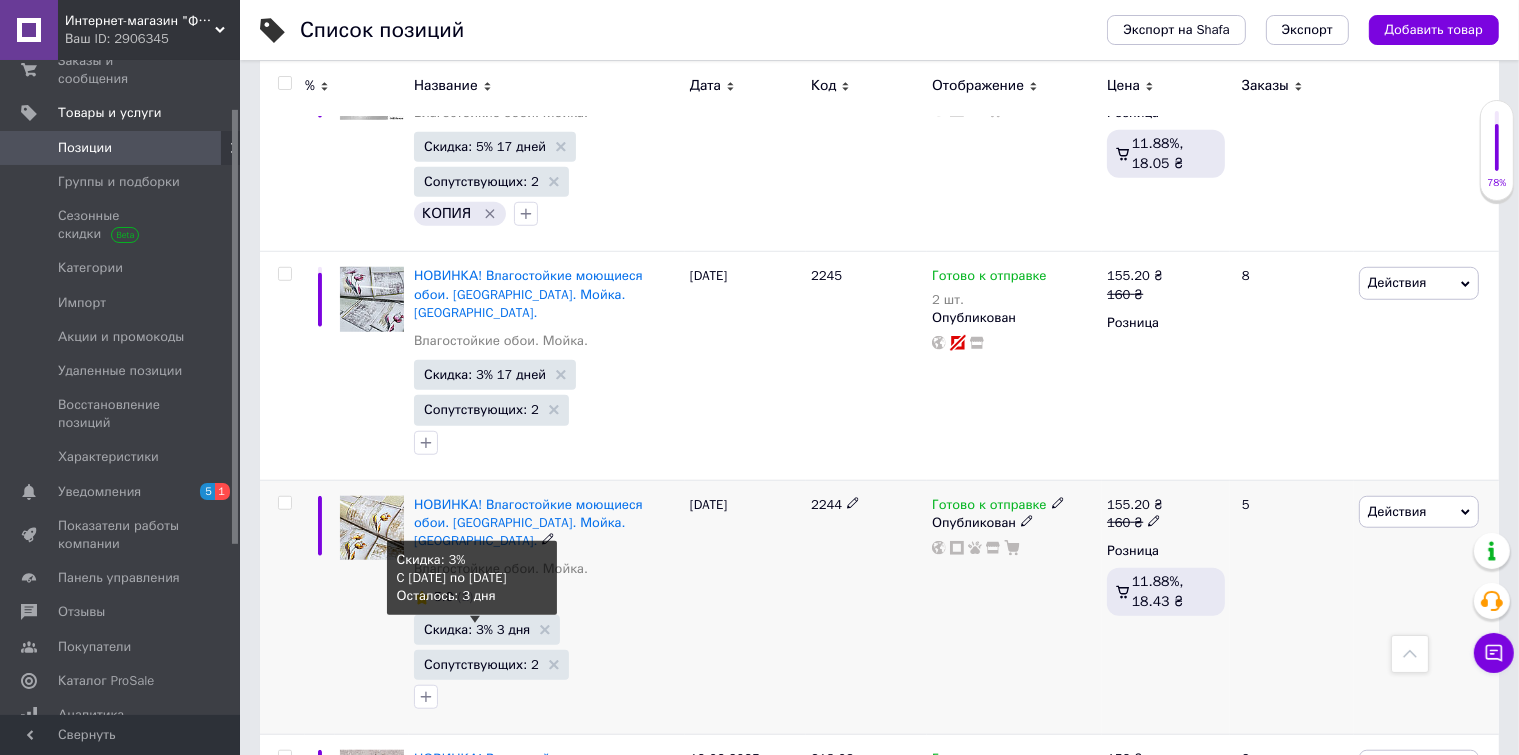 click on "Скидка: 3% 3 дня" at bounding box center [477, 629] 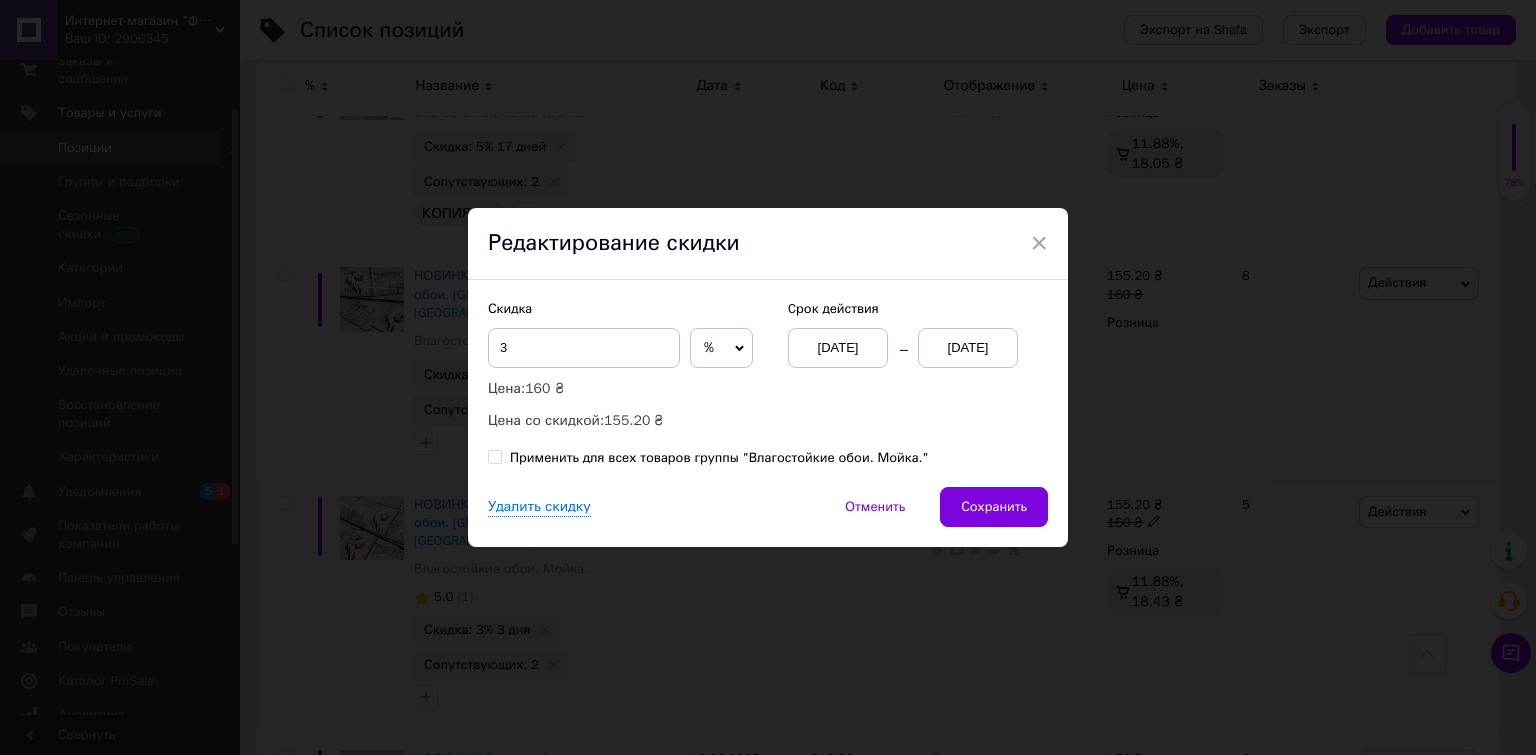 click on "17.07.2025" at bounding box center (968, 348) 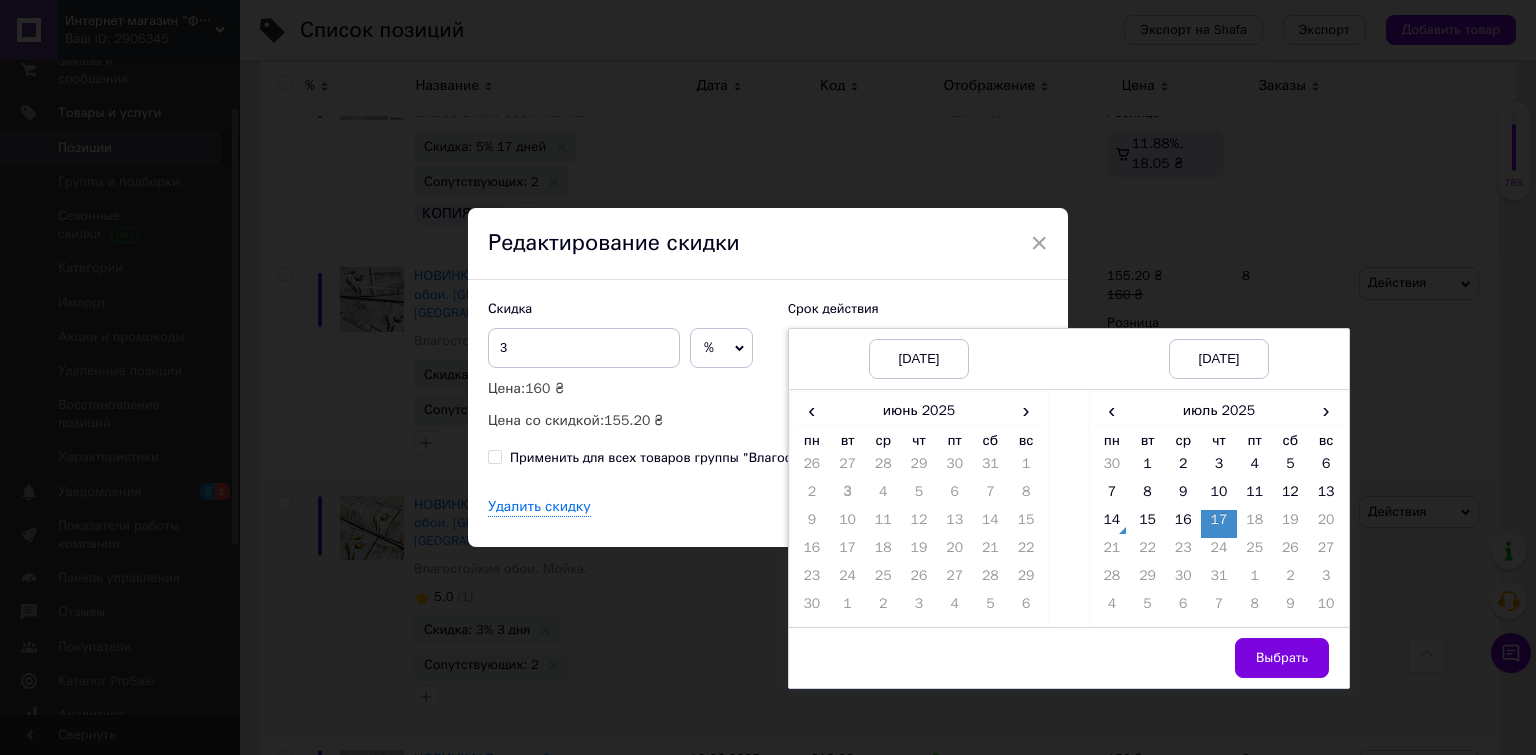 click on "× Редактирование скидки Скидка 3 % ₴ Цена:  160   ₴ Цена со скидкой:  155.20   ₴ Cрок действия 03.06.2025 17.07.2025 03.06.2025 17.07.2025 ‹ июнь 2025 › пн вт ср чт пт сб вс 26 27 28 29 30 31 1 2 3 4 5 6 7 8 9 10 11 12 13 14 15 16 17 18 19 20 21 22 23 24 25 26 27 28 29 30 1 2 3 4 5 6 ‹ июль 2025 › пн вт ср чт пт сб вс 30 1 2 3 4 5 6 7 8 9 10 11 12 13 14 15 16 17 18 19 20 21 22 23 24 25 26 27 28 29 30 31 1 2 3 4 5 6 7 8 9 10 Выбрать Применить для всех товаров группы "Влагостойкие обои. Мойка." Удалить скидку   Отменить   Сохранить" at bounding box center [768, 377] 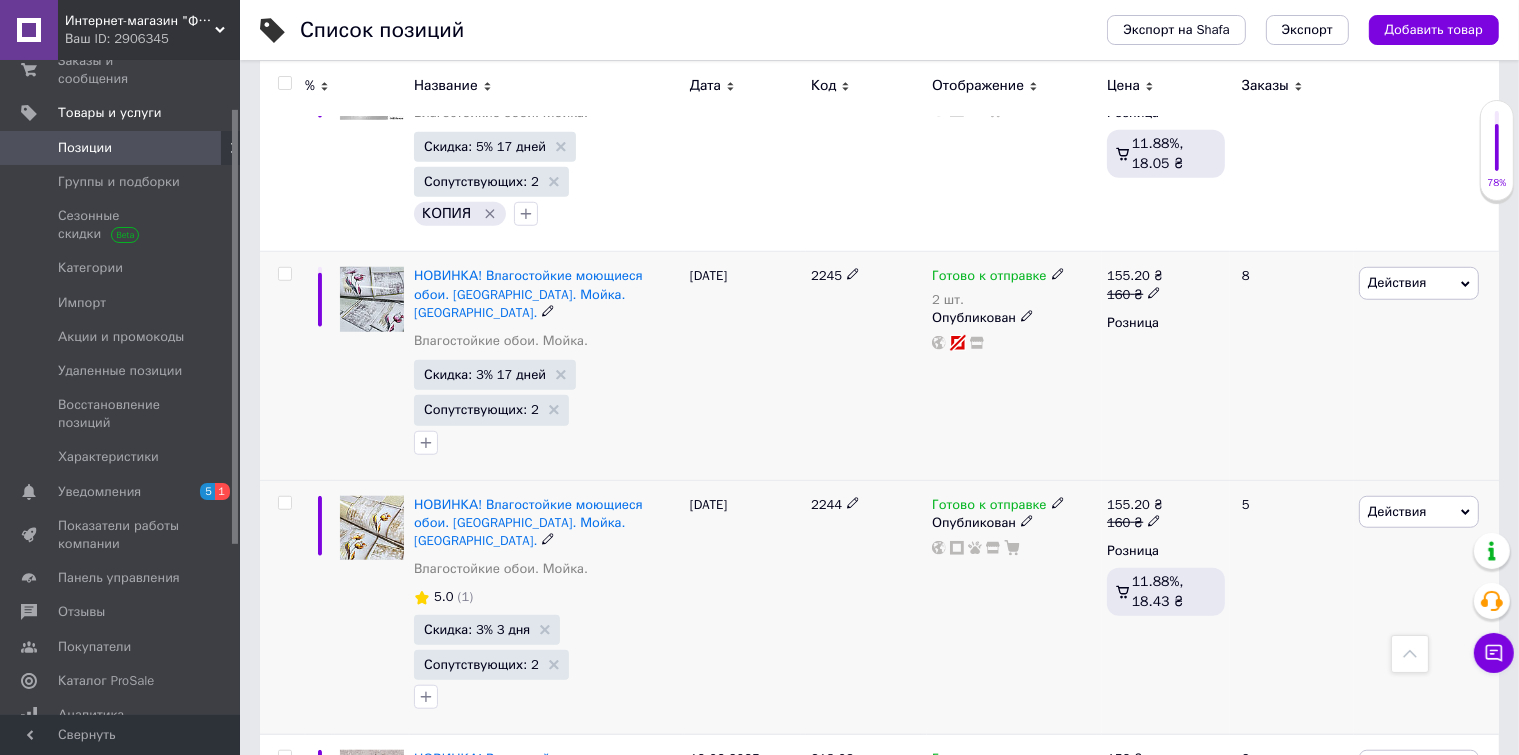 scroll, scrollTop: 0, scrollLeft: 260, axis: horizontal 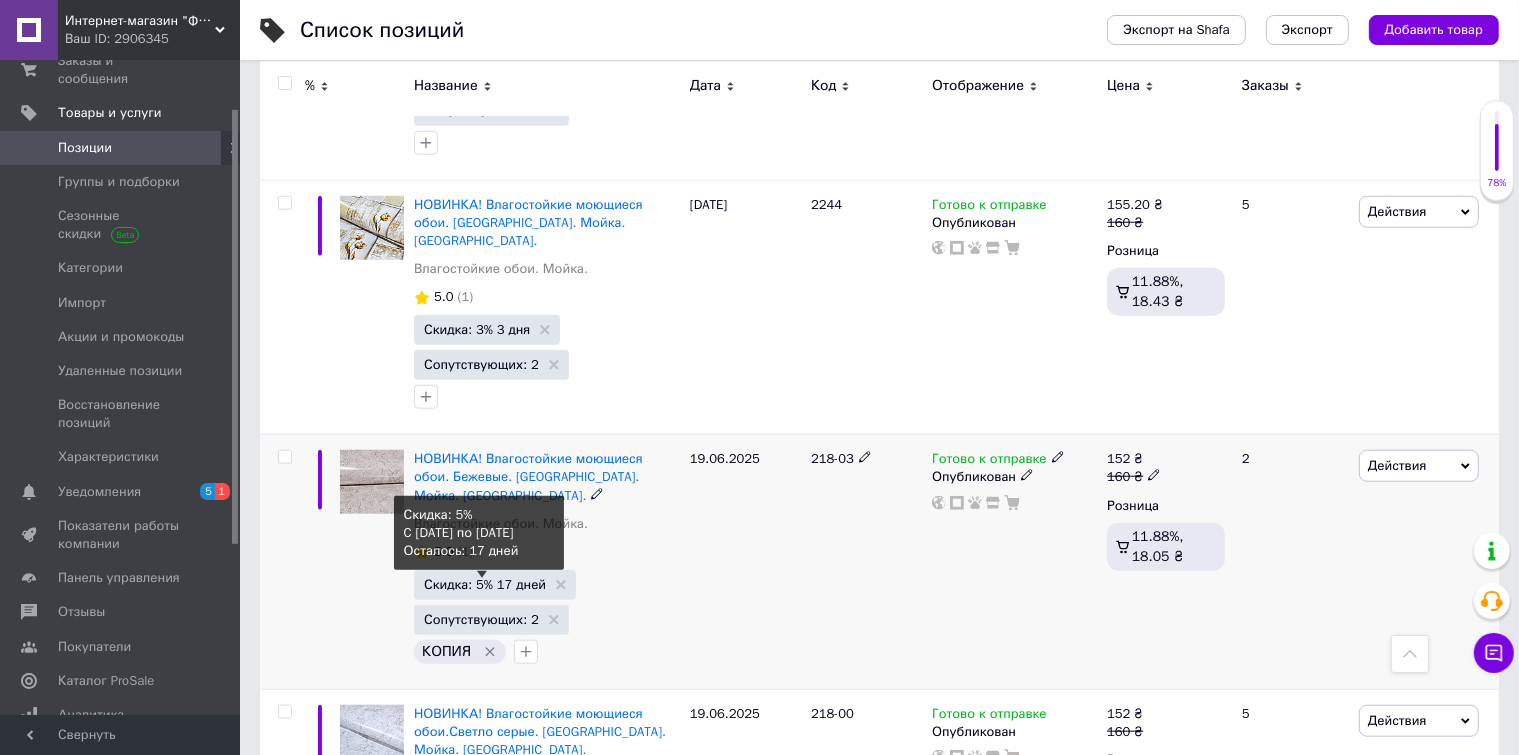 click on "Скидка: 5% 17 дней" at bounding box center [485, 584] 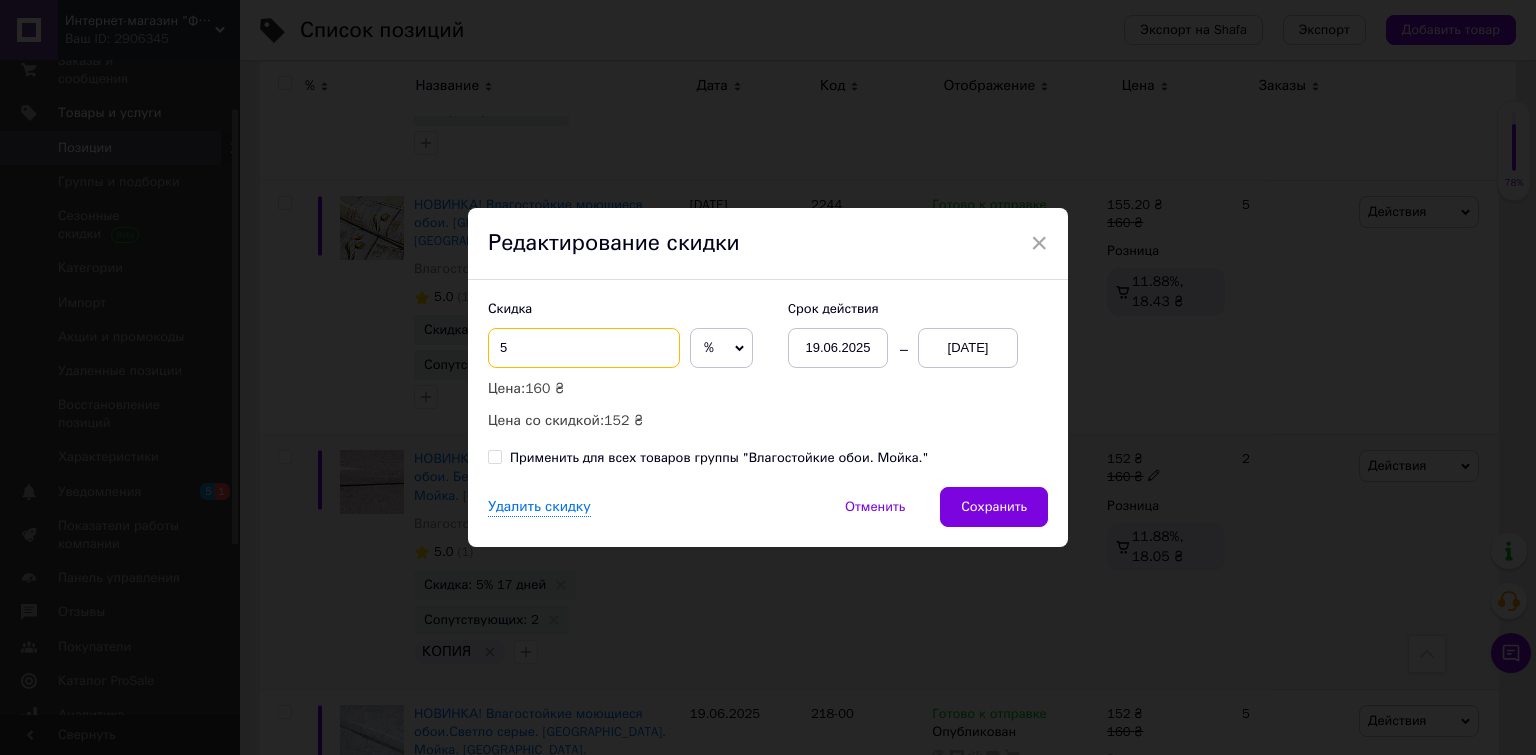 click on "5" at bounding box center [584, 348] 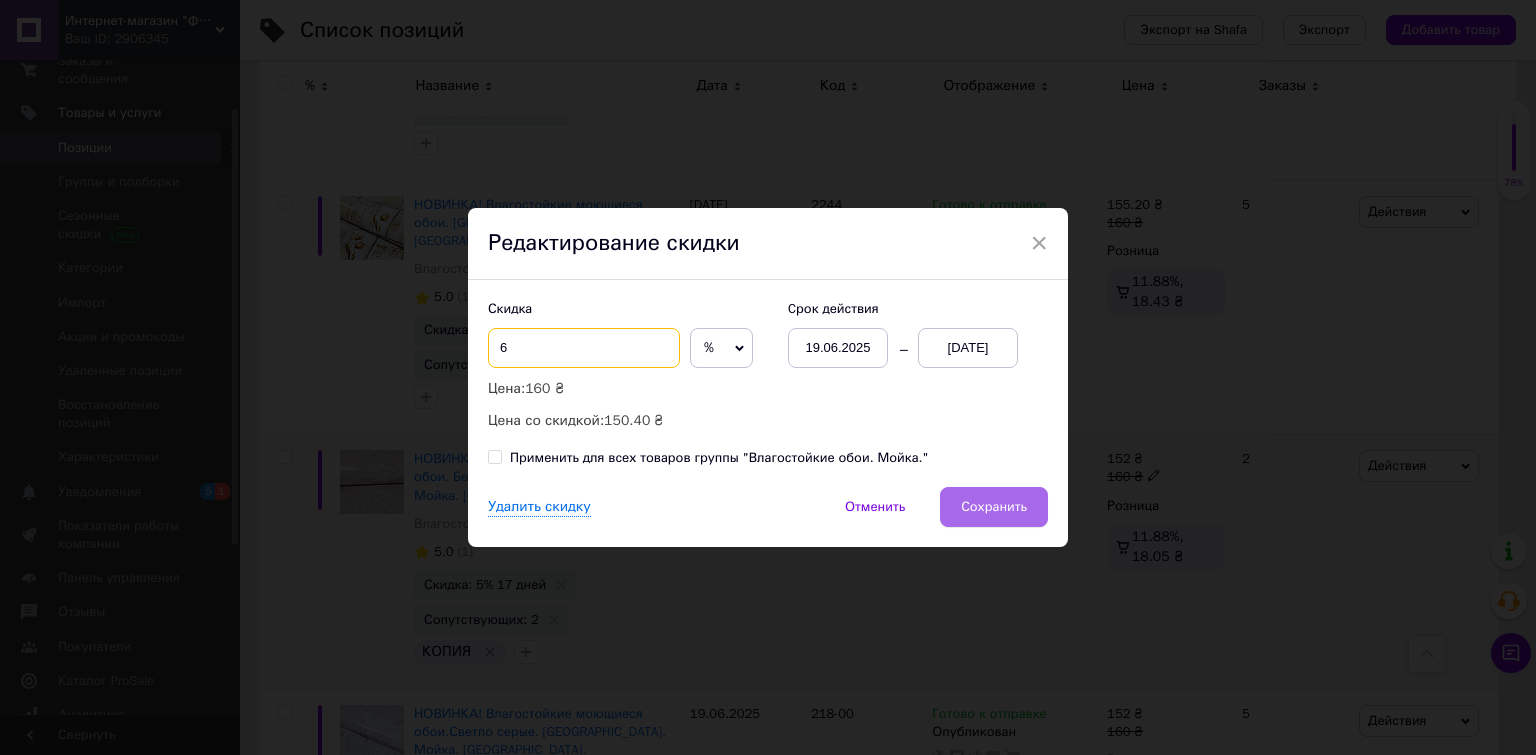 type on "6" 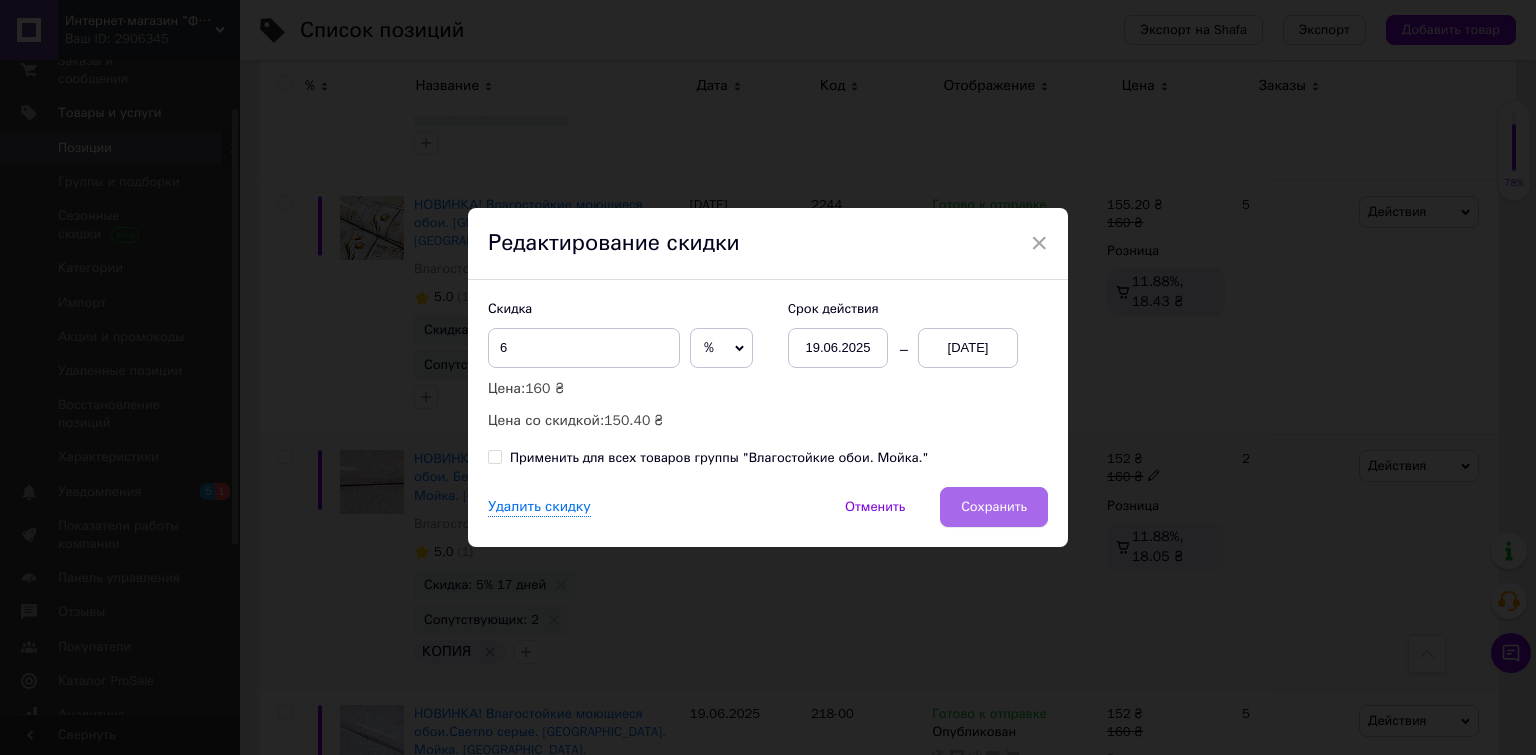 click on "Сохранить" at bounding box center [994, 507] 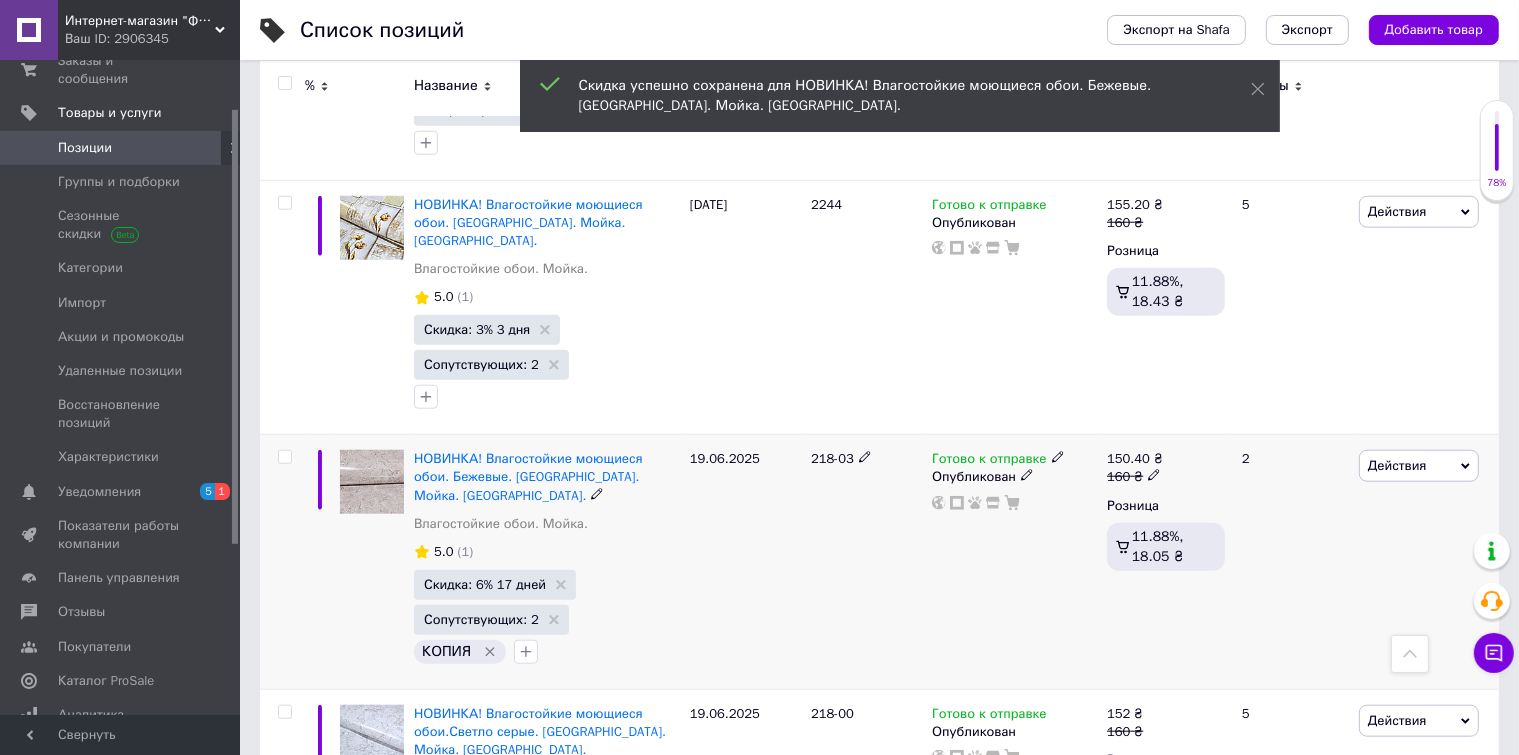 scroll, scrollTop: 0, scrollLeft: 260, axis: horizontal 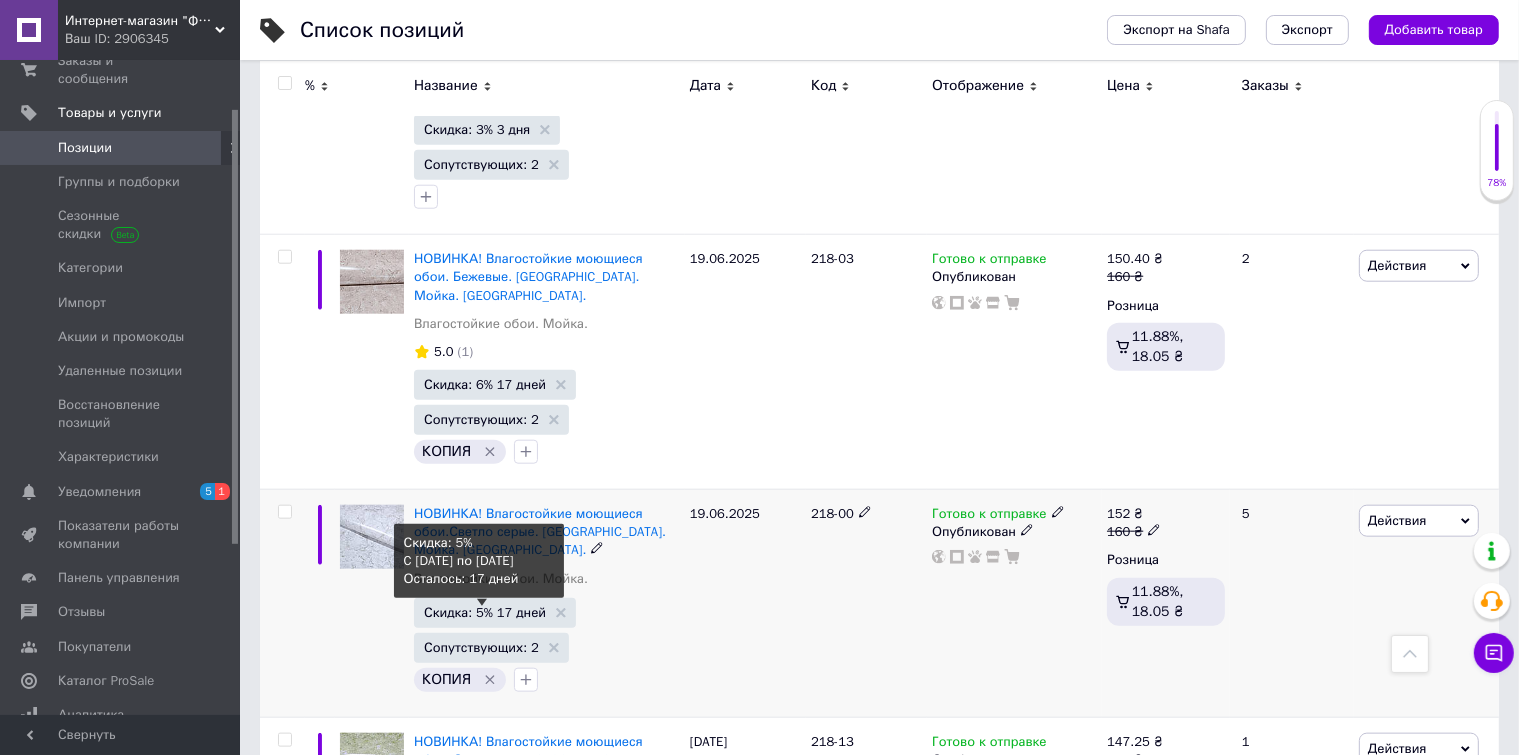 click on "Скидка: 5% 17 дней" at bounding box center [485, 612] 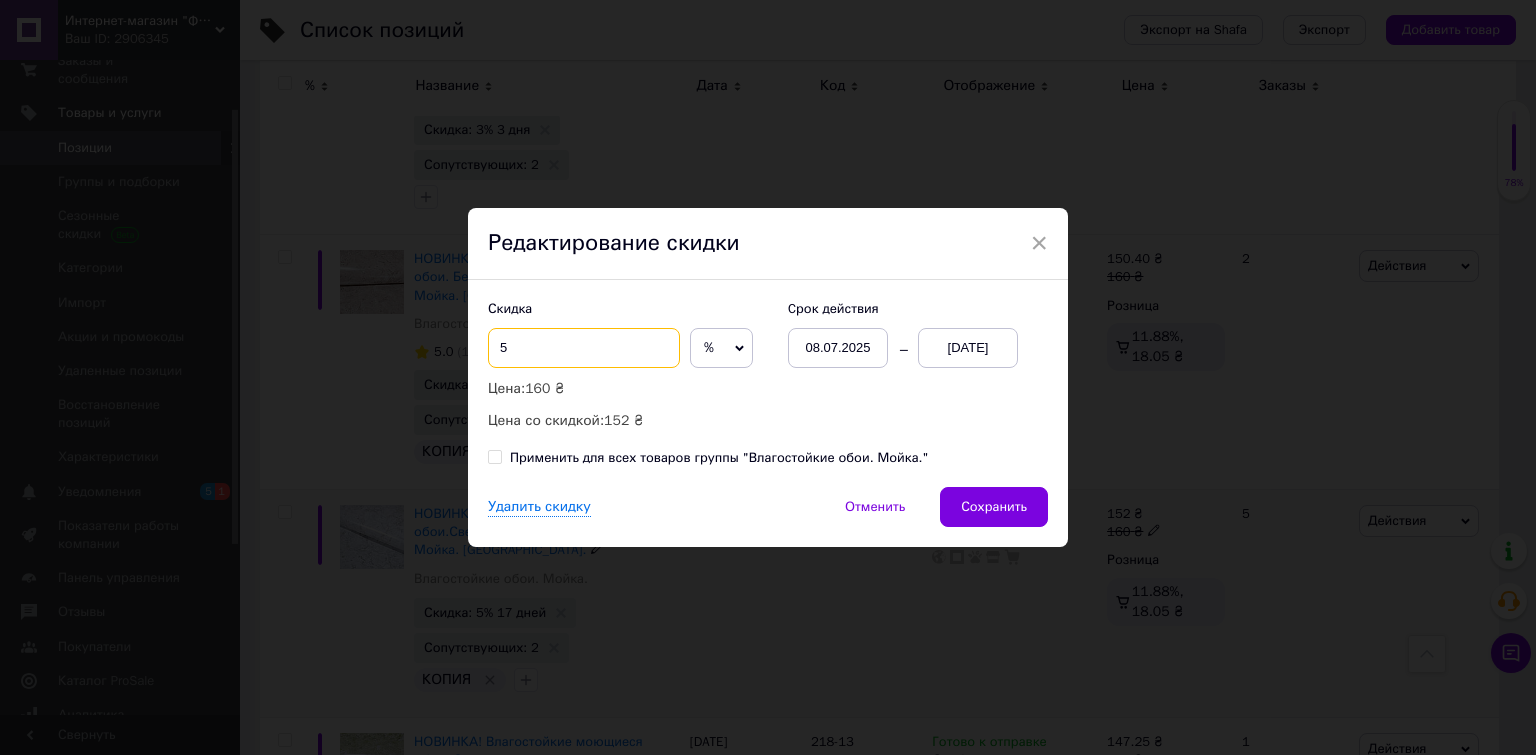 click on "5" at bounding box center (584, 348) 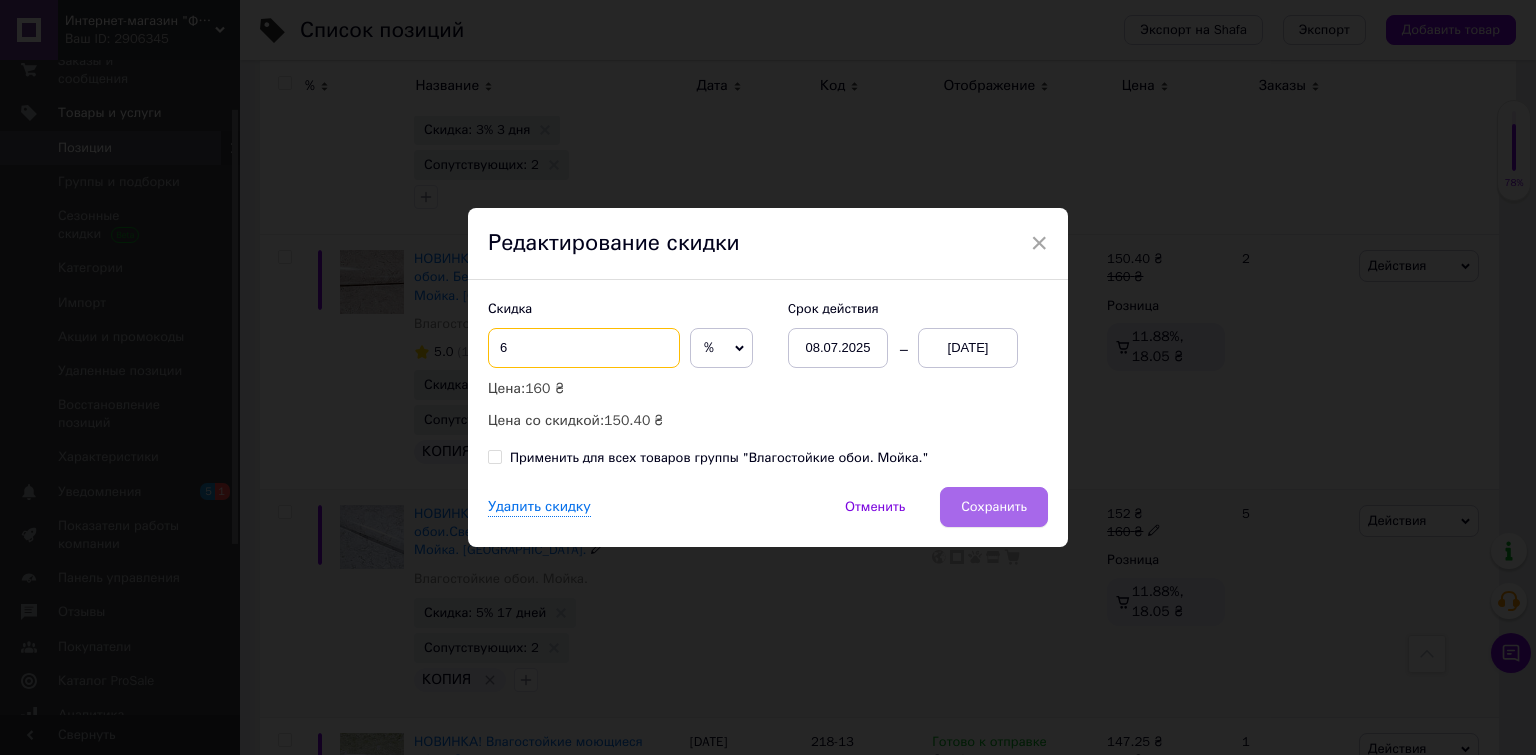 type on "6" 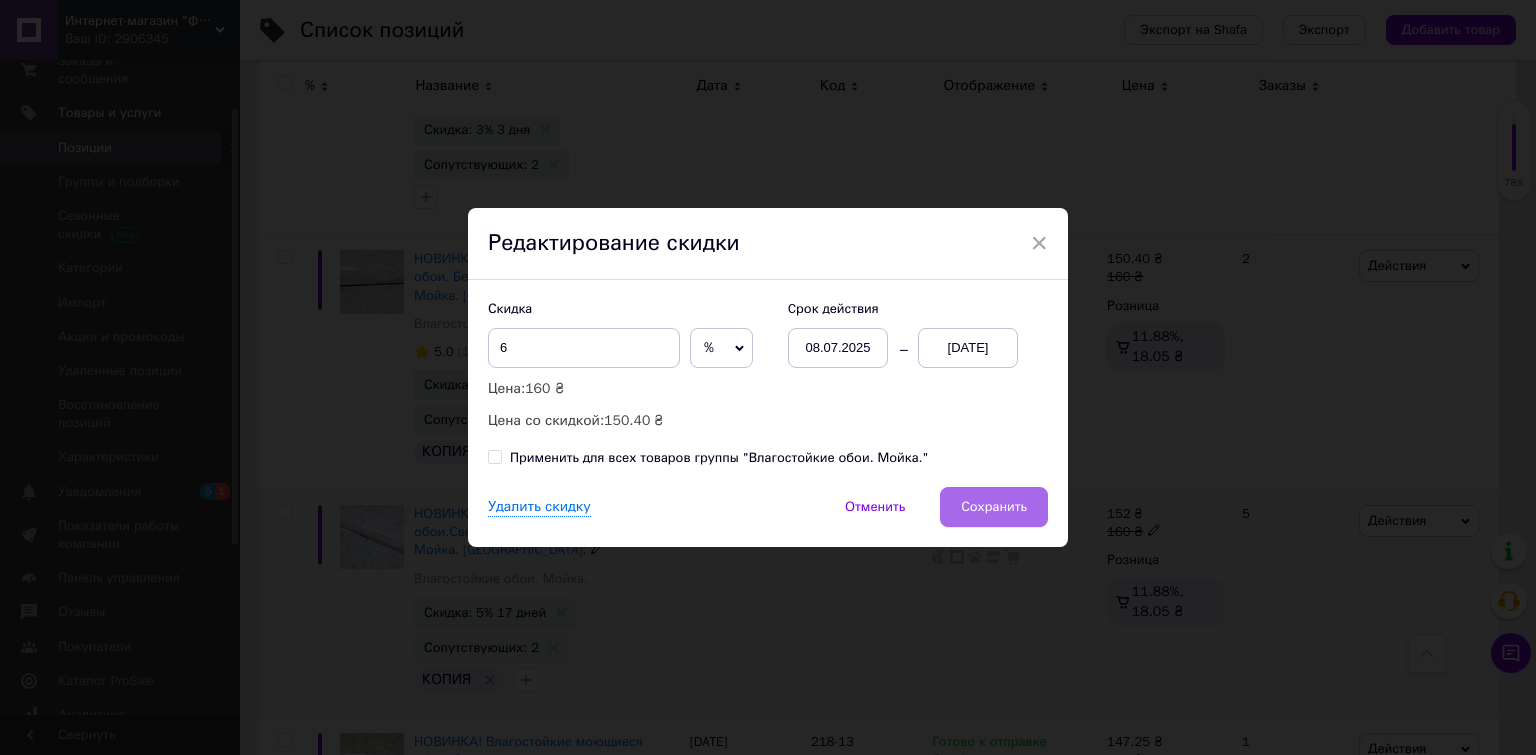 click on "Сохранить" at bounding box center [994, 507] 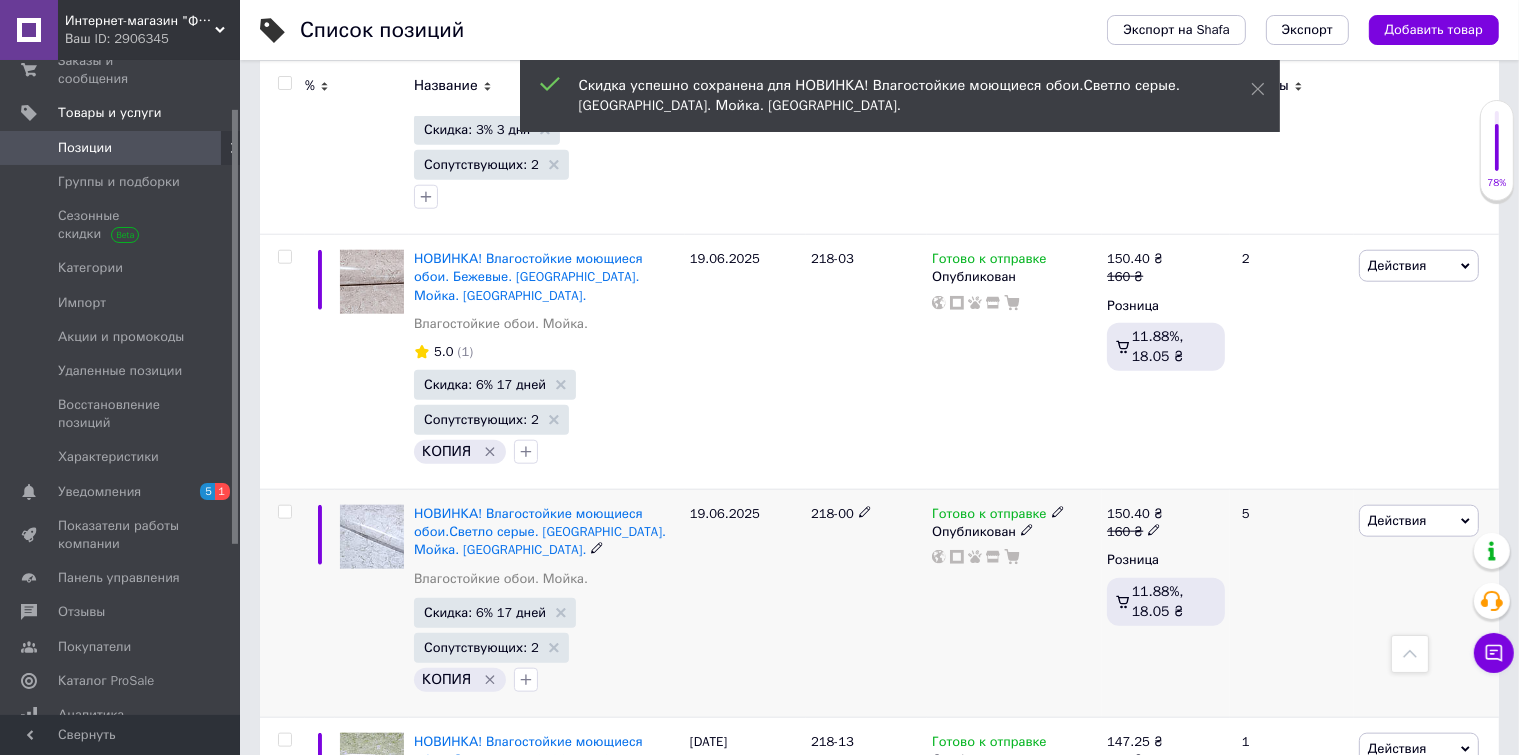 scroll, scrollTop: 0, scrollLeft: 260, axis: horizontal 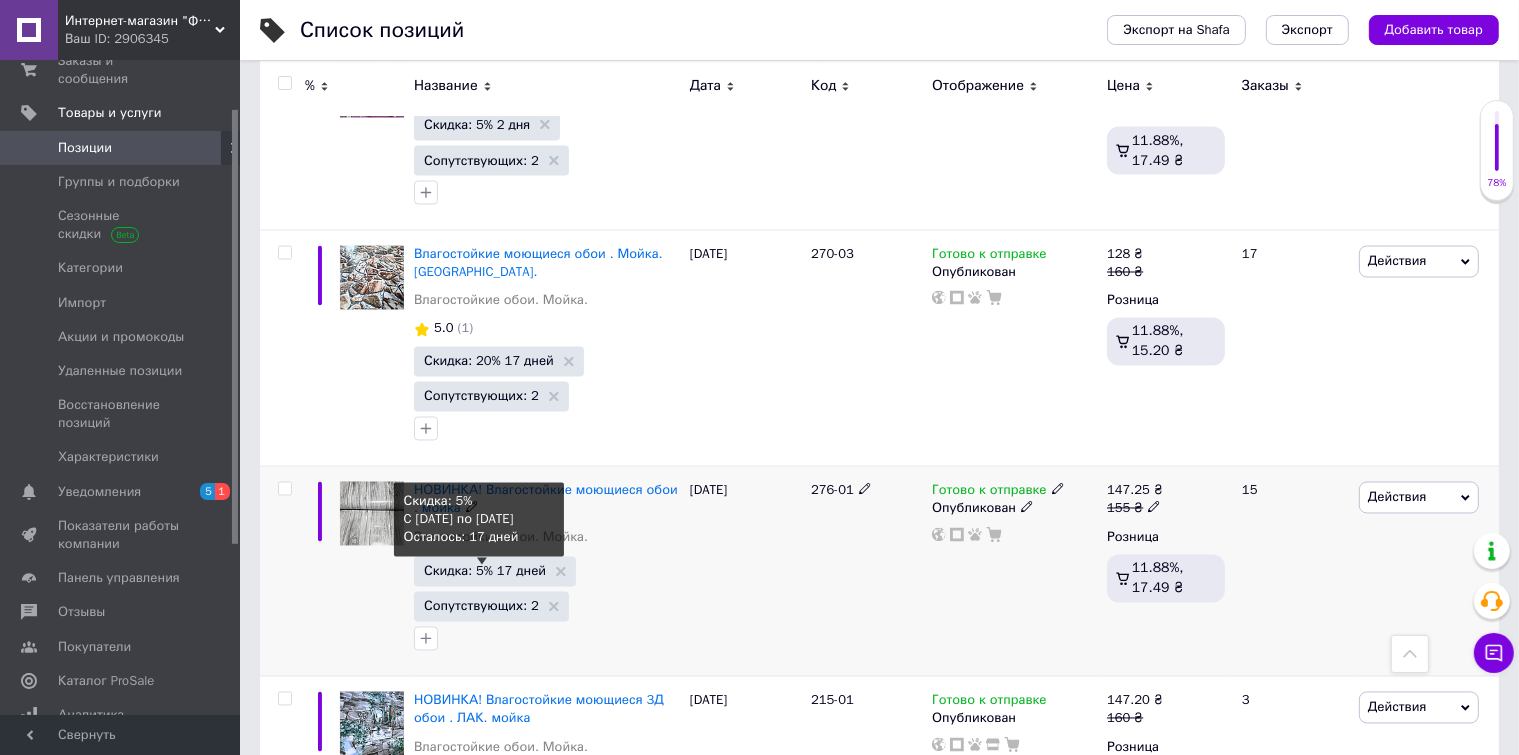 click on "Скидка: 5% 17 дней" at bounding box center [485, 571] 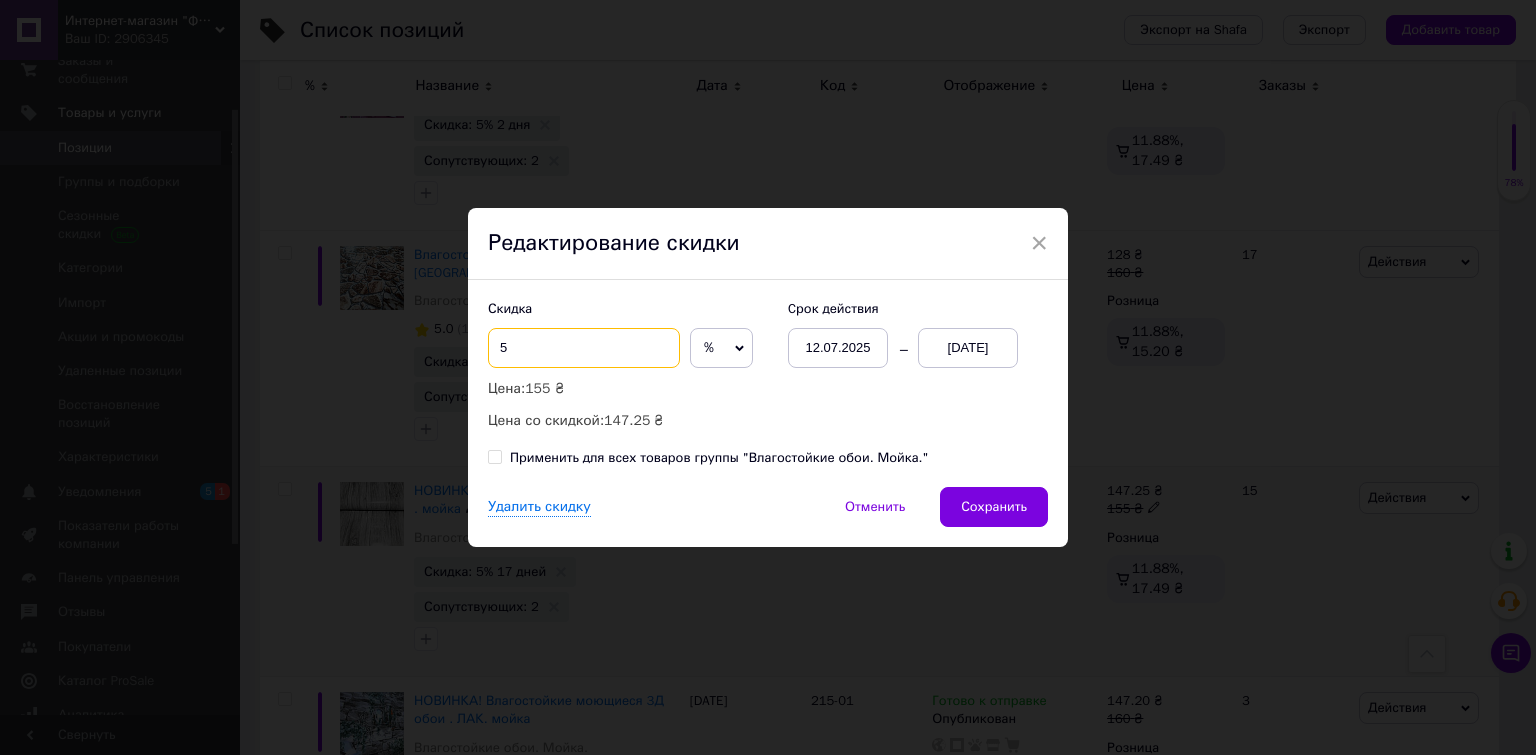 click on "5" at bounding box center (584, 348) 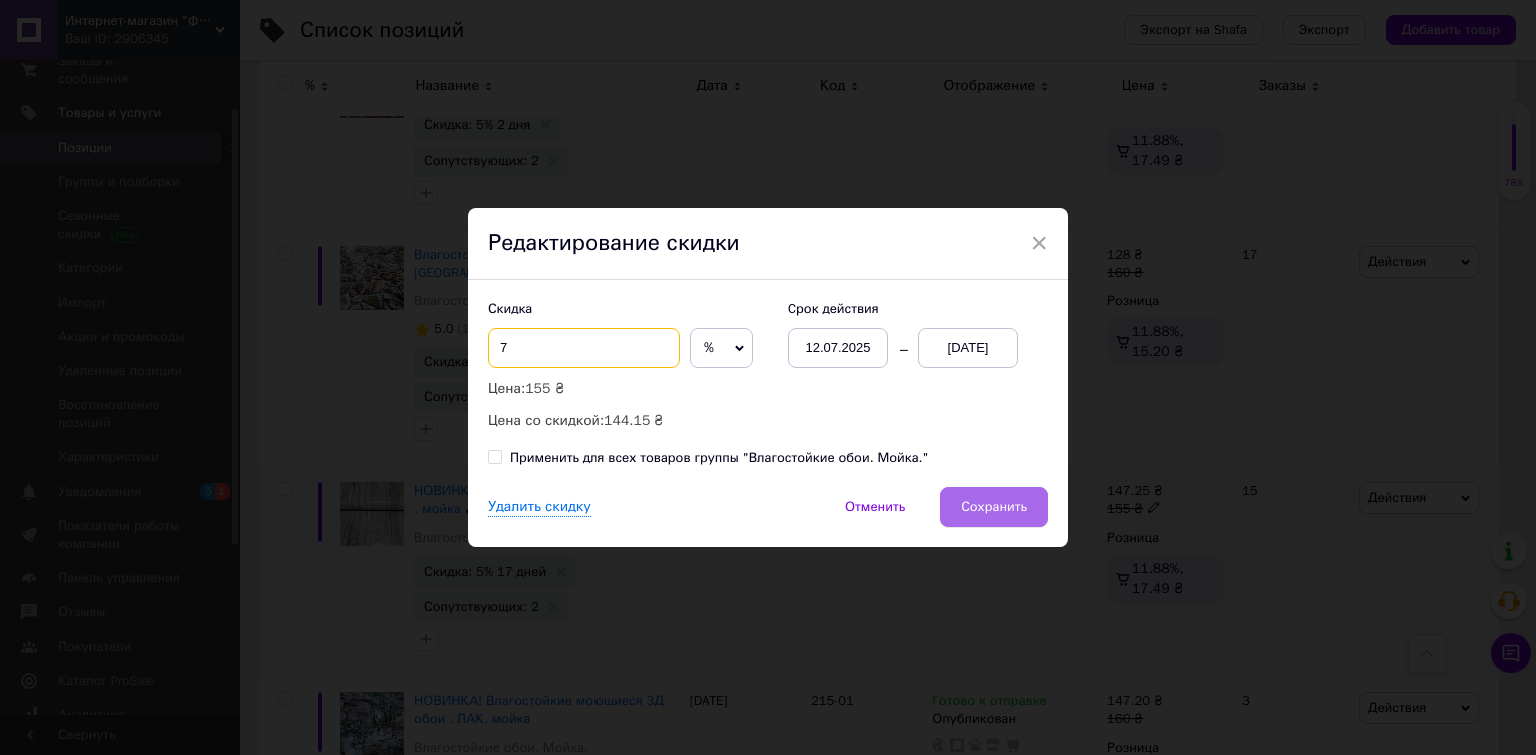 type on "7" 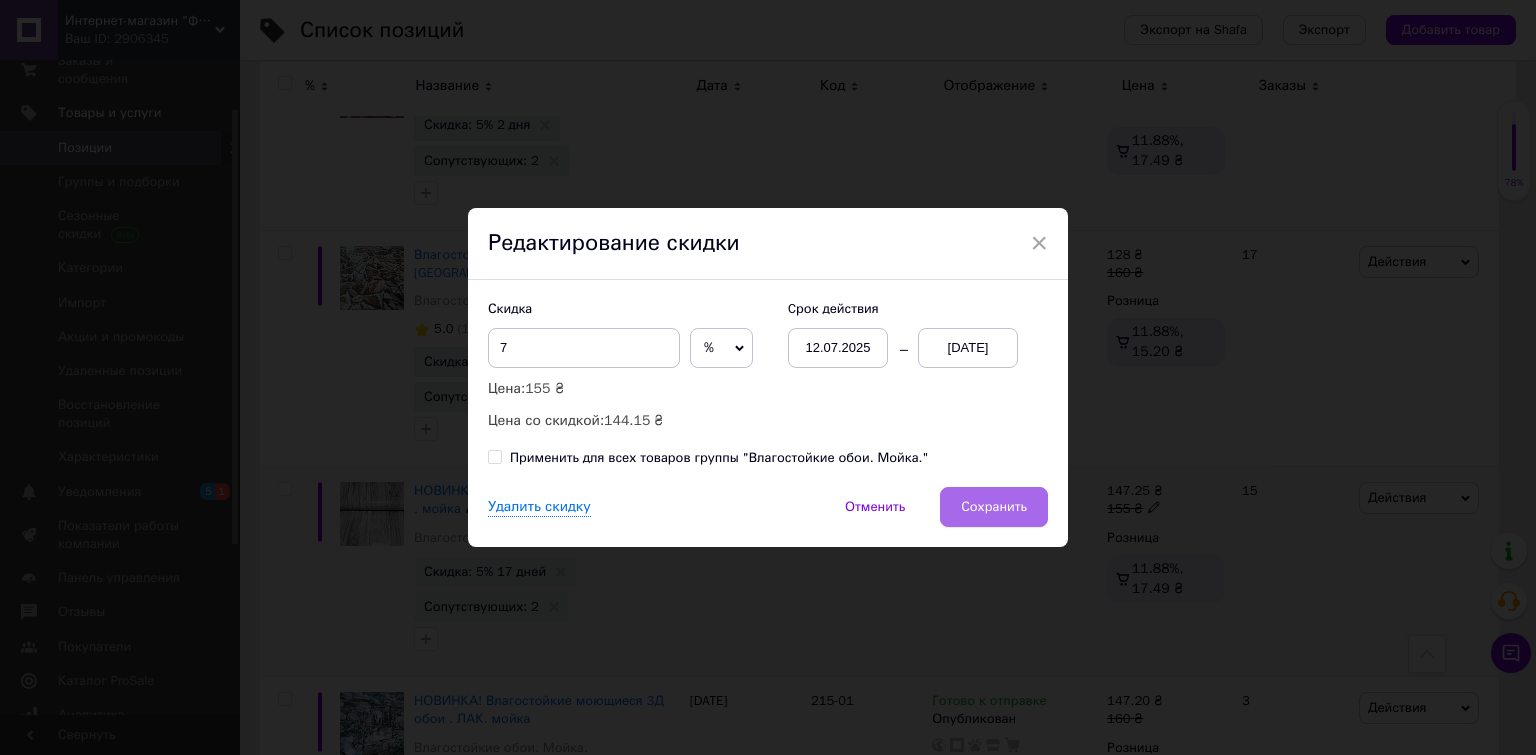 click on "Сохранить" at bounding box center [994, 507] 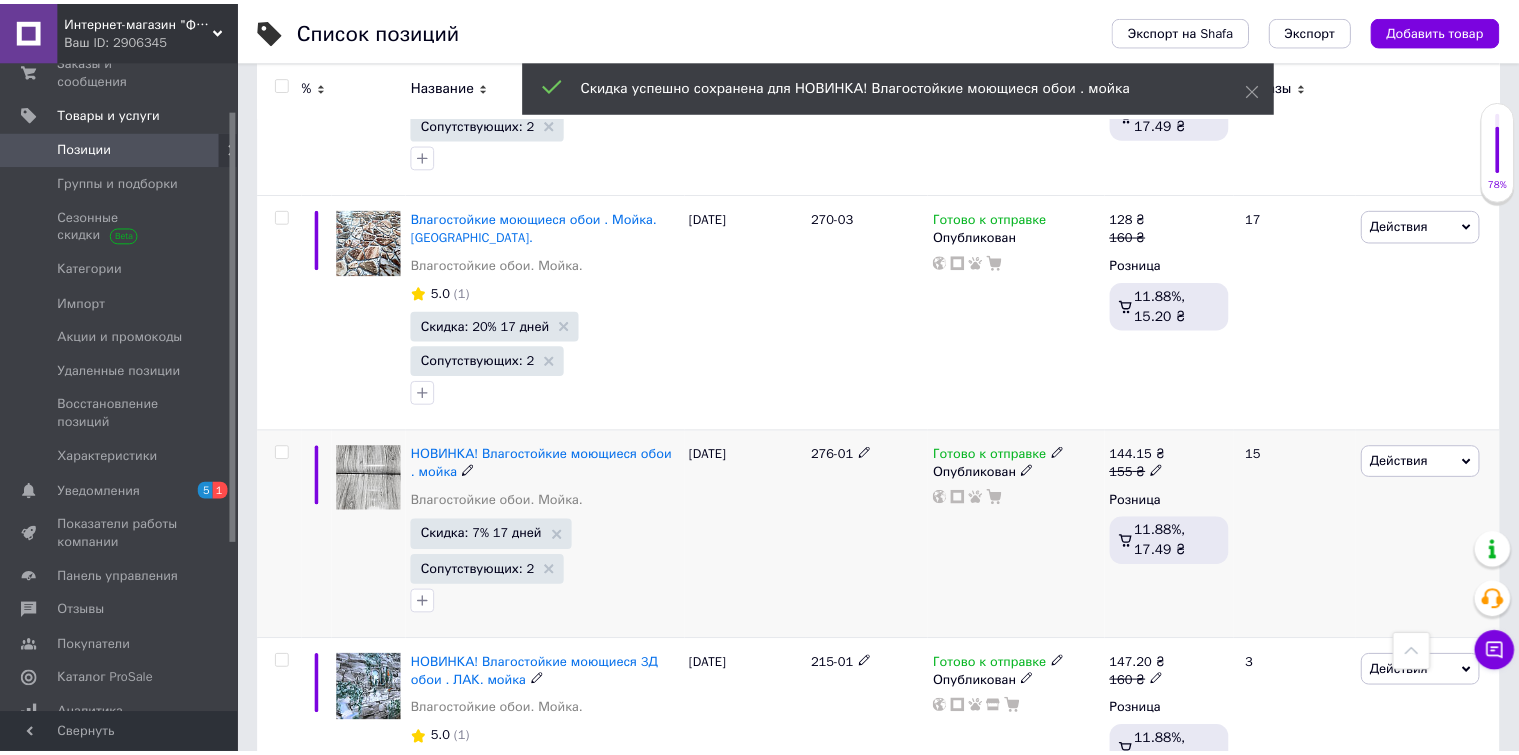 scroll, scrollTop: 0, scrollLeft: 260, axis: horizontal 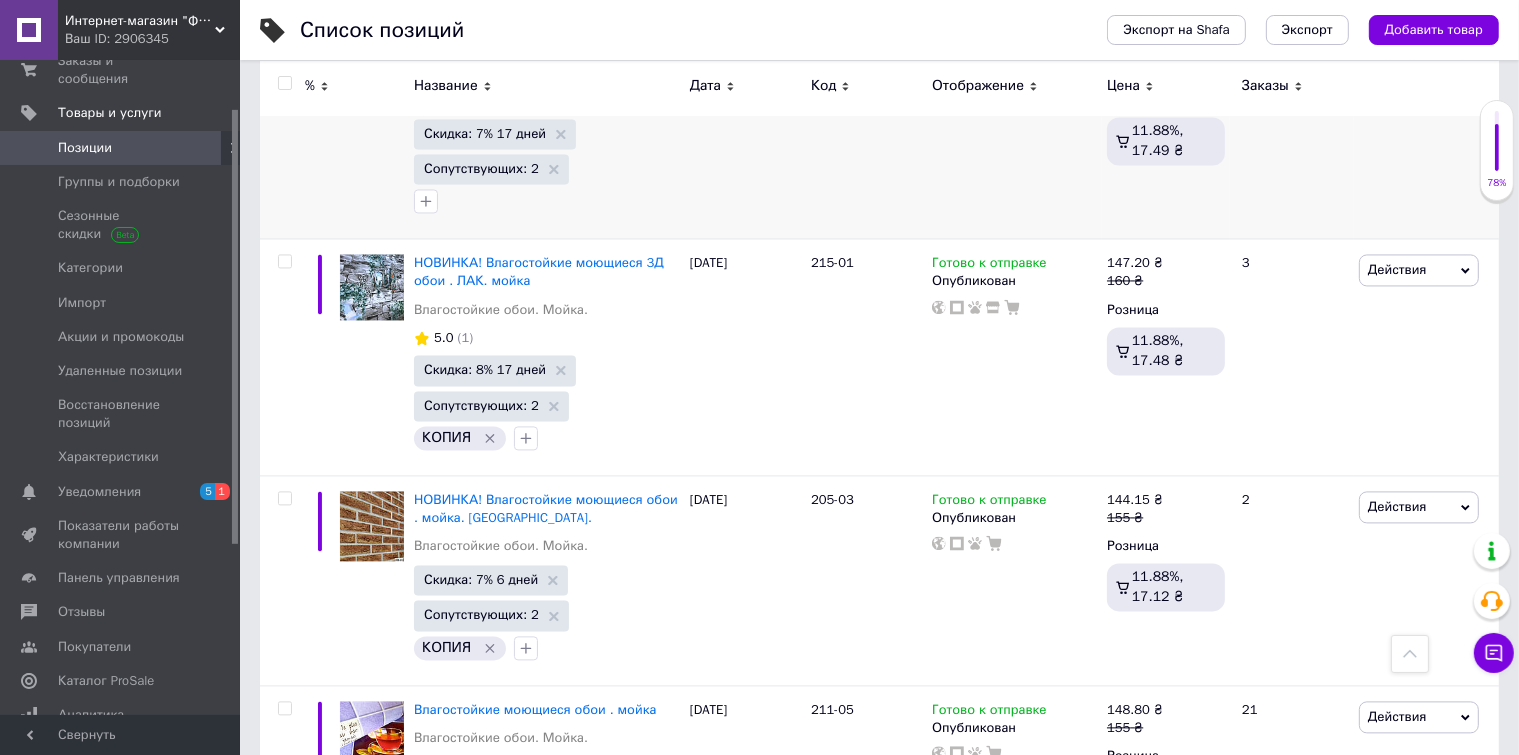click on "2" at bounding box center [327, 917] 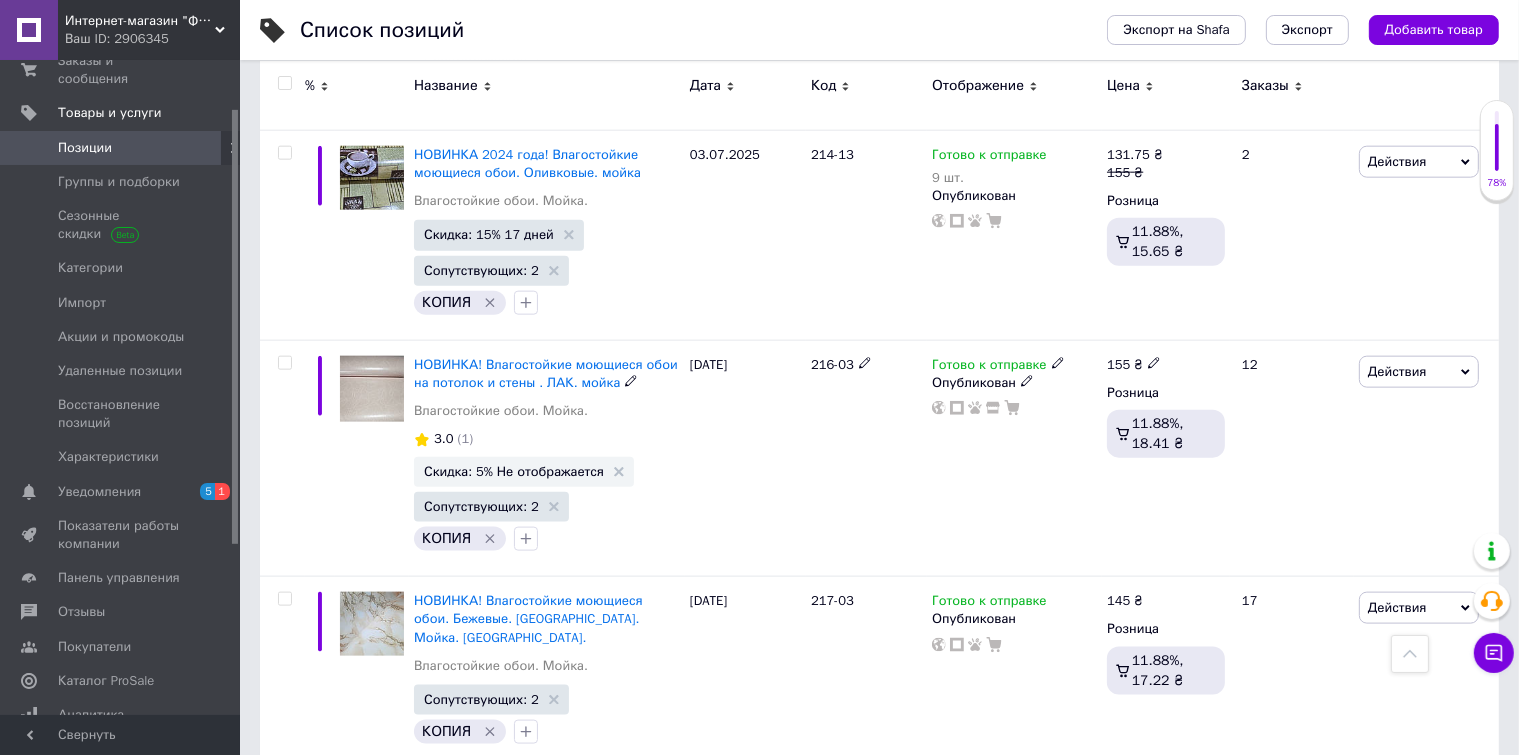 scroll, scrollTop: 2317, scrollLeft: 0, axis: vertical 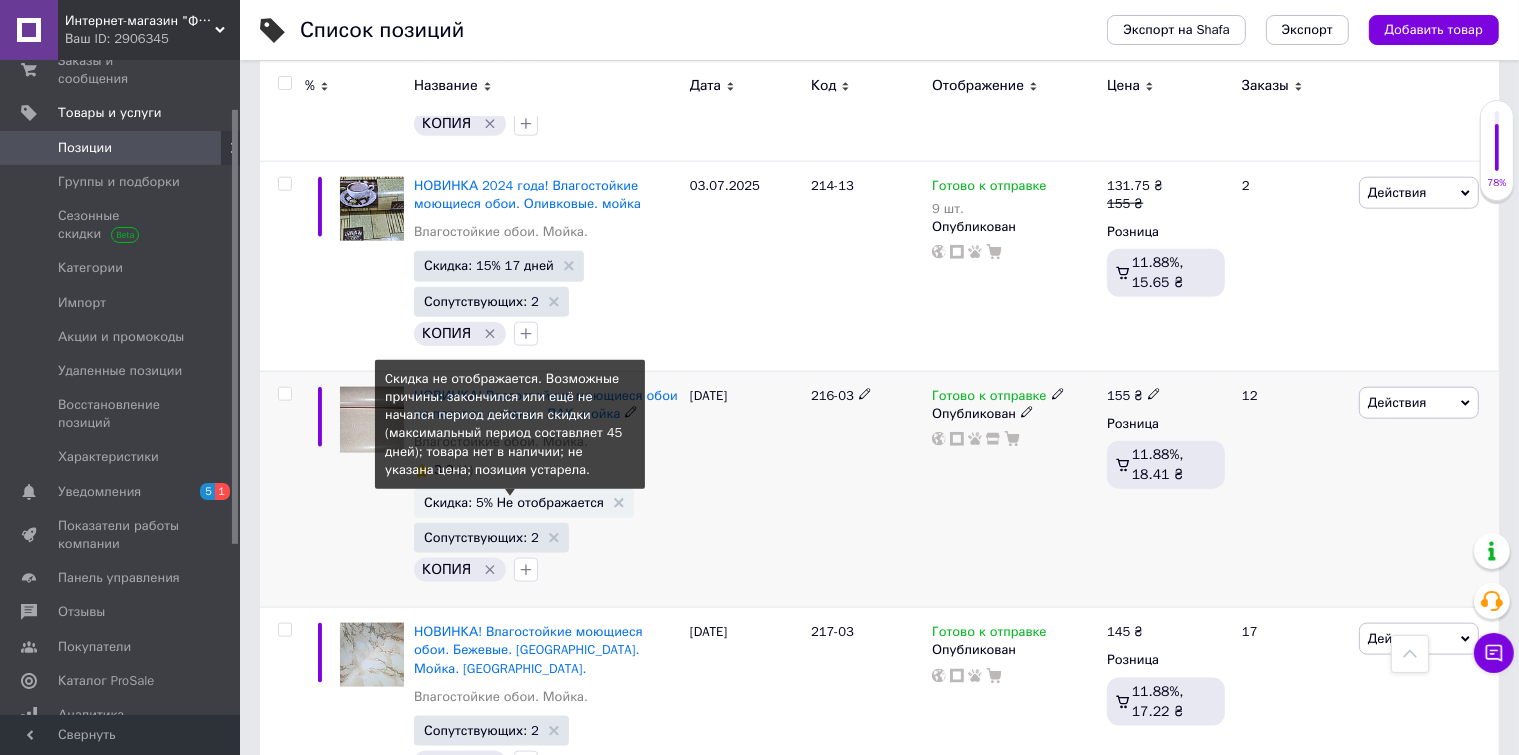 click on "Скидка: 5% Не отображается" at bounding box center (514, 502) 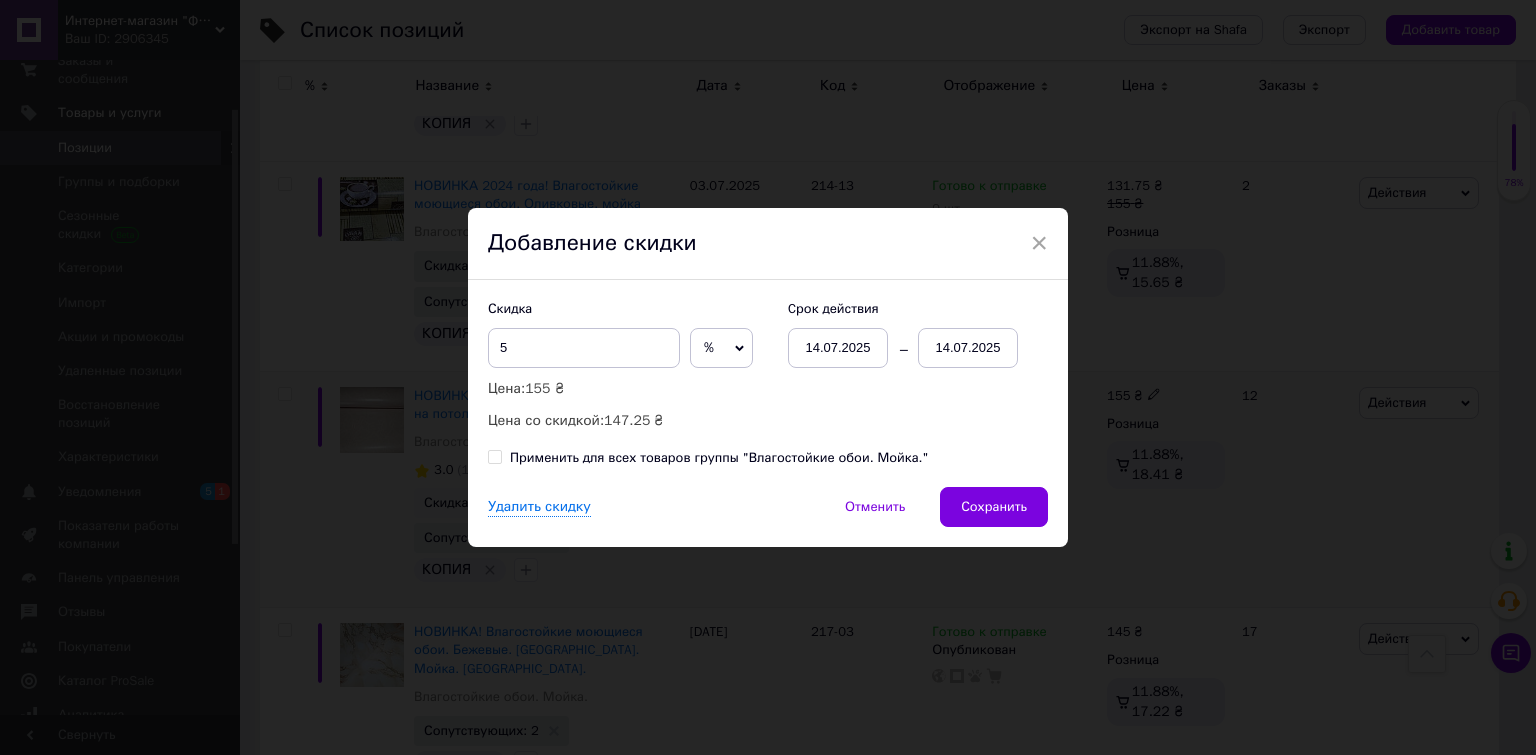 click on "14.07.2025" at bounding box center (968, 348) 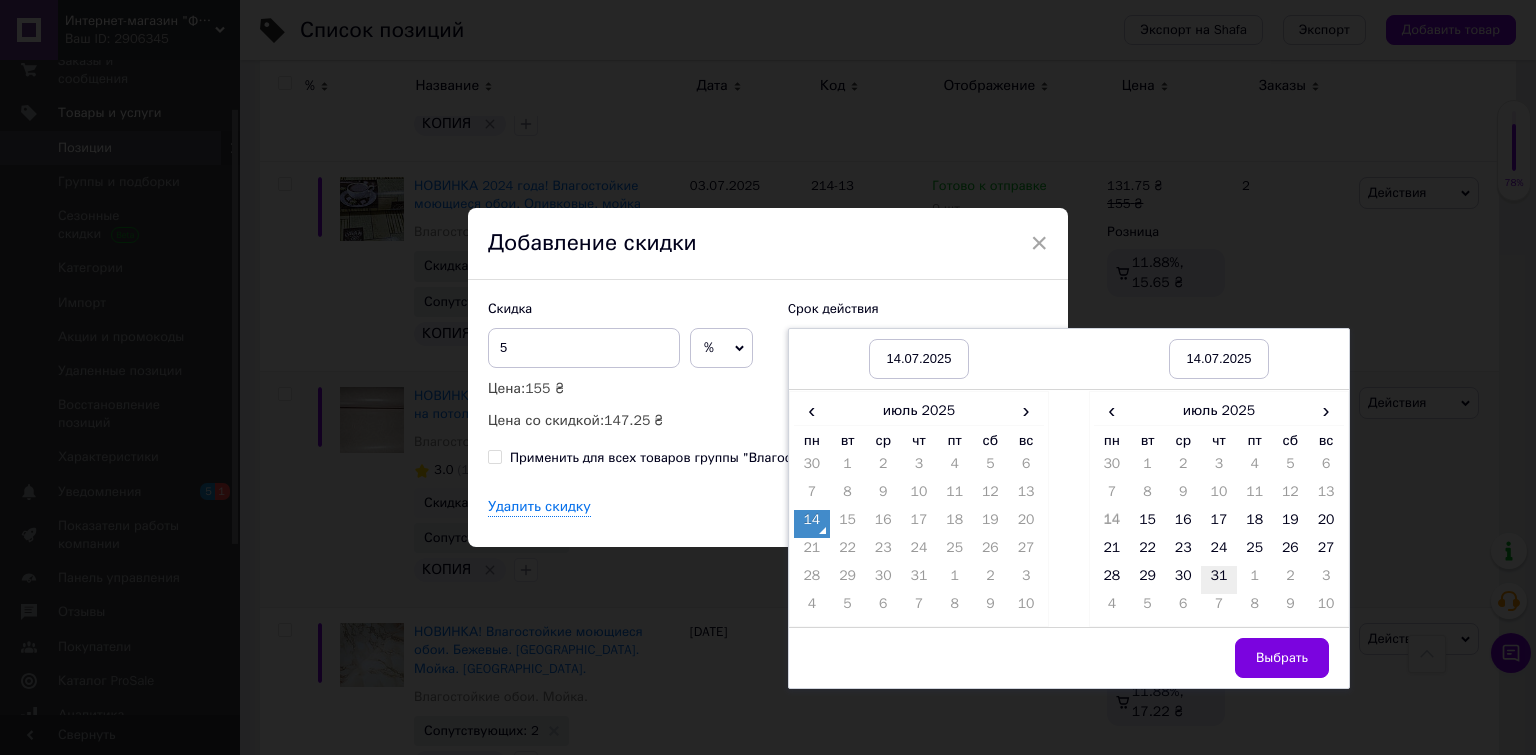 click on "31" at bounding box center [1219, 580] 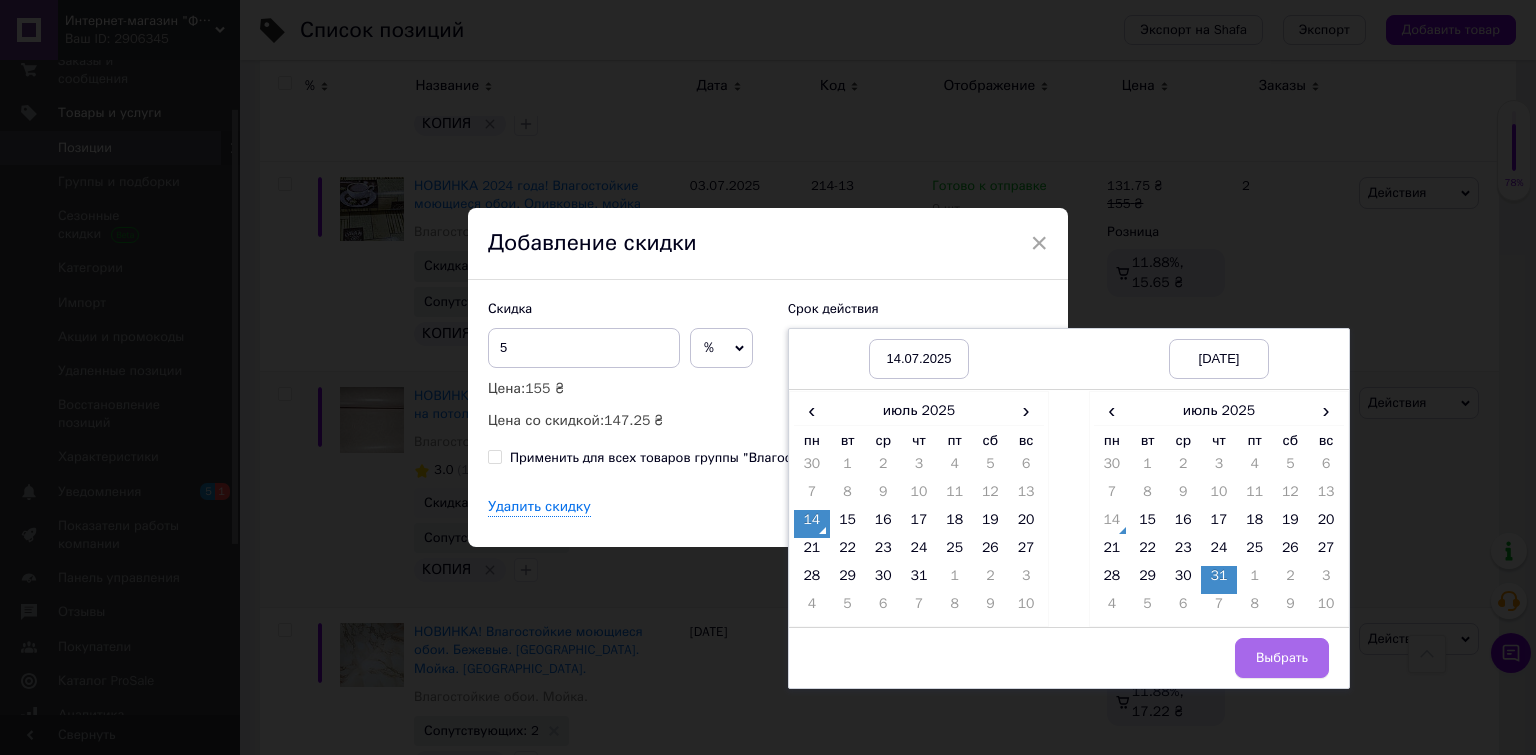 click on "Выбрать" at bounding box center [1282, 658] 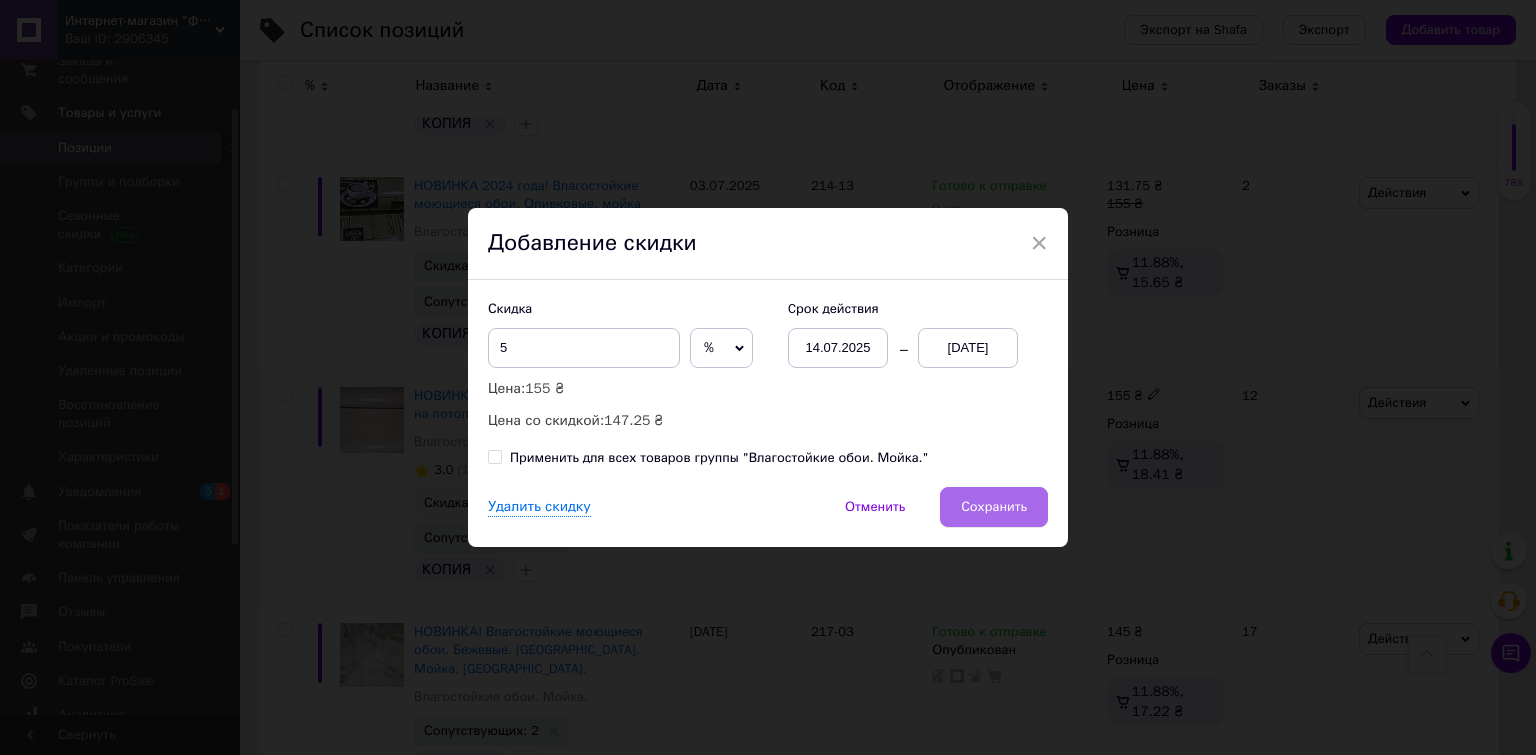 click on "Сохранить" at bounding box center [994, 507] 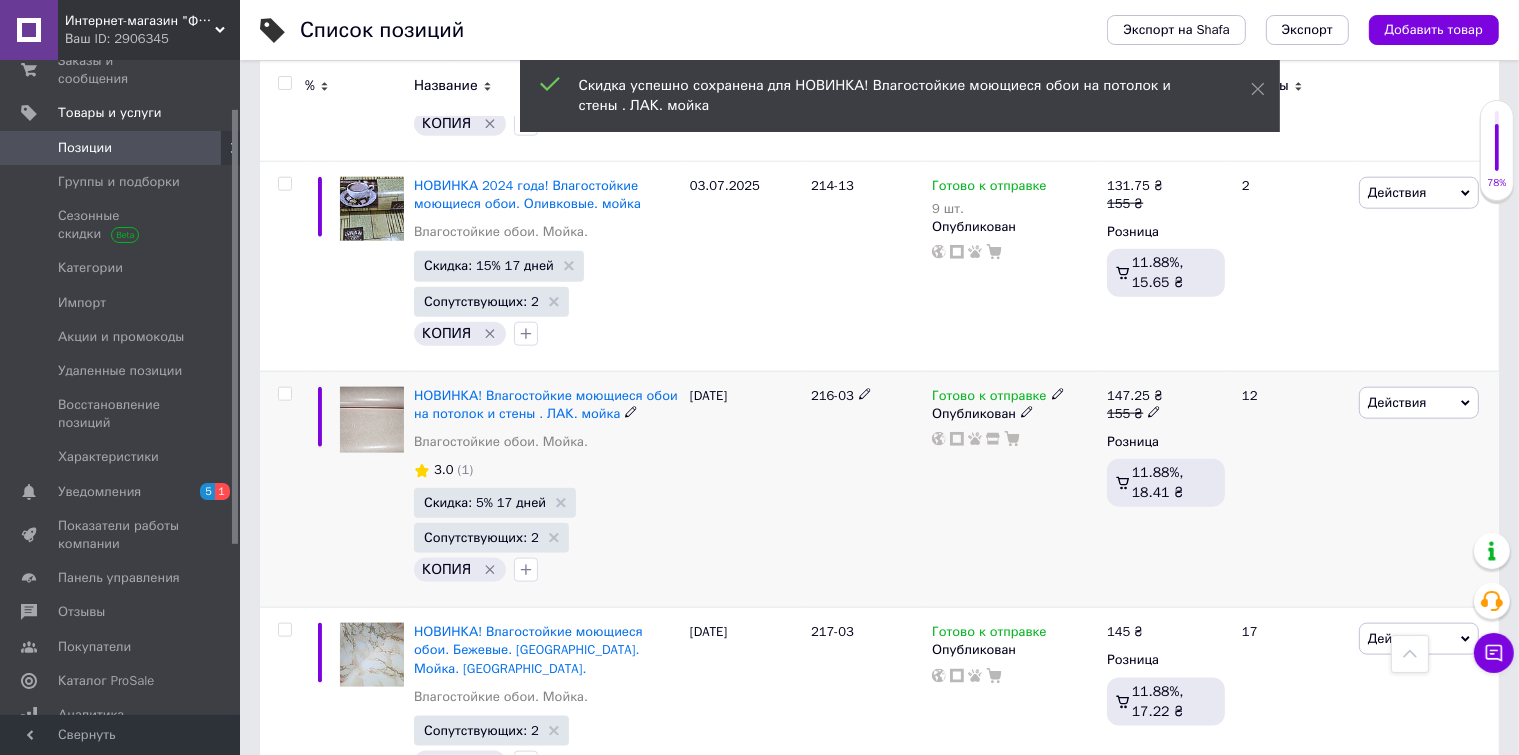 scroll, scrollTop: 0, scrollLeft: 260, axis: horizontal 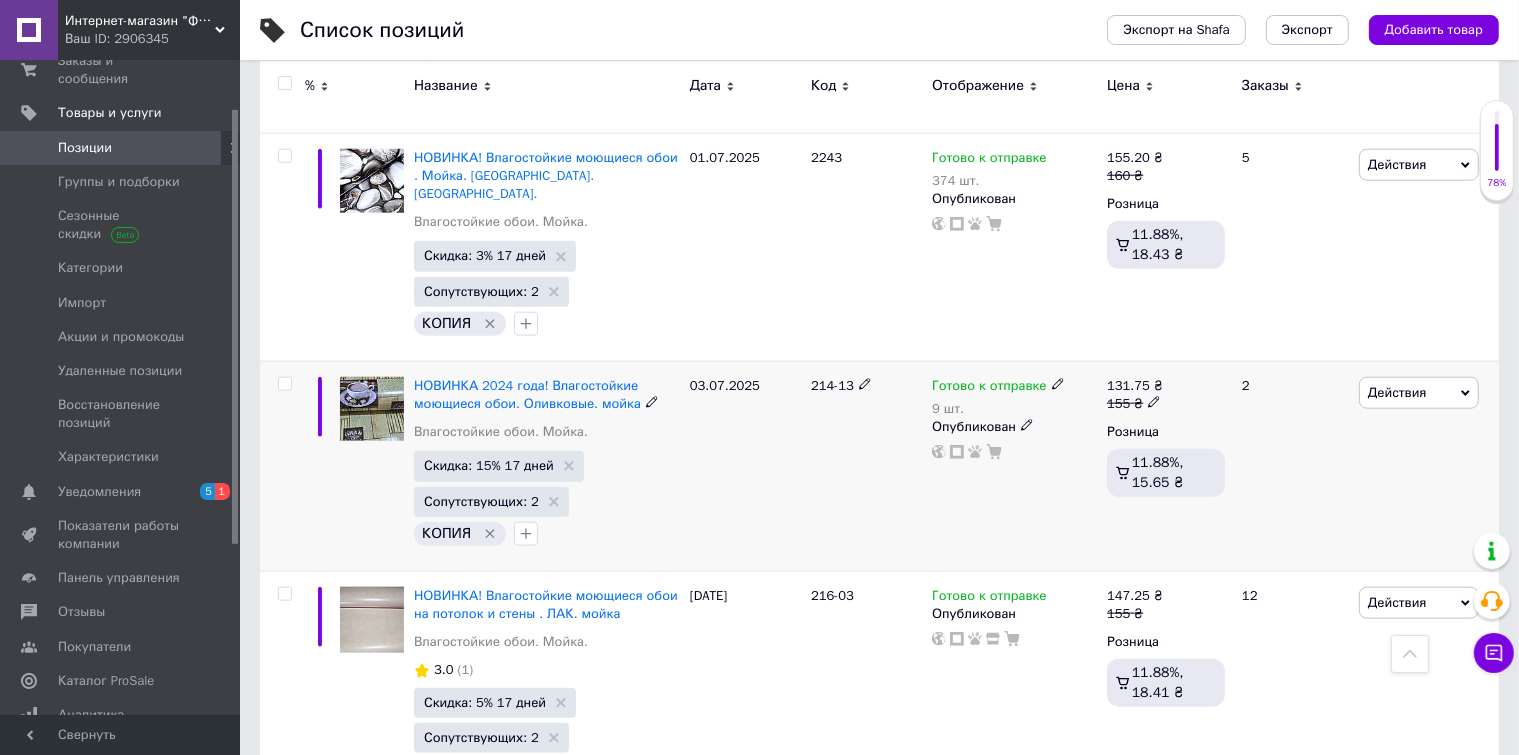 click 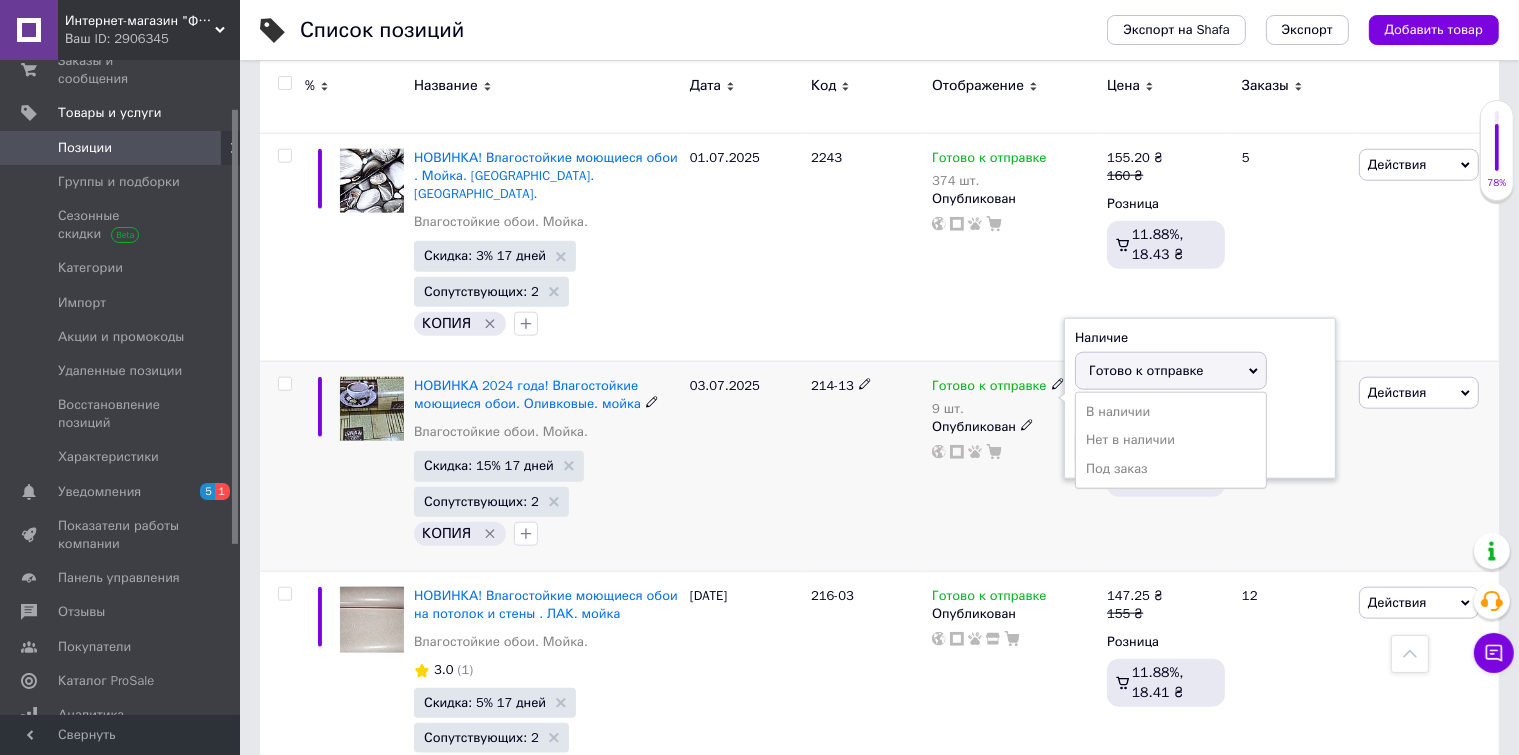 click on "Готово к отправке" at bounding box center (1171, 371) 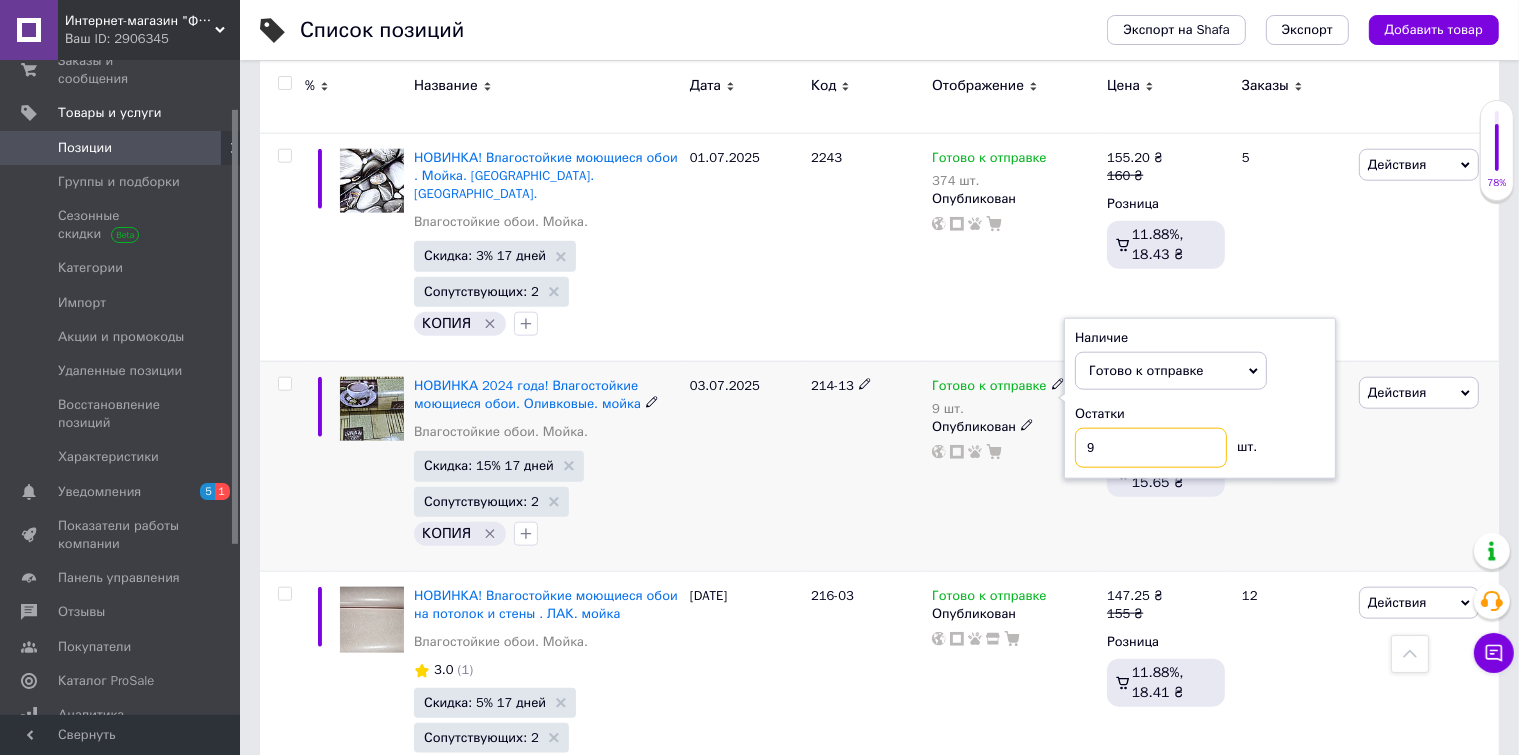 click on "9" at bounding box center (1151, 448) 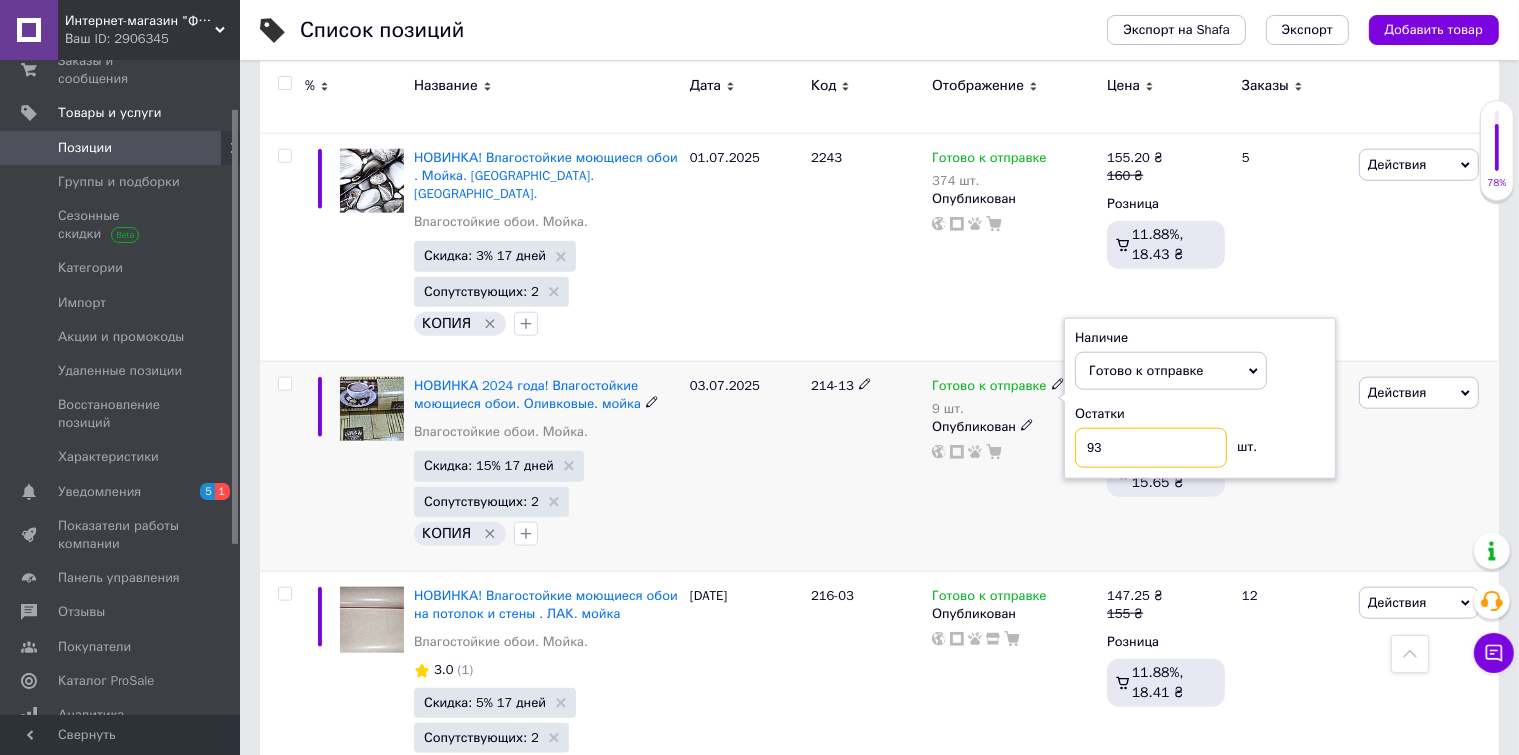 click on "93" at bounding box center [1151, 448] 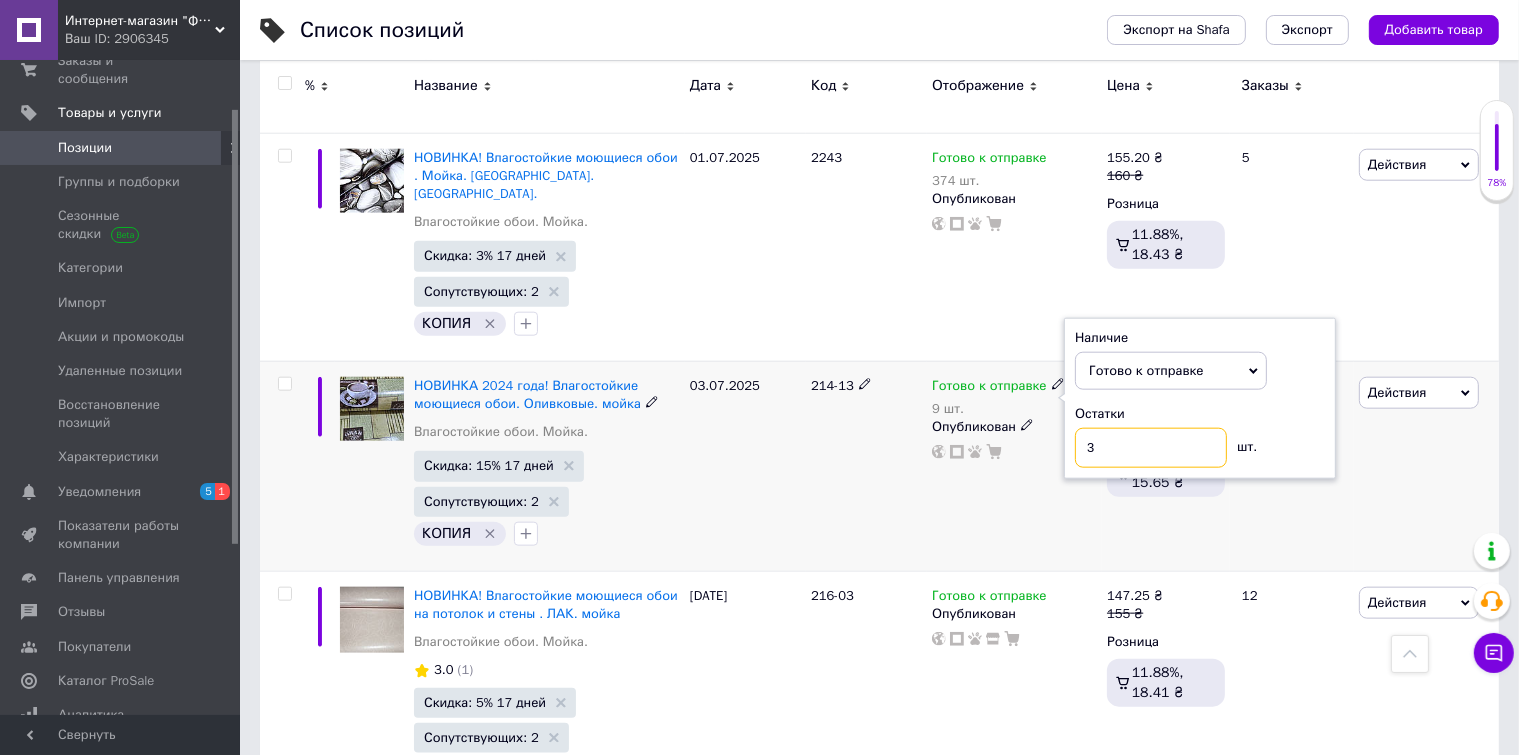 type on "3" 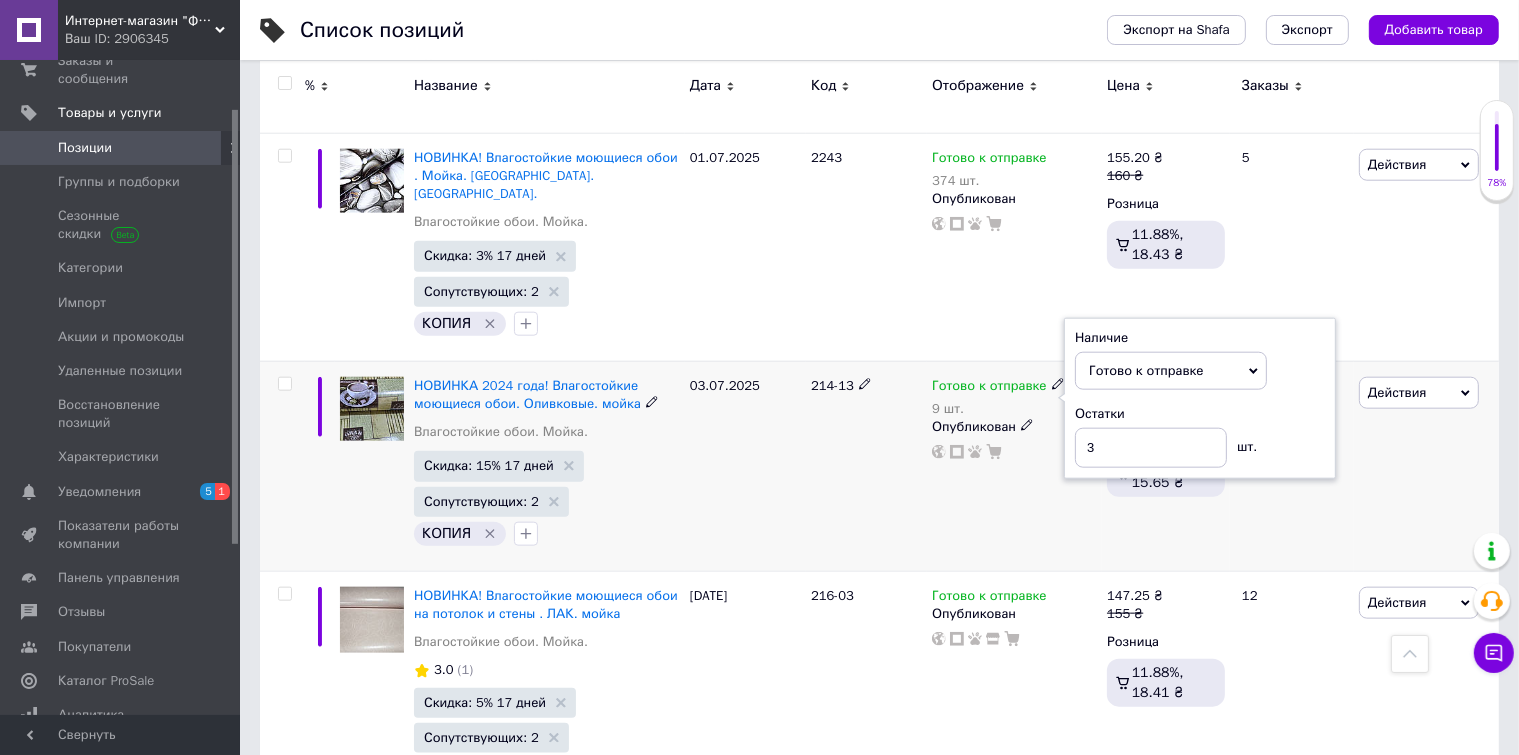 click on "Готово к отправке 9 шт. Наличие Готово к отправке В наличии Нет в наличии Под заказ Остатки 3 шт. Опубликован" at bounding box center (1014, 466) 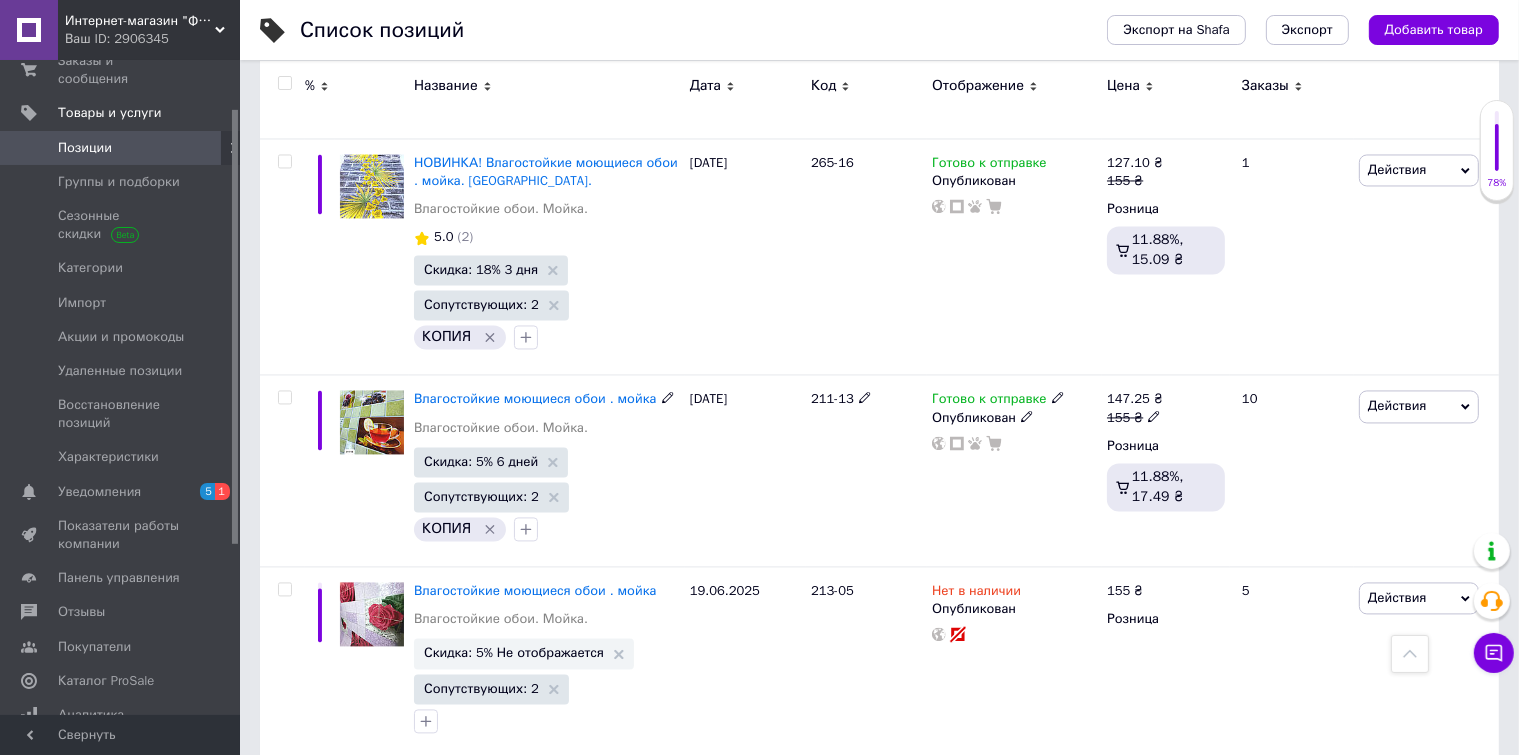 scroll, scrollTop: 4117, scrollLeft: 0, axis: vertical 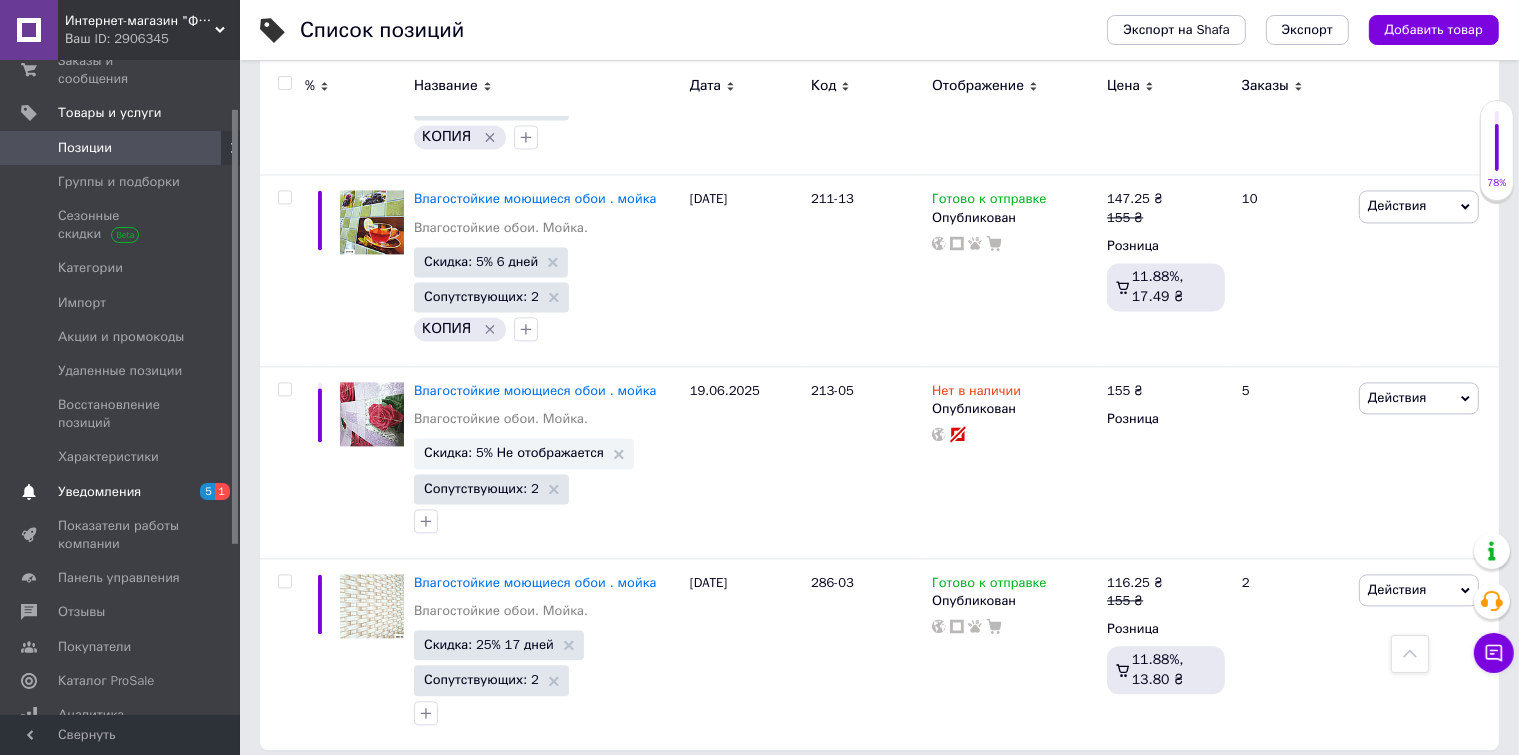 click on "Уведомления" at bounding box center (99, 492) 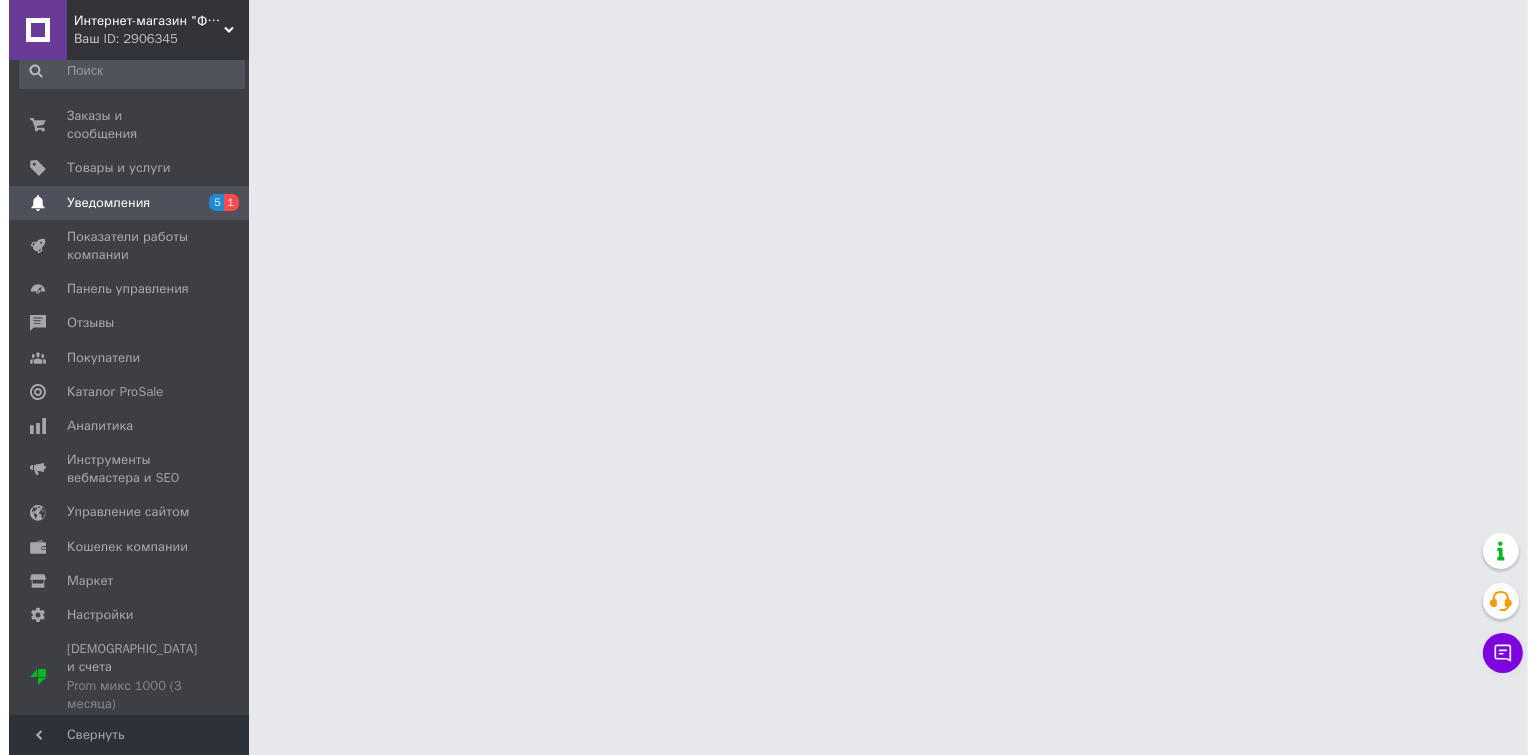 scroll, scrollTop: 0, scrollLeft: 0, axis: both 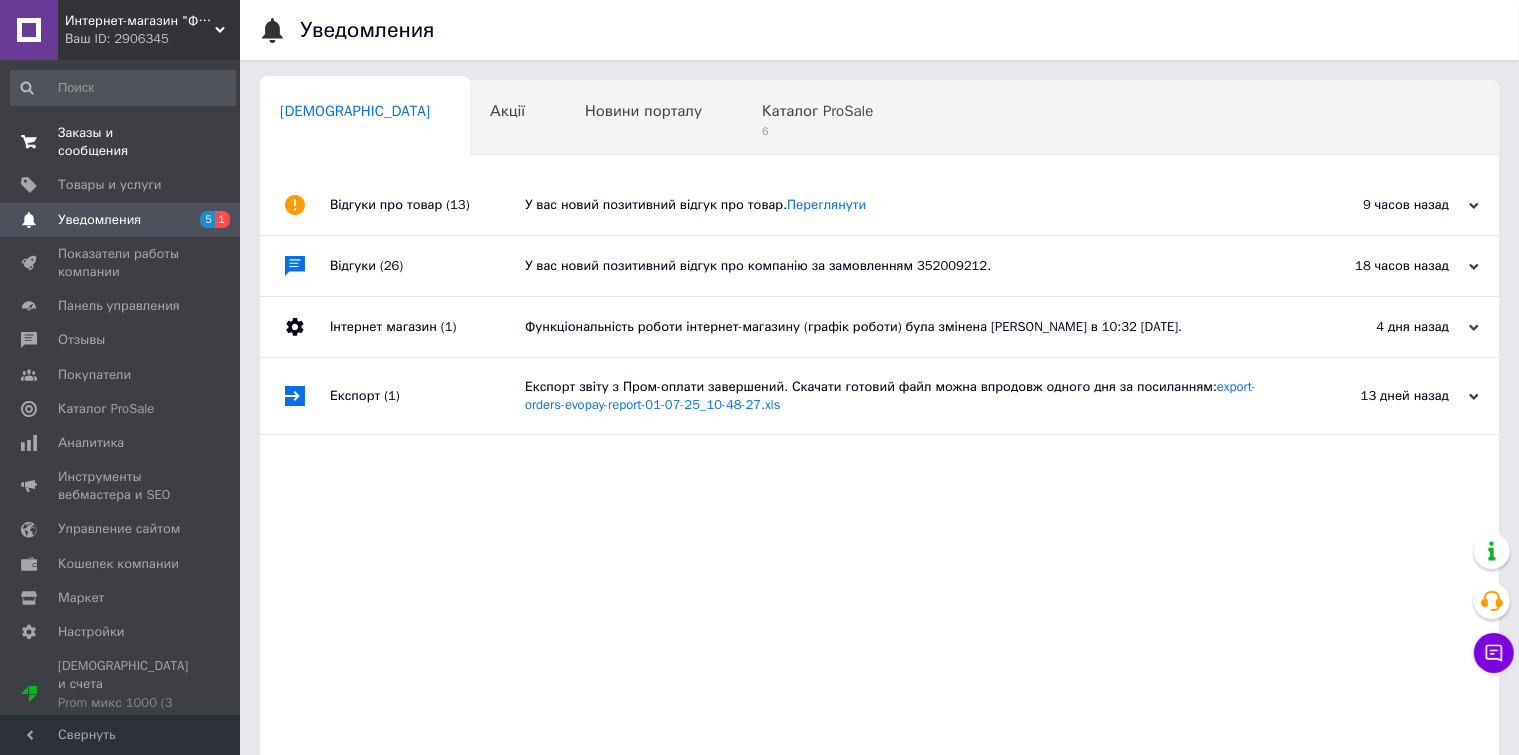 click on "Заказы и сообщения" at bounding box center [121, 142] 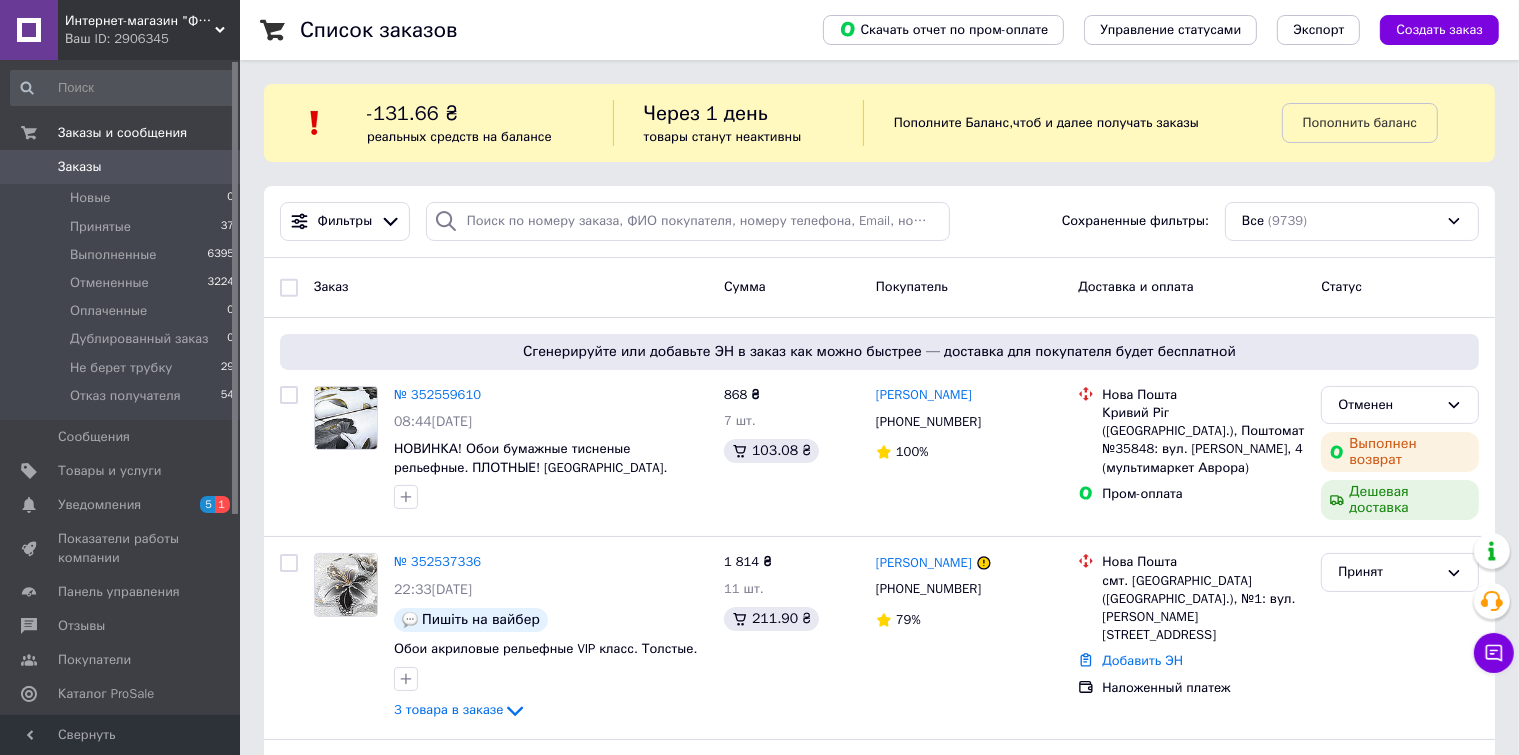 click 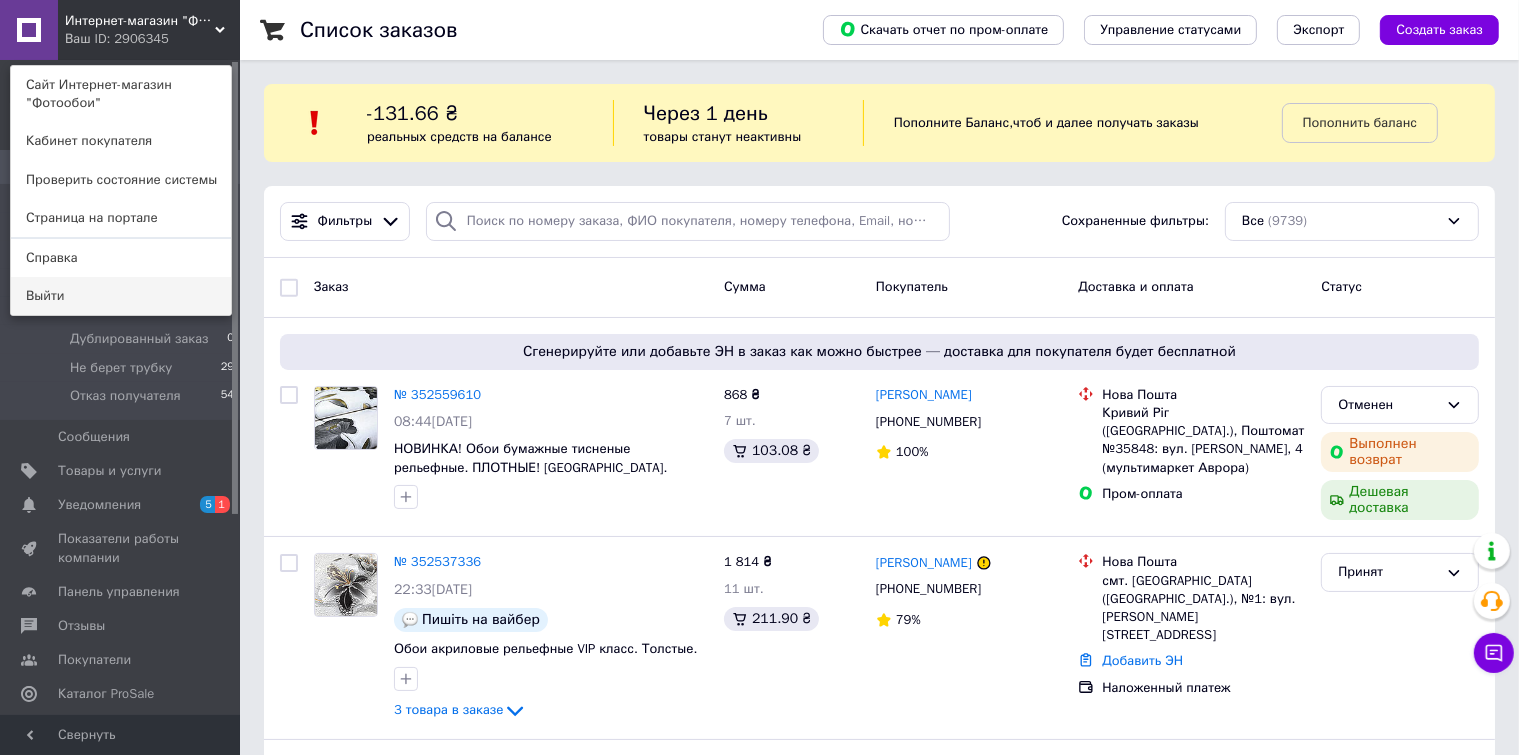 click on "Выйти" at bounding box center (121, 296) 